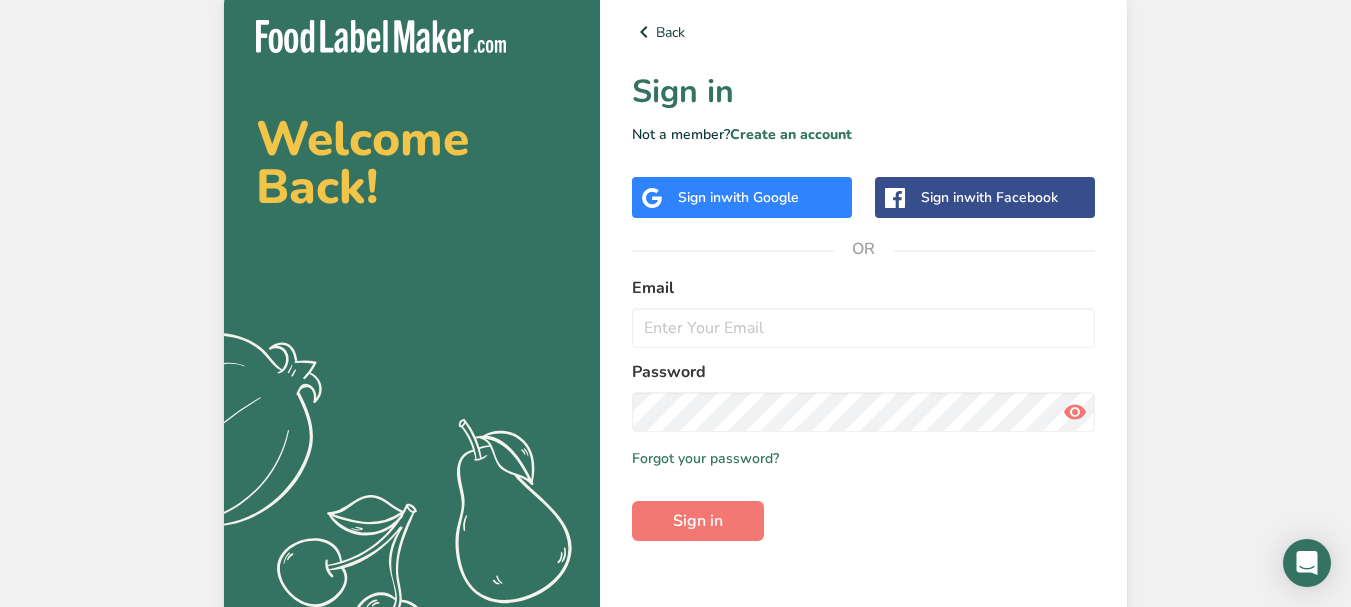scroll, scrollTop: 0, scrollLeft: 0, axis: both 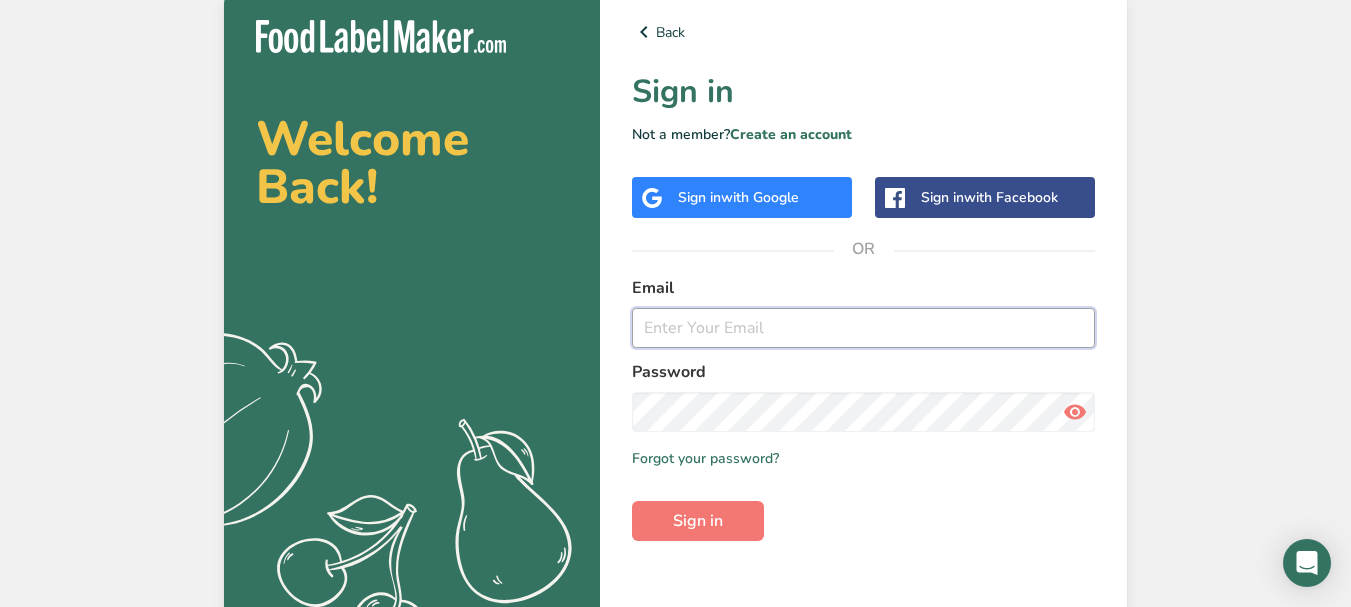 click at bounding box center (863, 328) 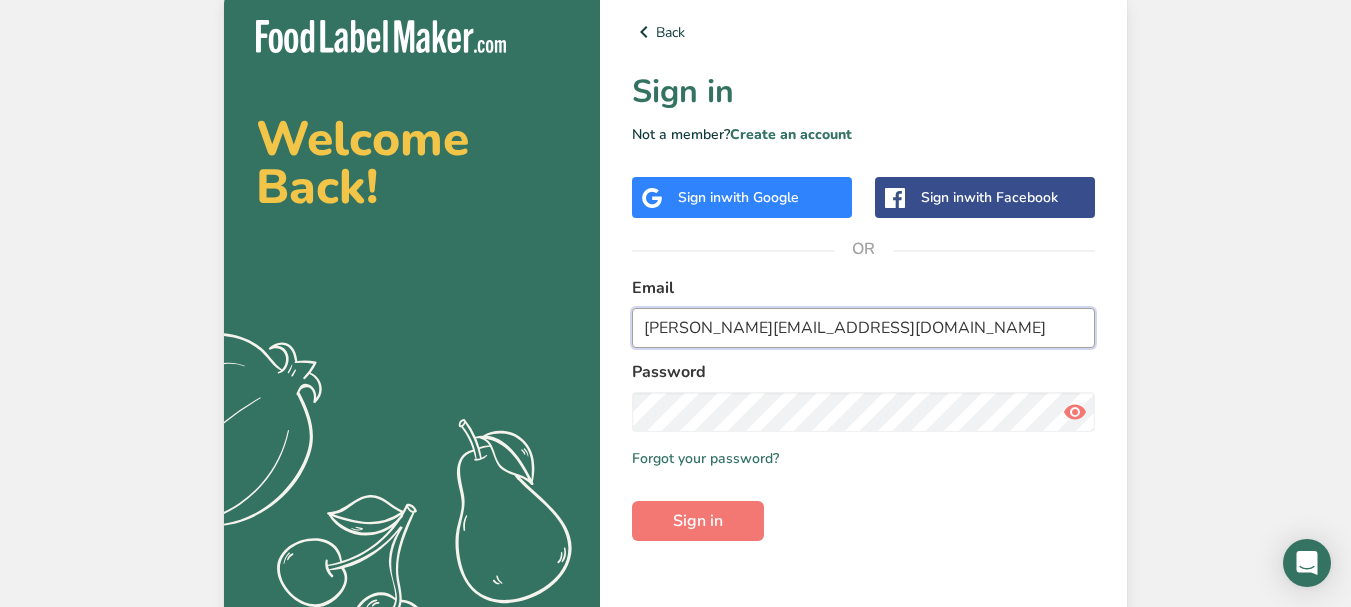 type on "[PERSON_NAME][EMAIL_ADDRESS][DOMAIN_NAME]" 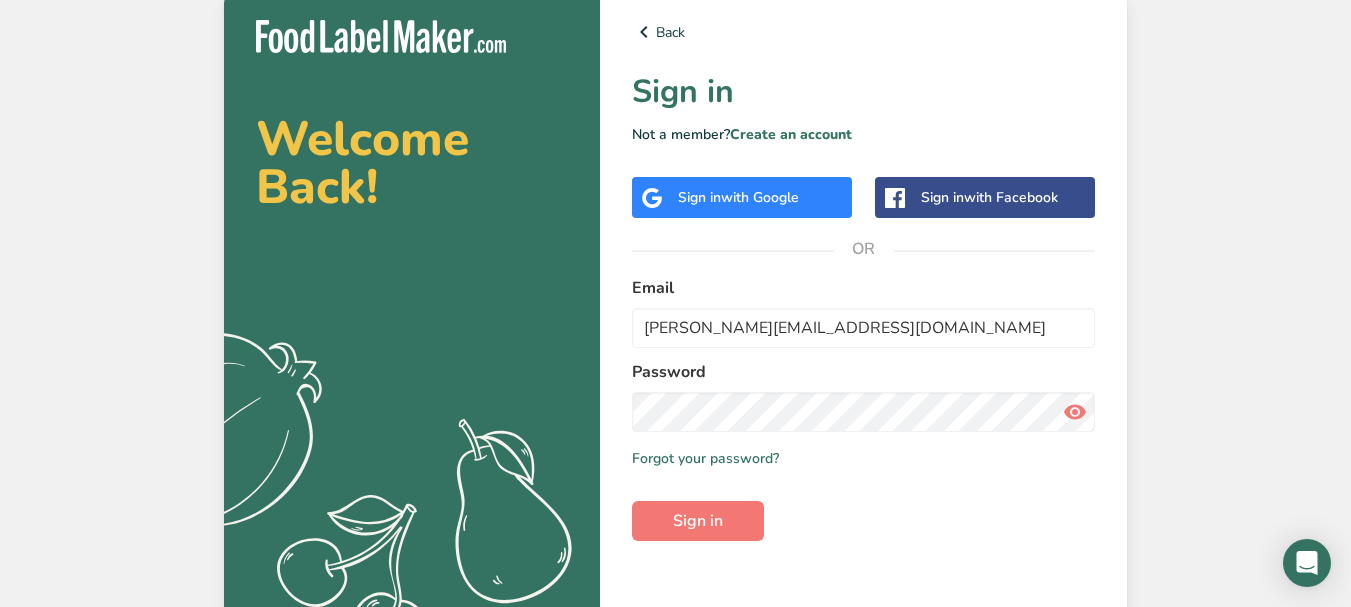 click at bounding box center (1075, 412) 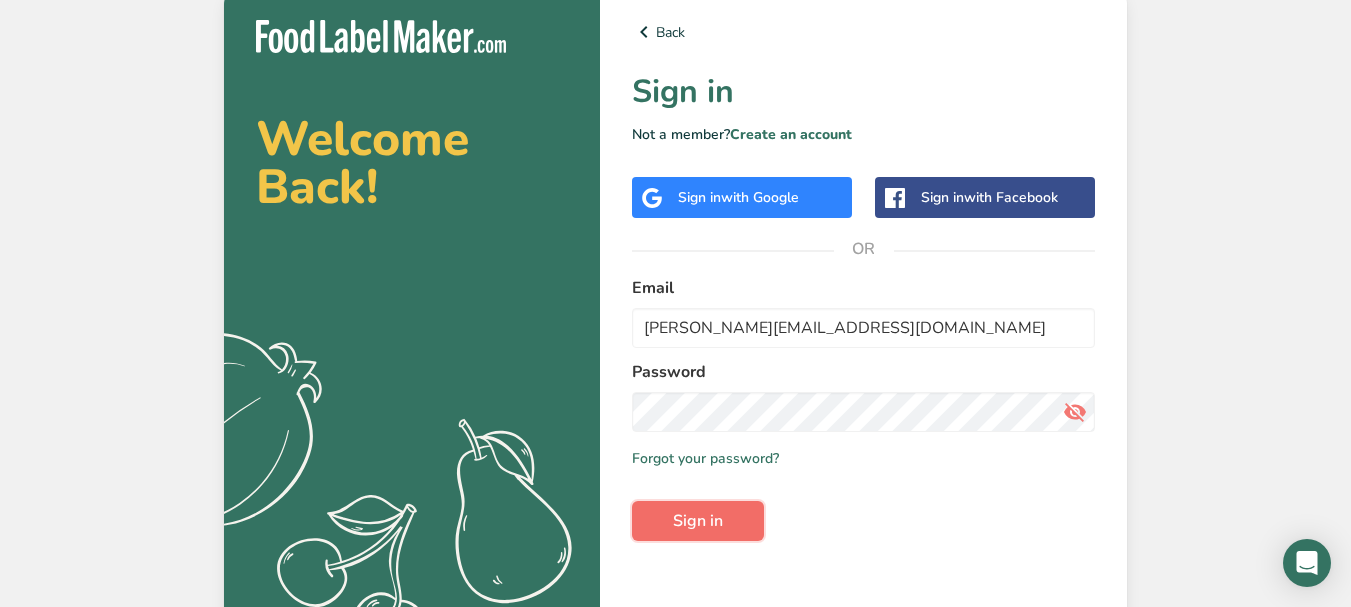 click on "Sign in" at bounding box center (698, 521) 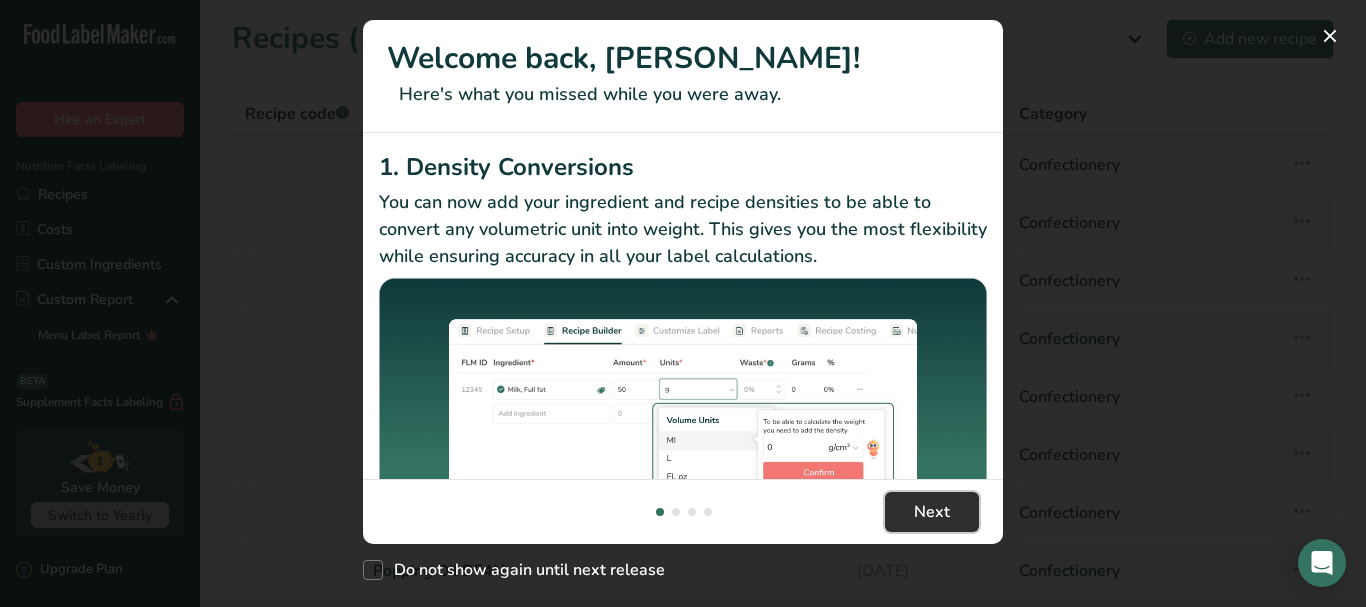 click on "Next" at bounding box center [932, 512] 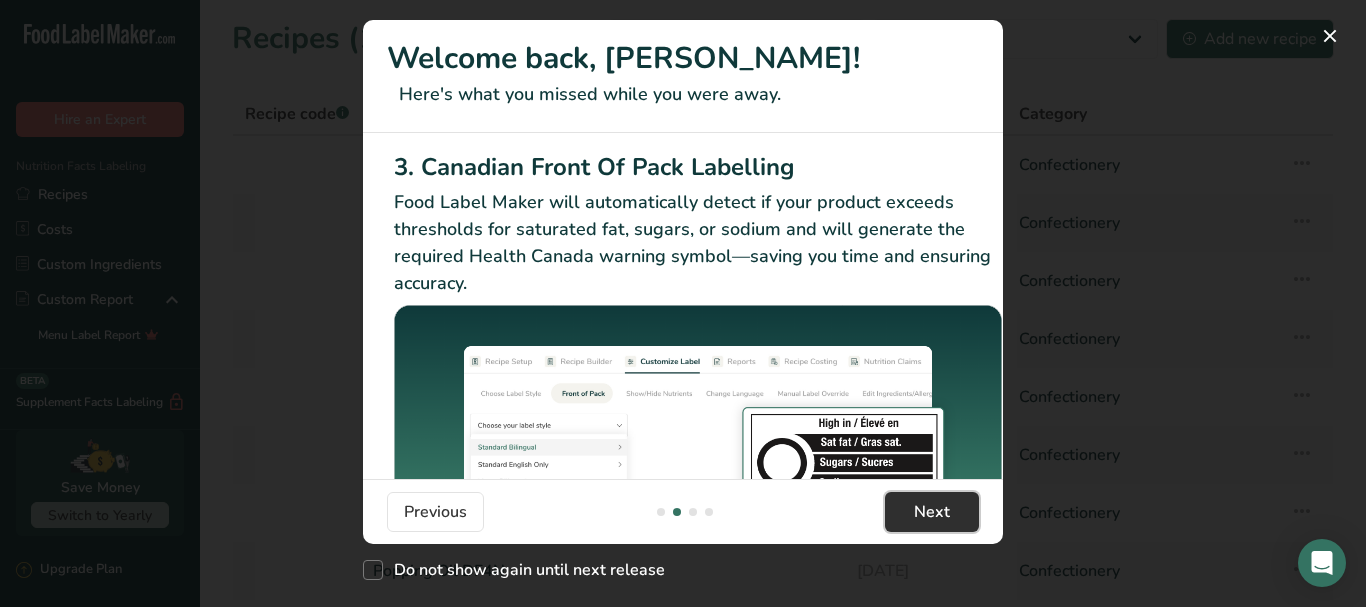 click on "Next" at bounding box center [932, 512] 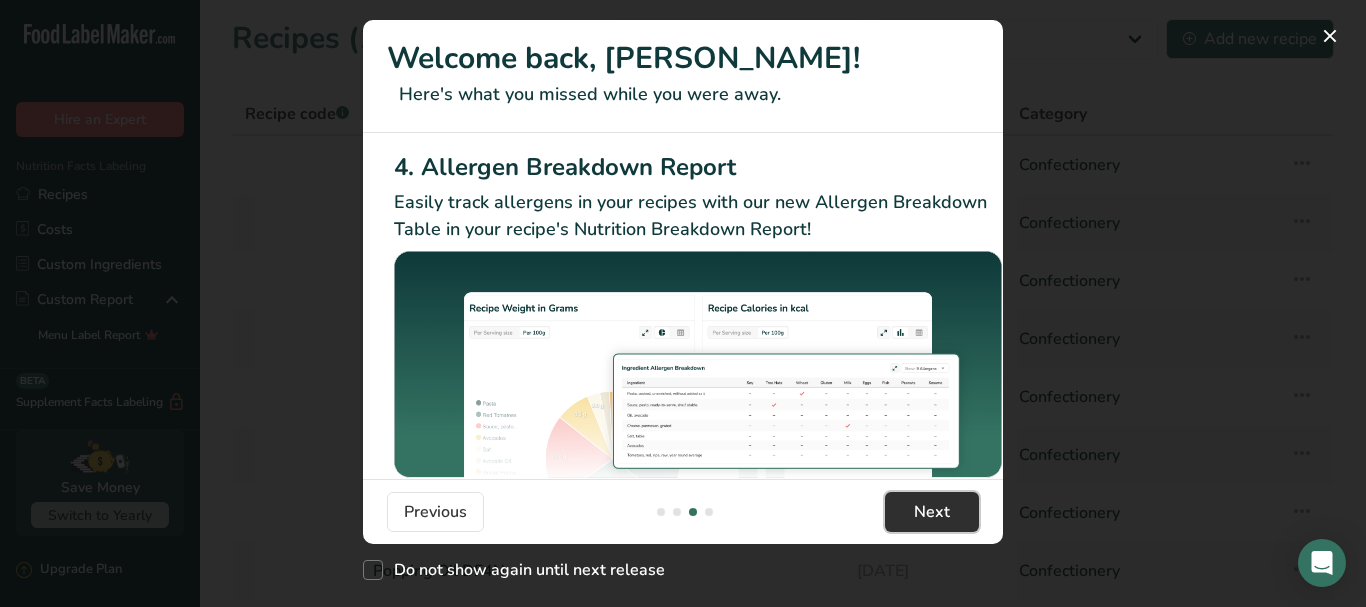click on "Next" at bounding box center [932, 512] 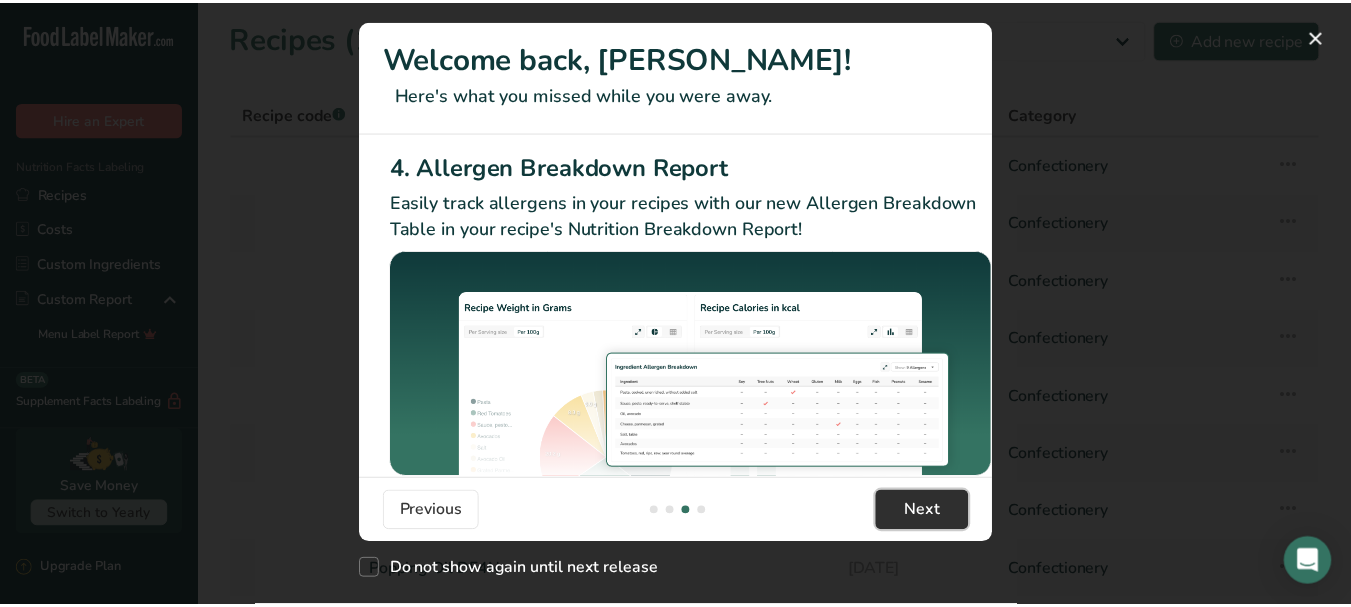 scroll, scrollTop: 0, scrollLeft: 1905, axis: horizontal 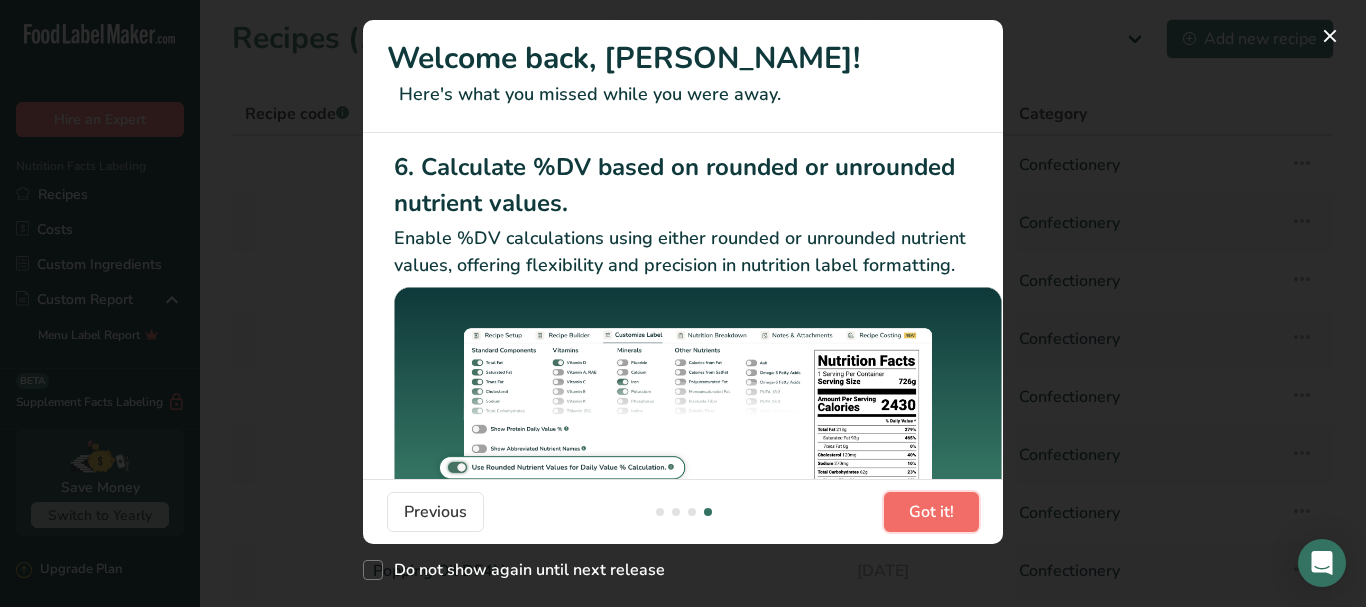 click on "Got it!" at bounding box center (931, 512) 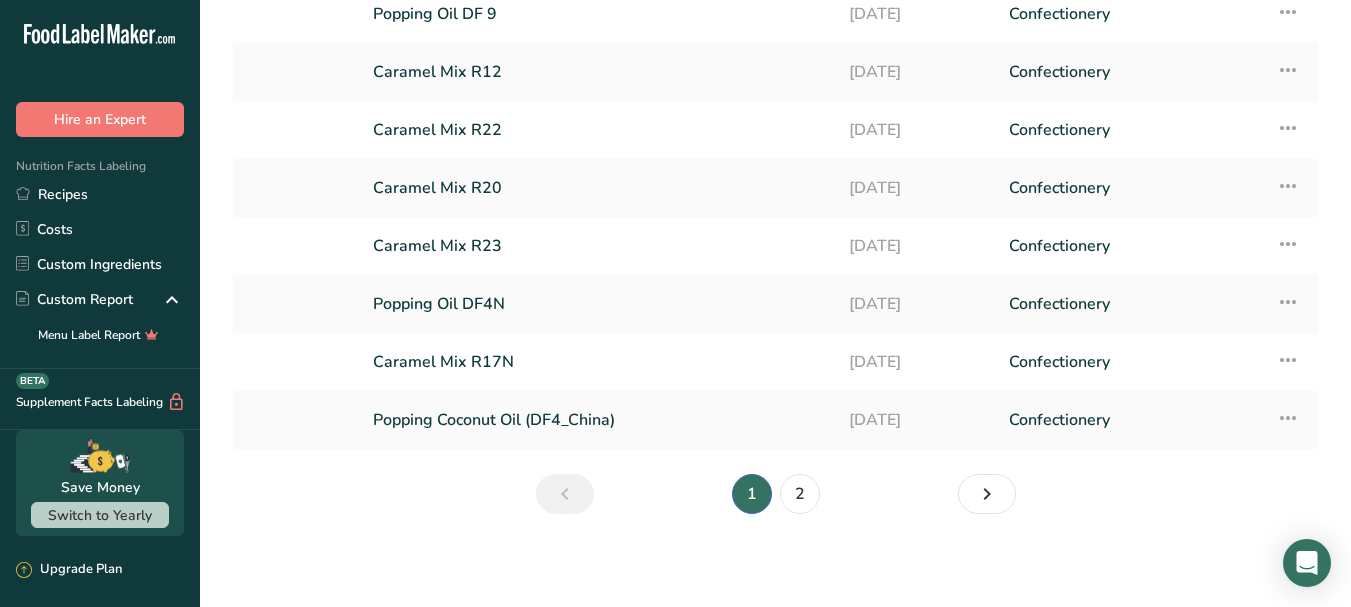 scroll, scrollTop: 270, scrollLeft: 0, axis: vertical 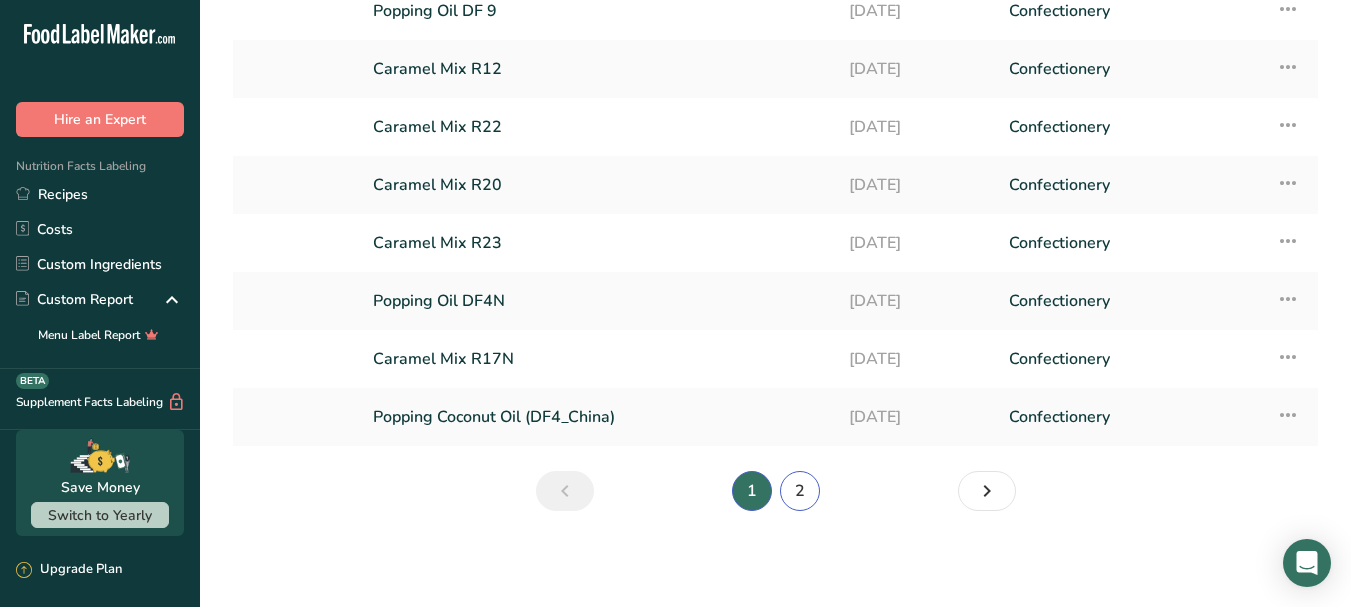 click on "2" at bounding box center (800, 491) 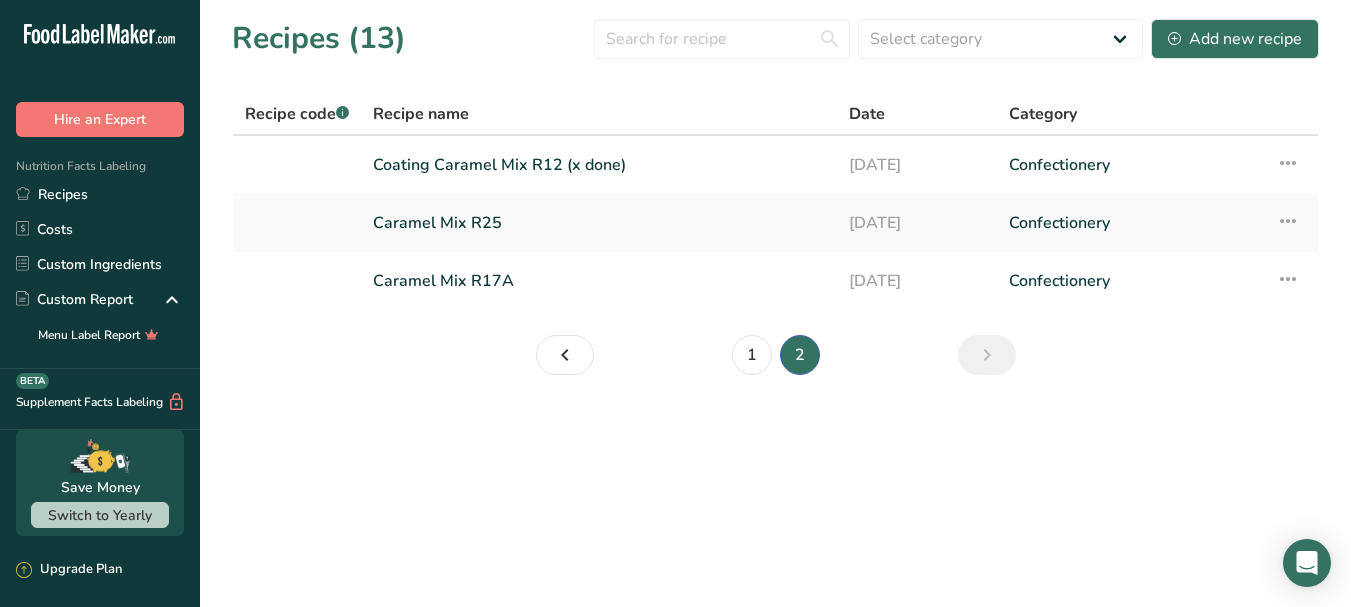 scroll, scrollTop: 0, scrollLeft: 0, axis: both 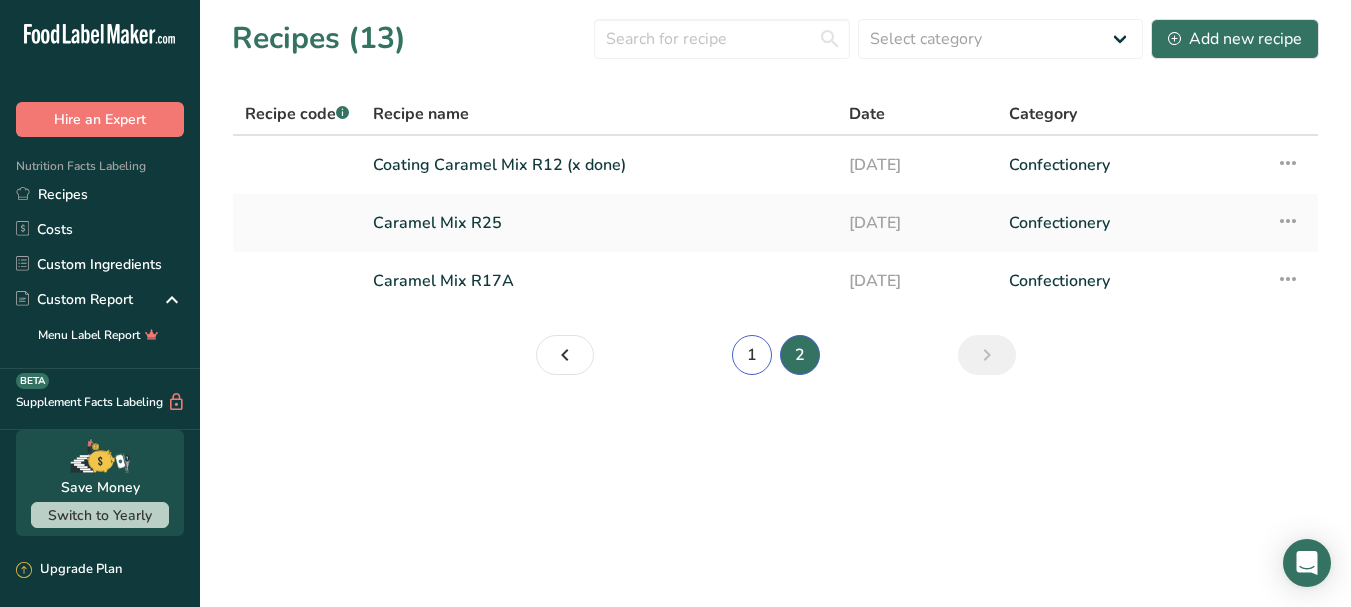 click on "1" at bounding box center (752, 355) 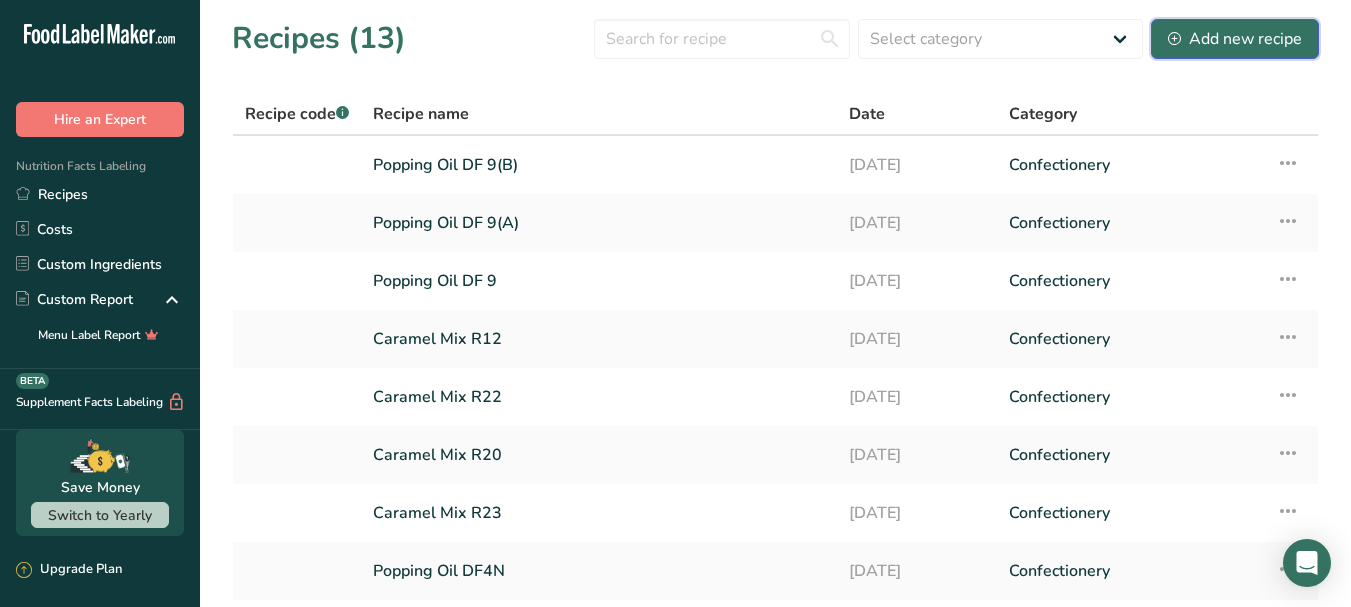 click on "Add new recipe" at bounding box center (1235, 39) 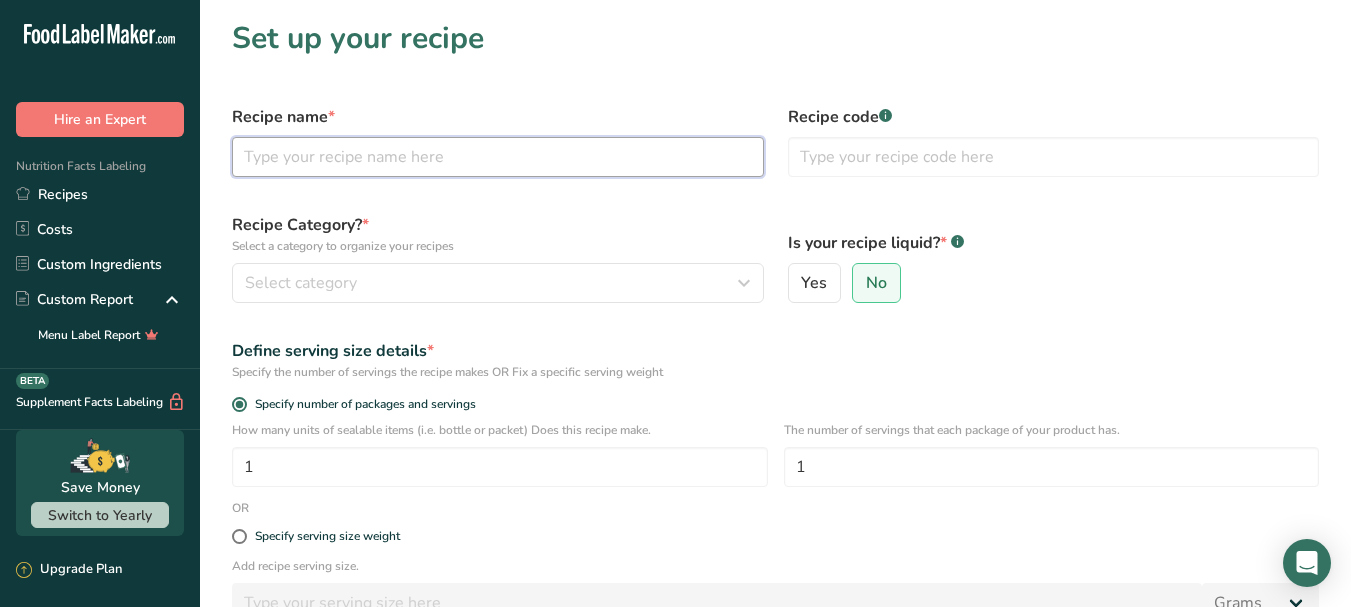 click at bounding box center [498, 157] 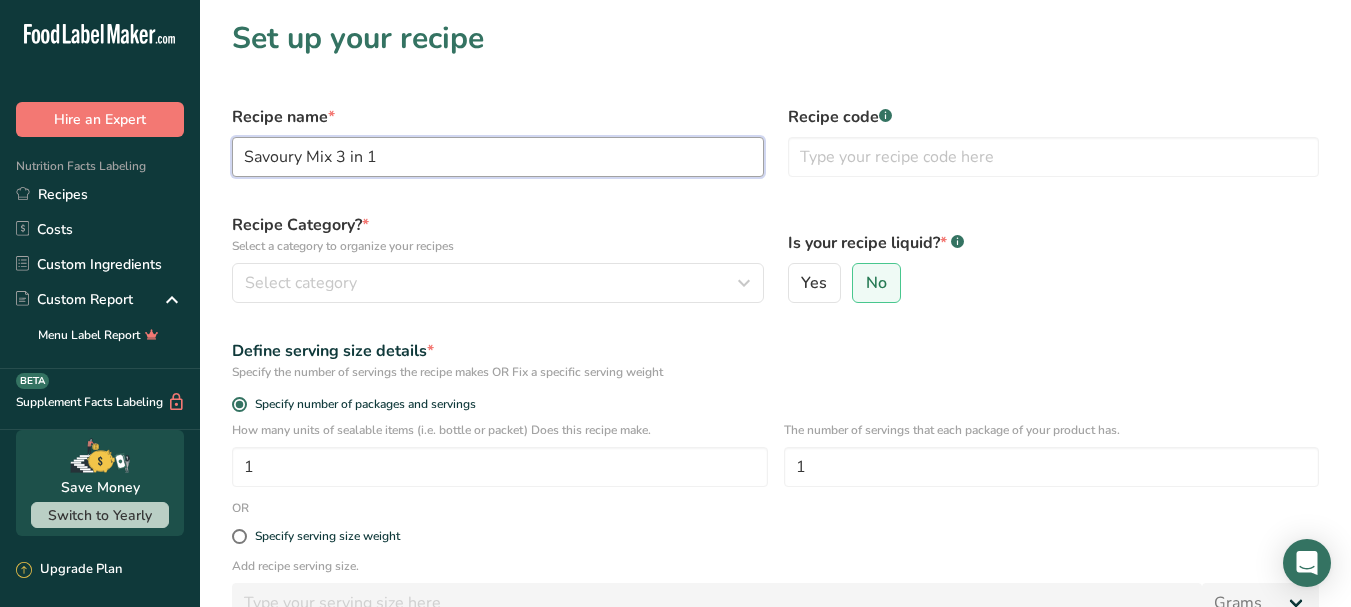 drag, startPoint x: 341, startPoint y: 154, endPoint x: 569, endPoint y: 192, distance: 231.14497 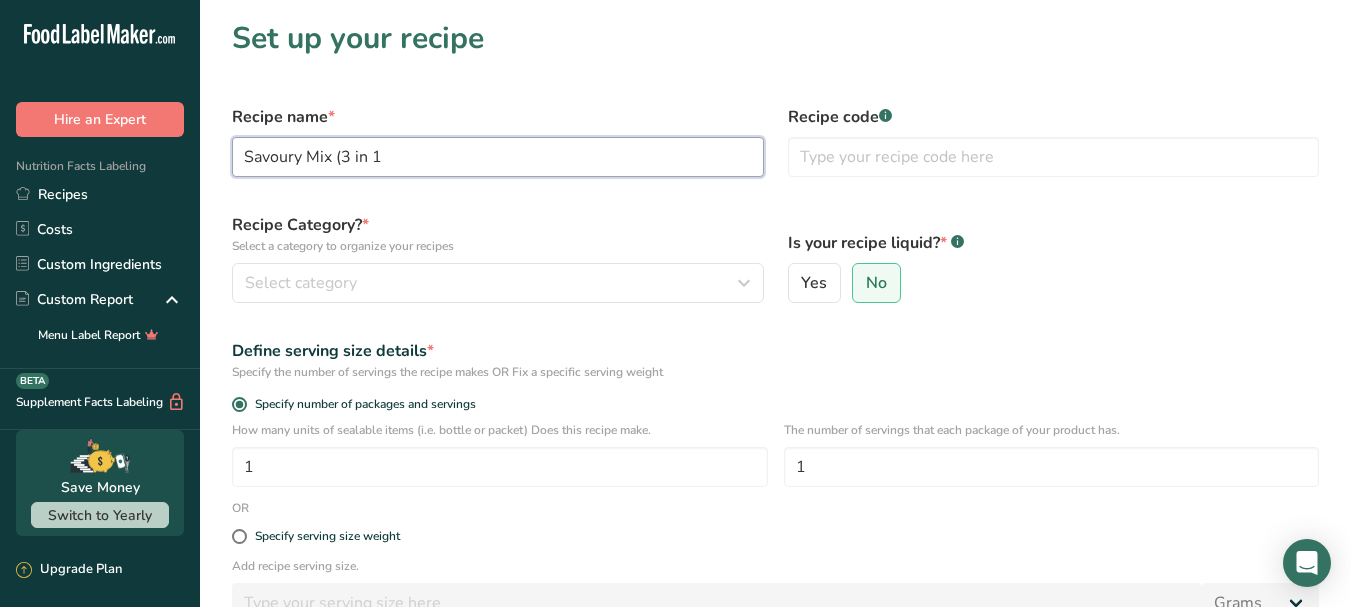 click on "Savoury Mix (3 in 1" at bounding box center [498, 157] 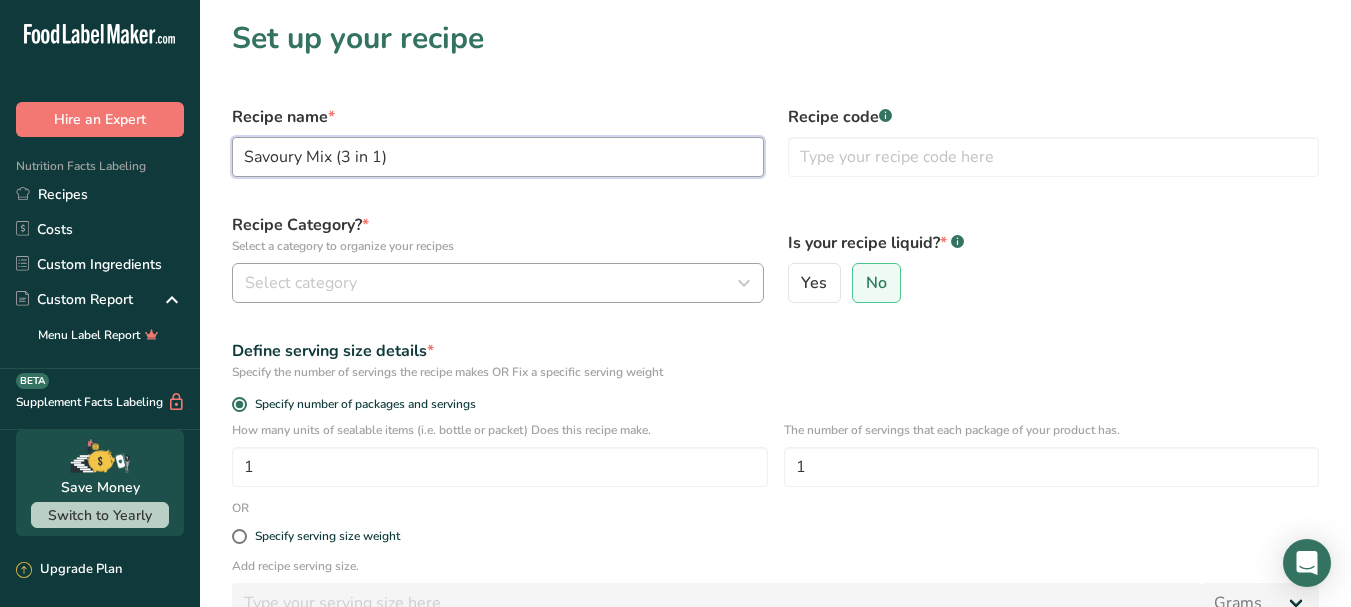 type on "Savoury Mix (3 in 1)" 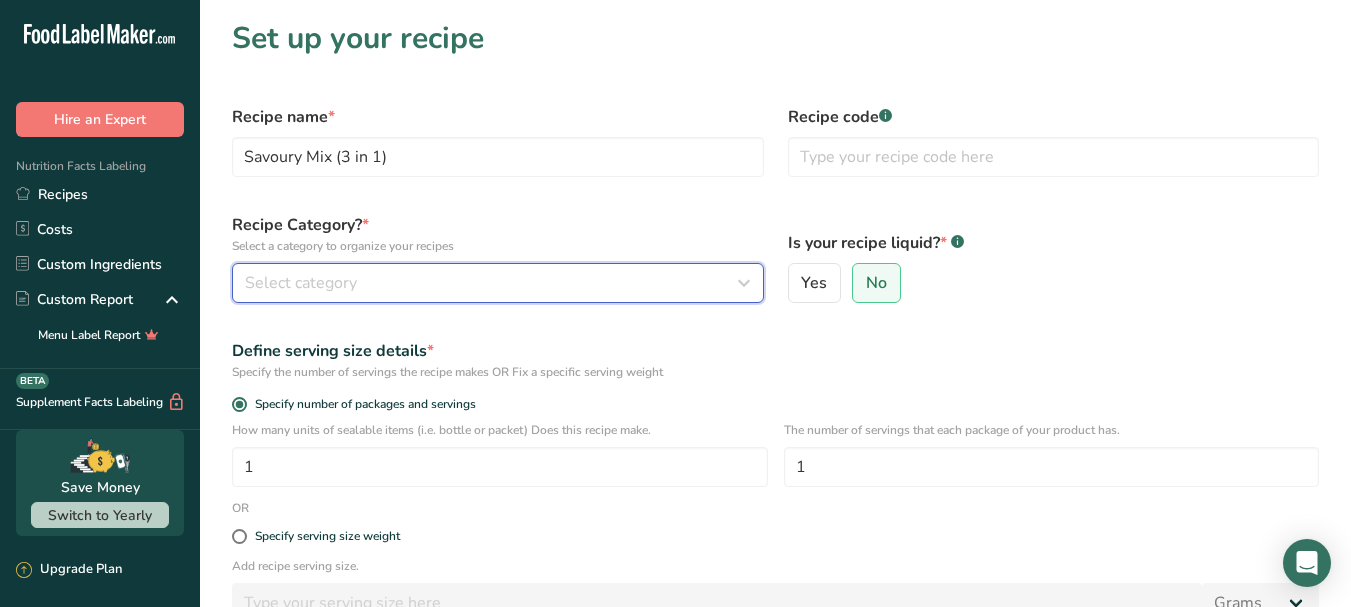 click at bounding box center [744, 283] 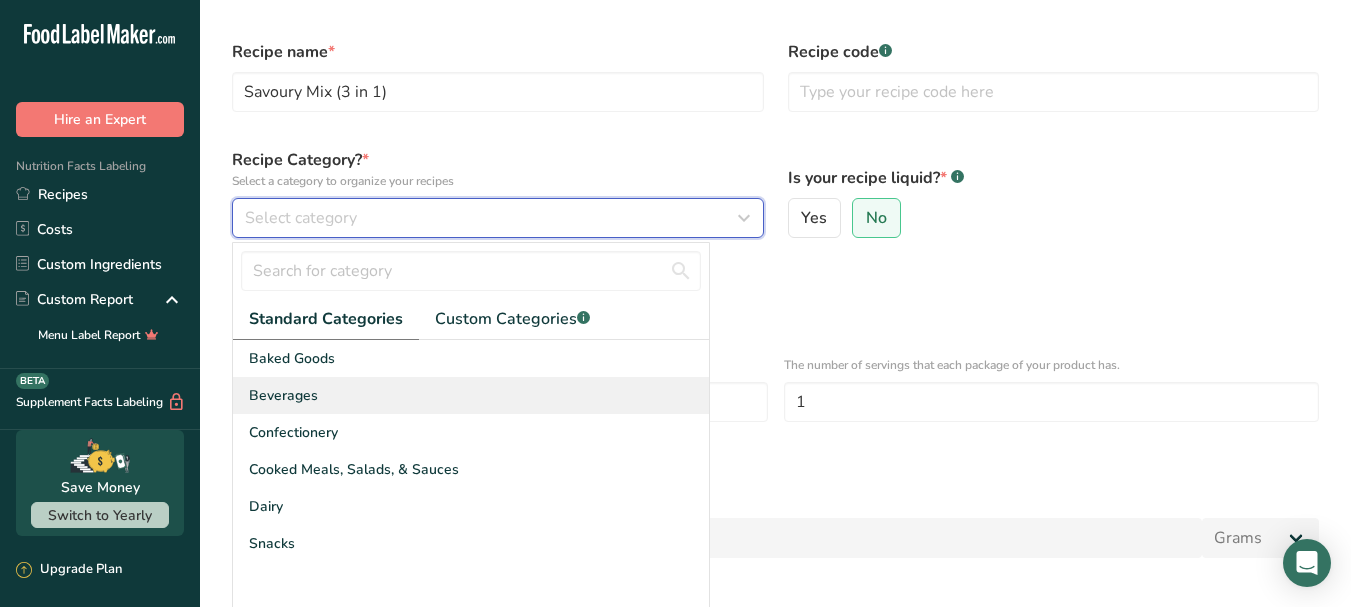 scroll, scrollTop: 100, scrollLeft: 0, axis: vertical 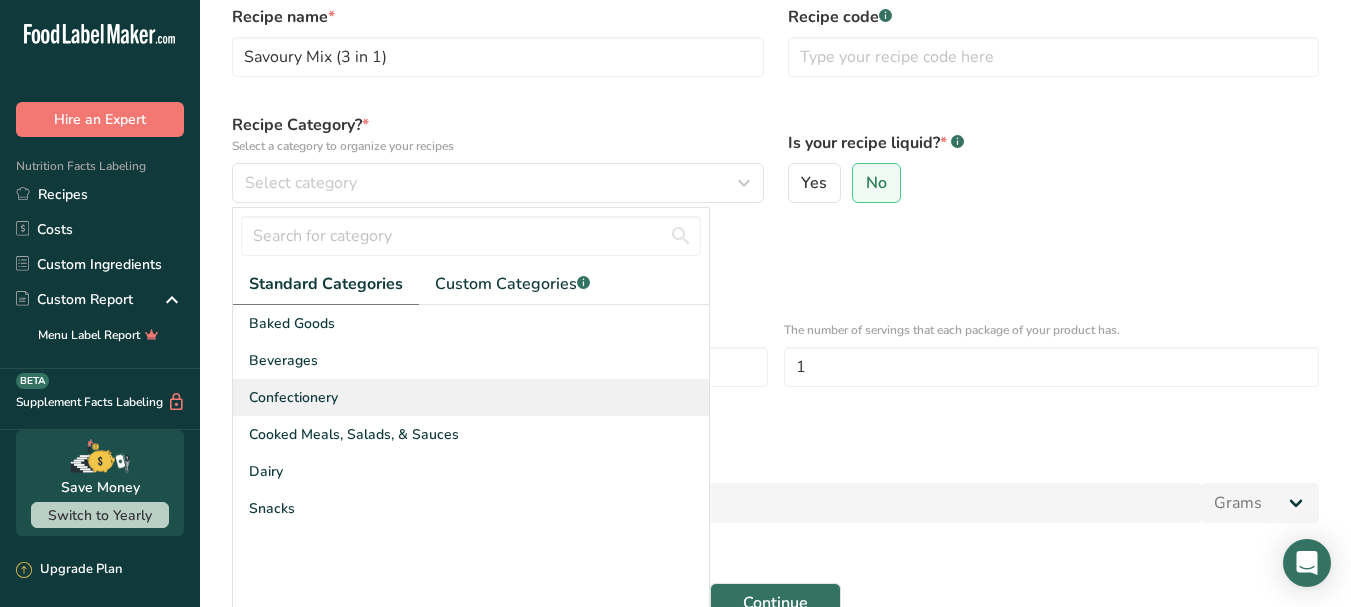 click on "Confectionery" at bounding box center (471, 397) 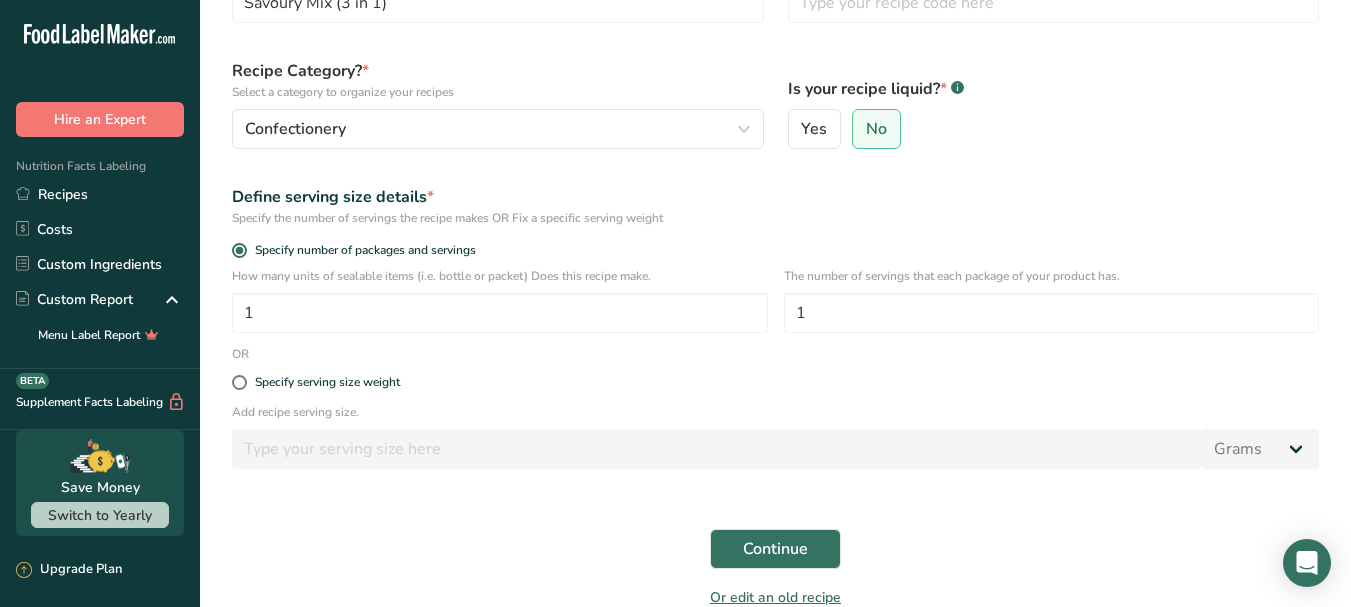 scroll, scrollTop: 200, scrollLeft: 0, axis: vertical 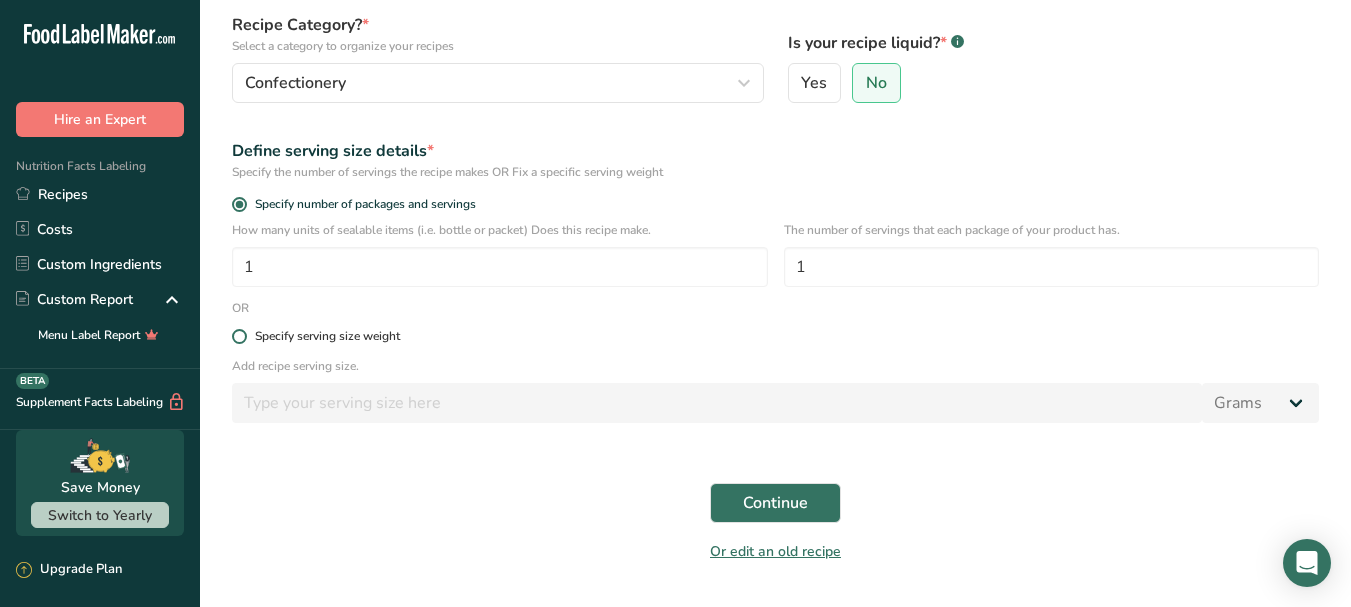 click at bounding box center [239, 336] 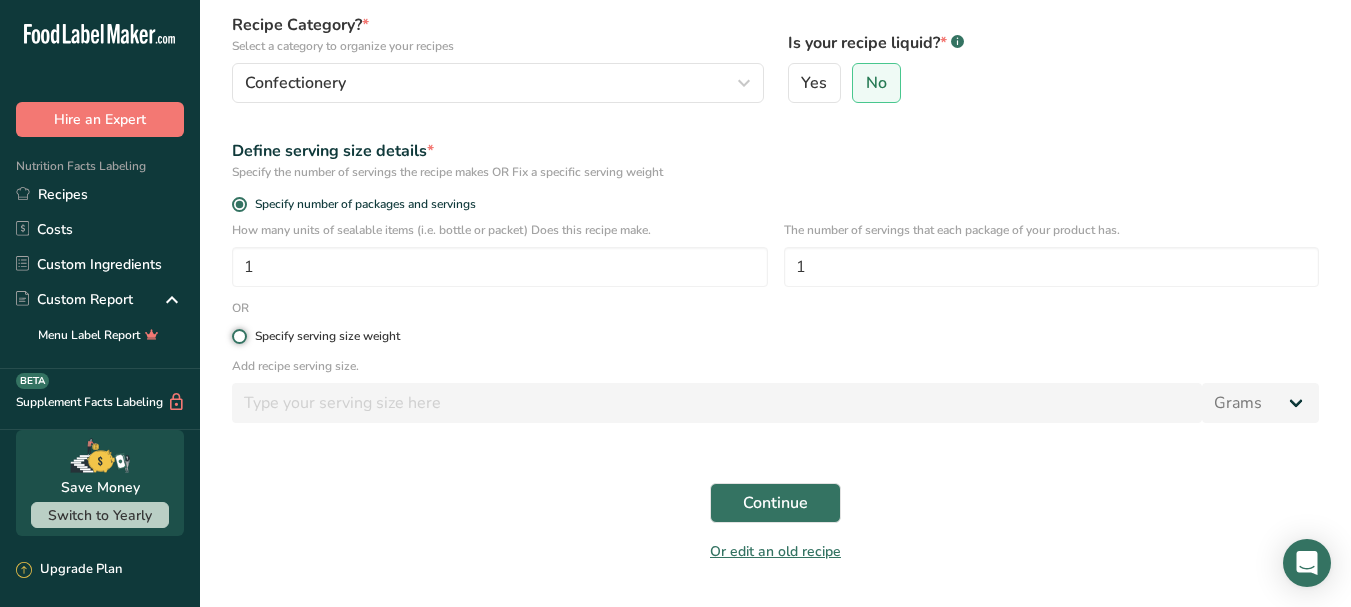 click on "Specify serving size weight" at bounding box center (238, 336) 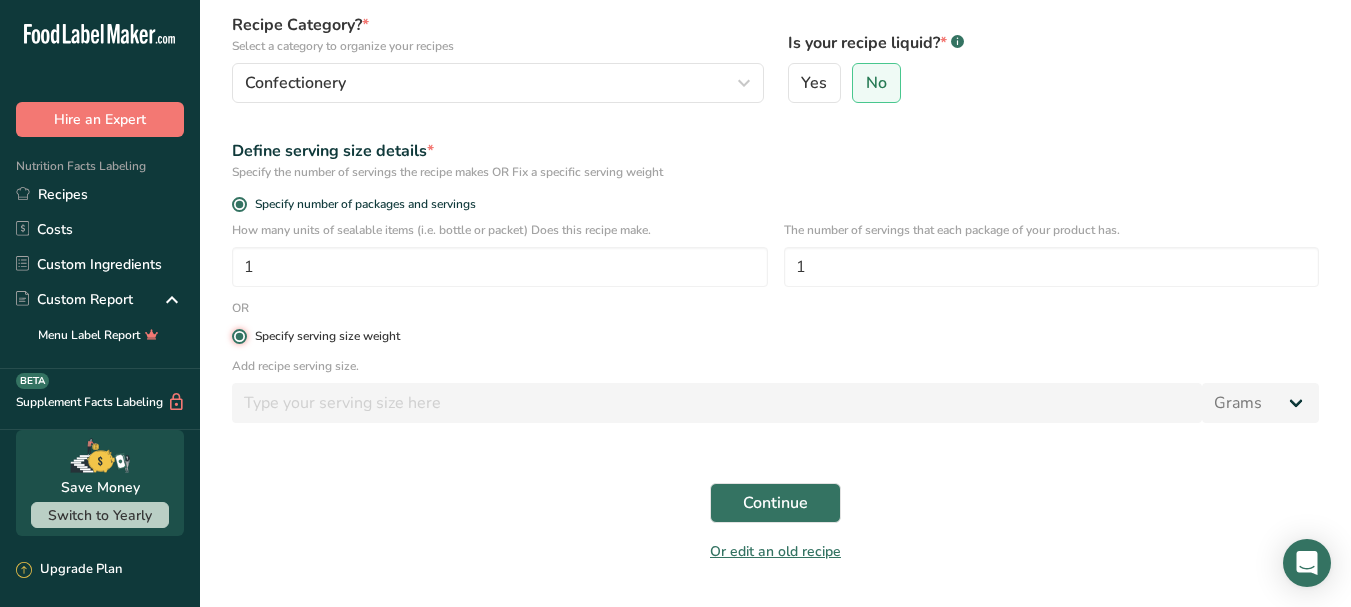 radio on "false" 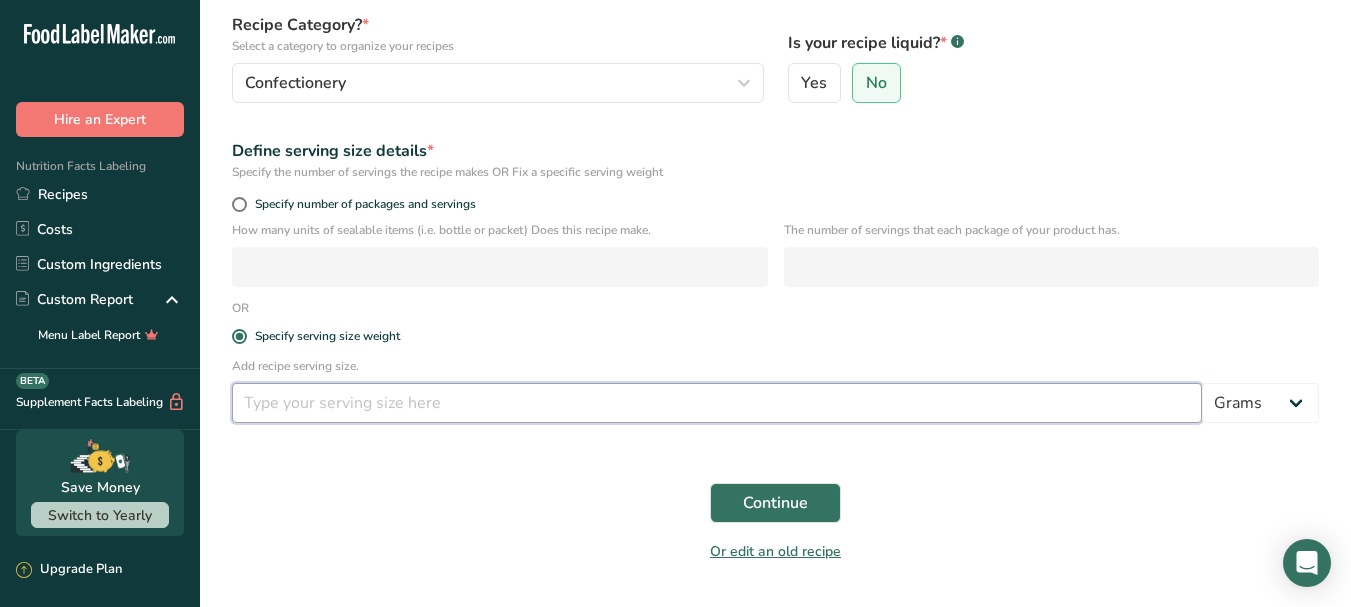 click at bounding box center [717, 403] 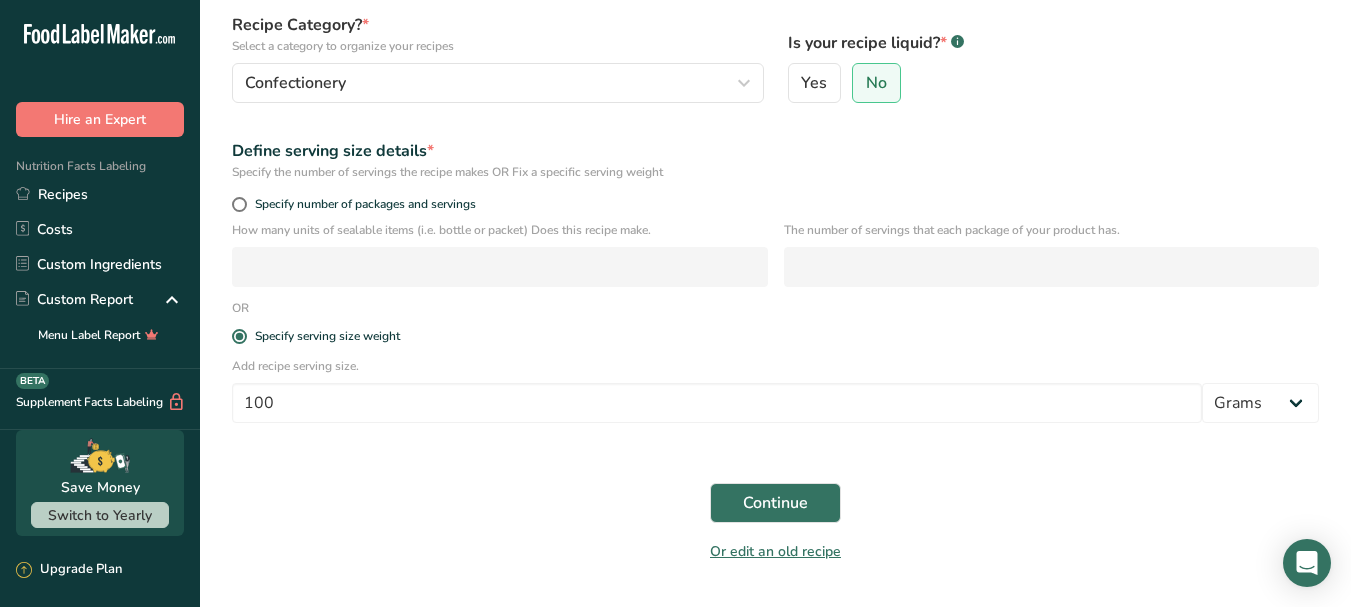 click on "Continue" at bounding box center (775, 503) 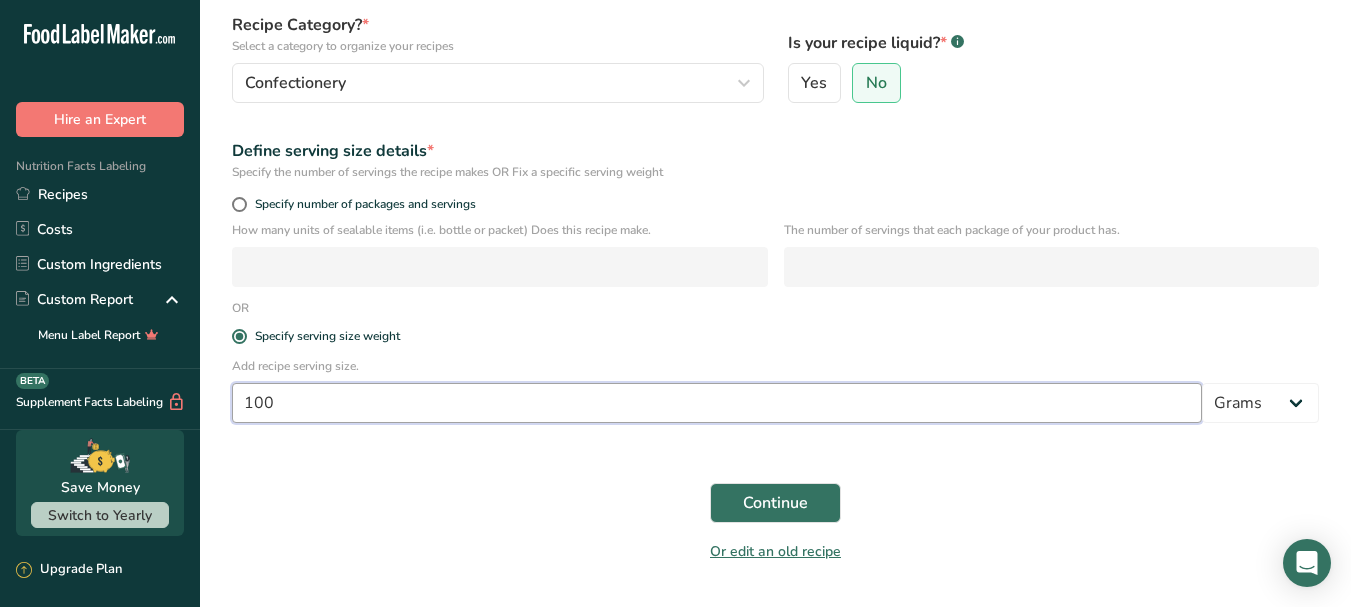 click on "100" at bounding box center (717, 403) 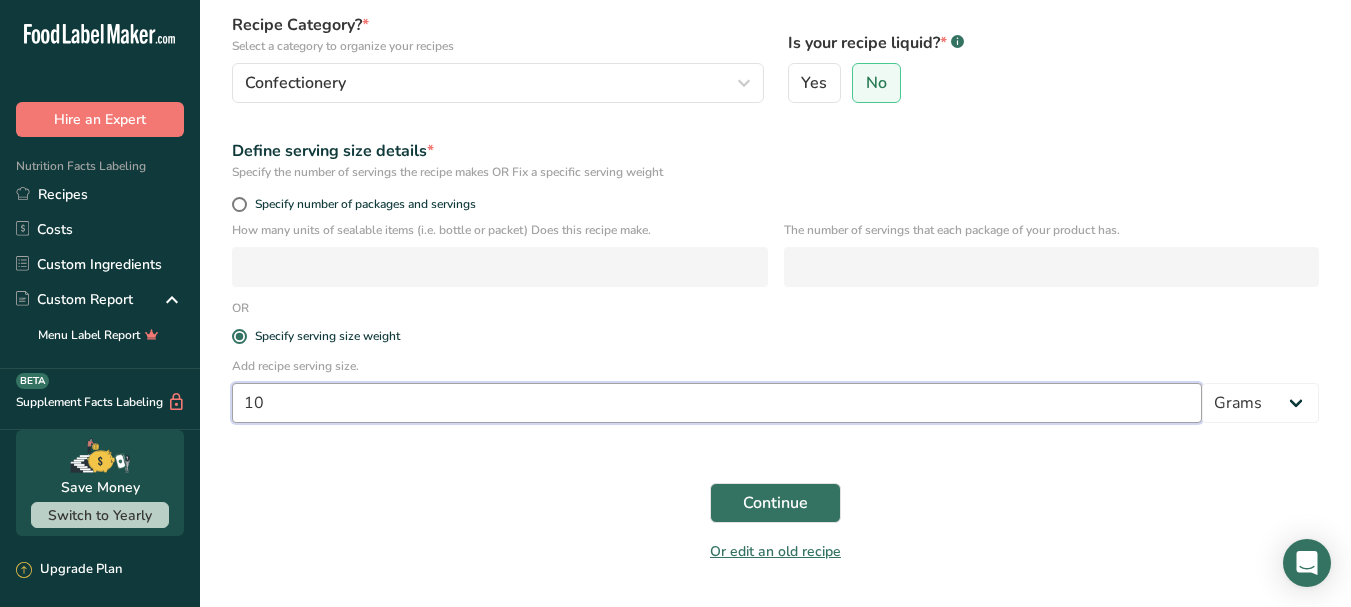 type on "1" 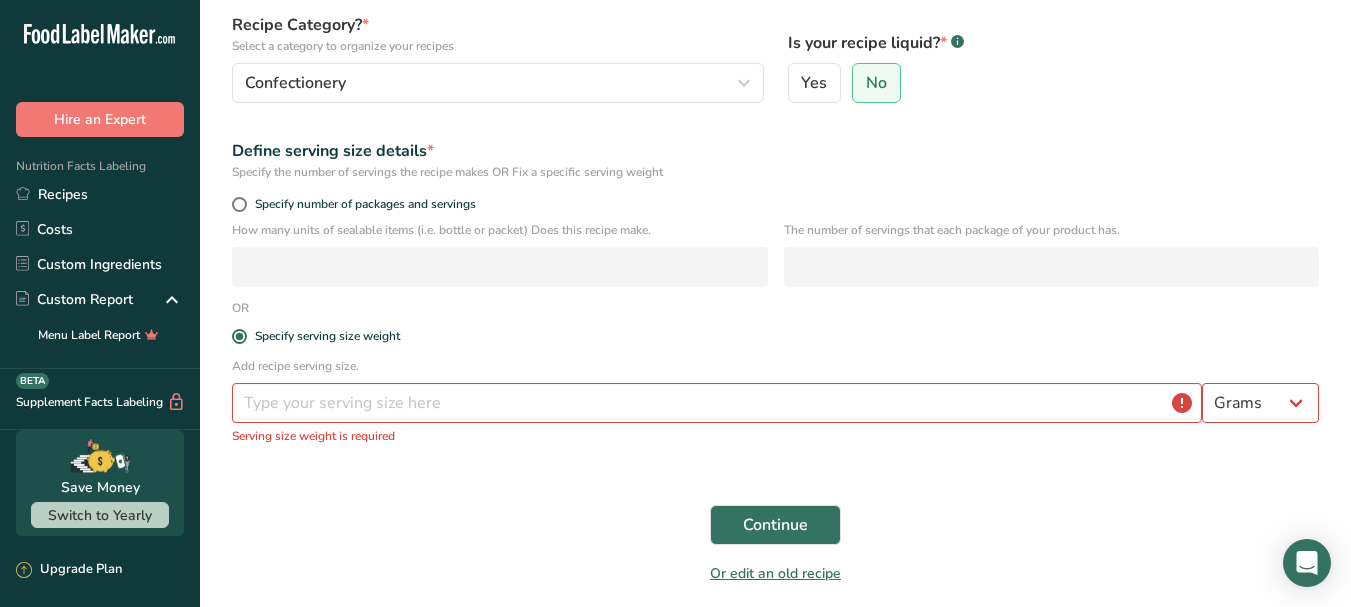 click on "Recipe name *   Savoury Mix (3 in 1)
Recipe code
.a-a{fill:#347362;}.b-a{fill:#fff;}
Recipe Category? *
Select a category to organize your recipes
Confectionery
Standard Categories
Custom Categories
.a-a{fill:#347362;}.b-a{fill:#fff;}
Baked Goods
[GEOGRAPHIC_DATA]
Confectionery
Cooked Meals, Salads, & Sauces
[GEOGRAPHIC_DATA]
Snacks
Add New Category
Is your recipe liquid? *   .a-a{fill:#347362;}.b-a{fill:#fff;}           Yes   No
Define serving size details *
Specify the number of servings the recipe makes OR Fix a specific serving weight
Specify number of packages and servings
OR" at bounding box center (775, 245) 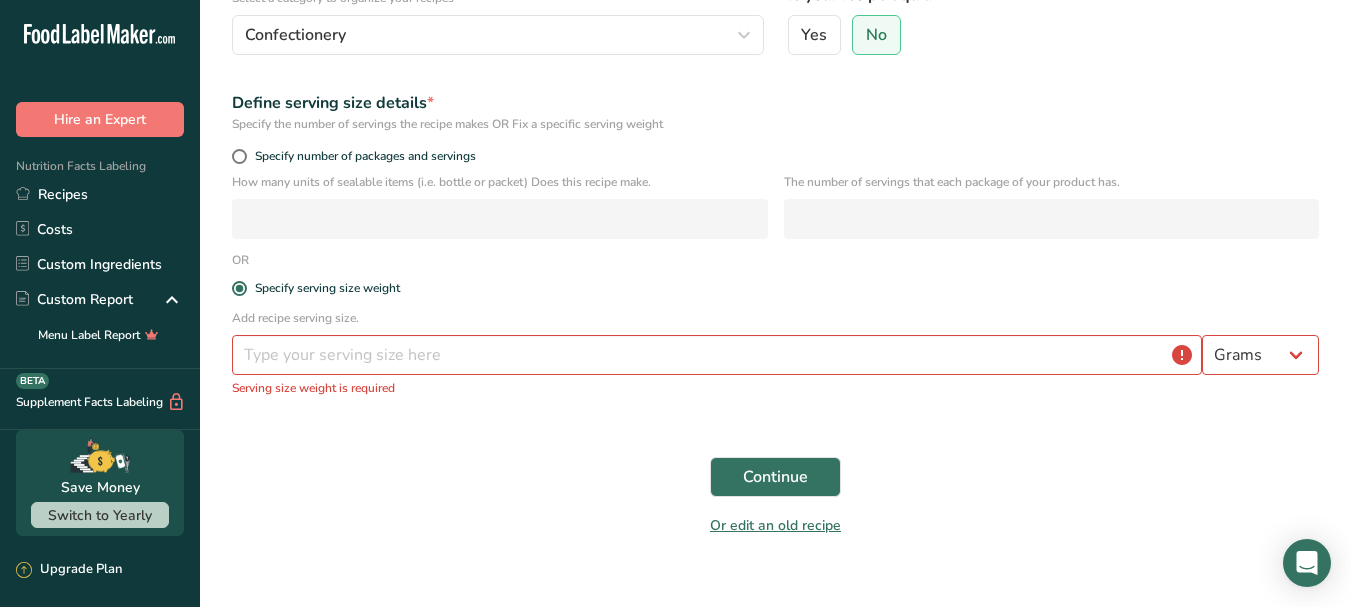 scroll, scrollTop: 274, scrollLeft: 0, axis: vertical 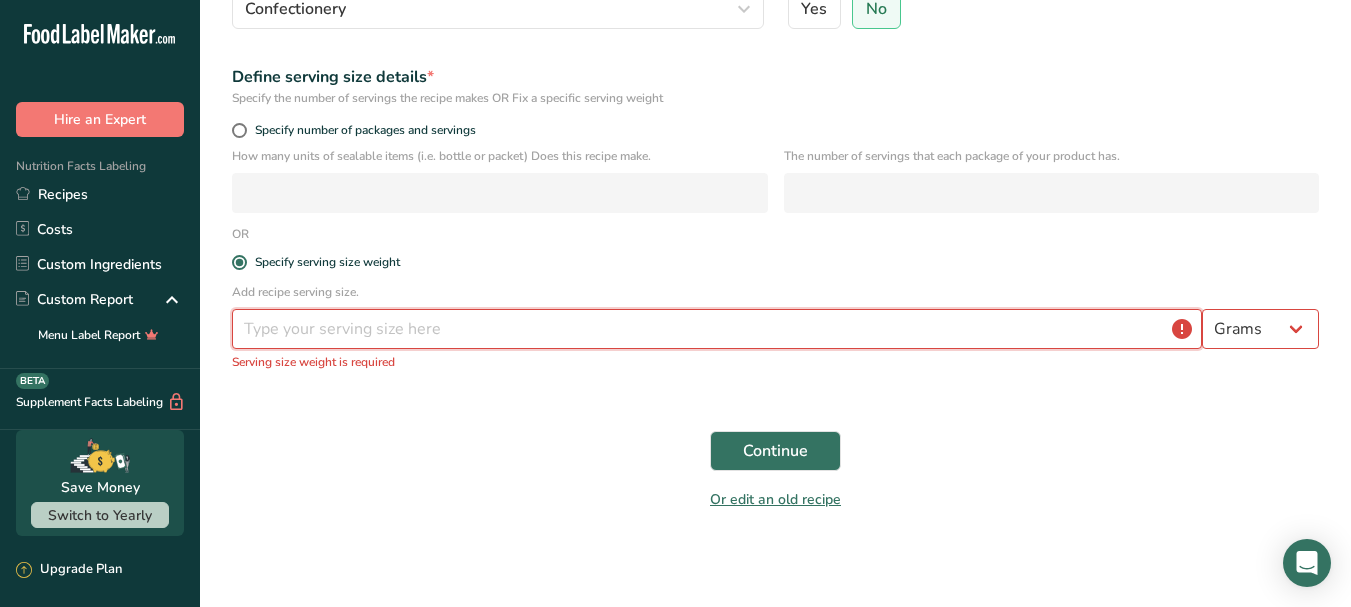 click at bounding box center [717, 329] 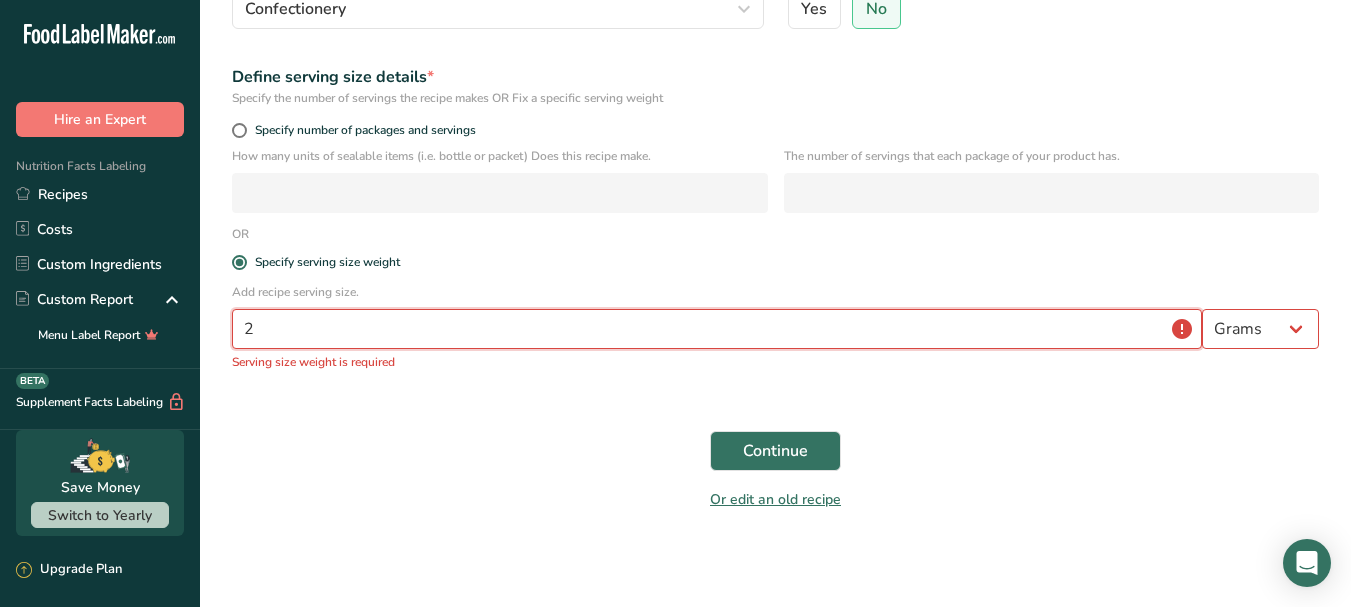 scroll, scrollTop: 252, scrollLeft: 0, axis: vertical 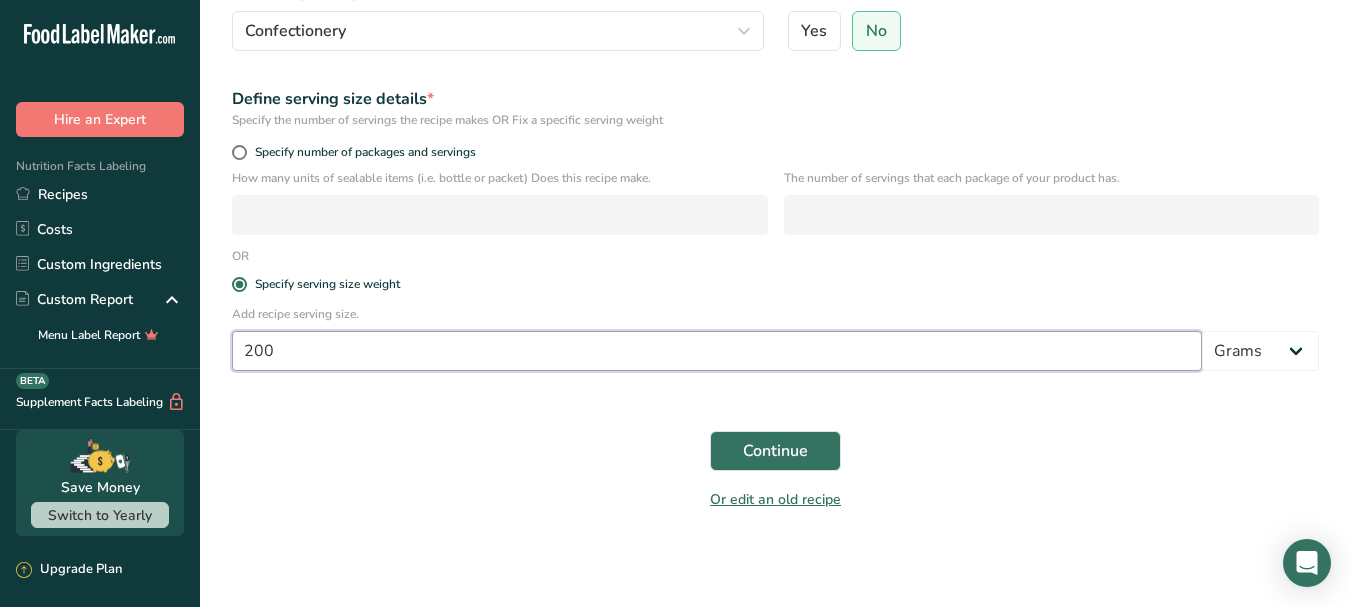 type on "200" 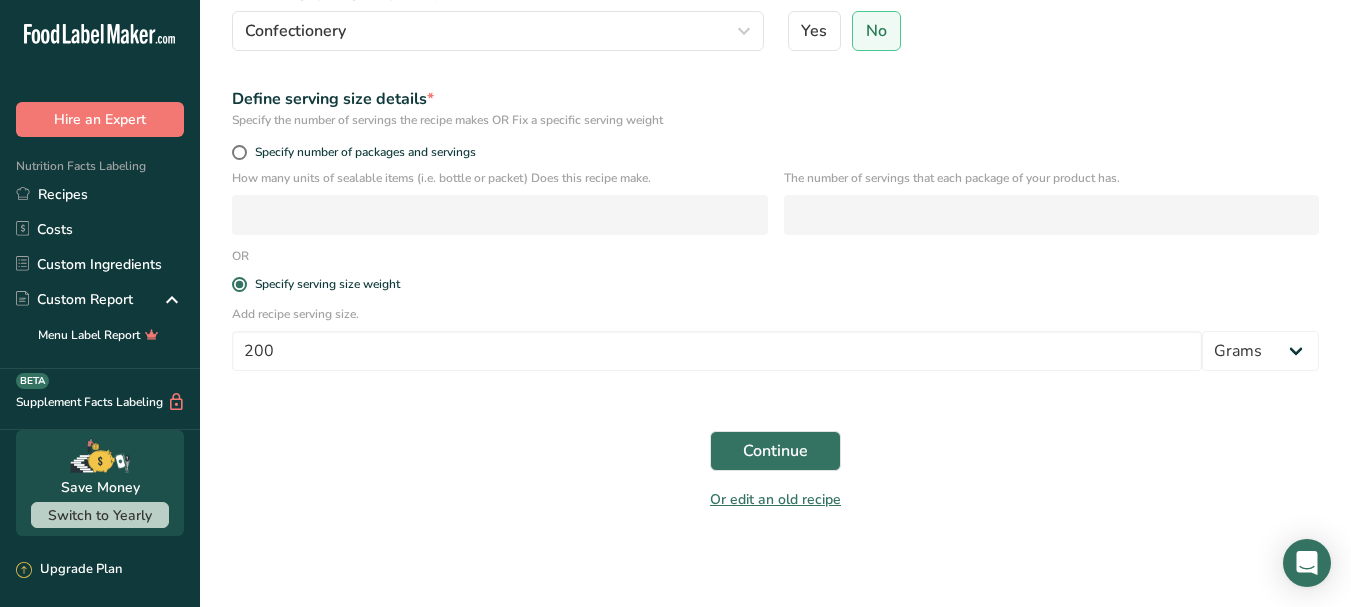 drag, startPoint x: 625, startPoint y: 527, endPoint x: 606, endPoint y: 529, distance: 19.104973 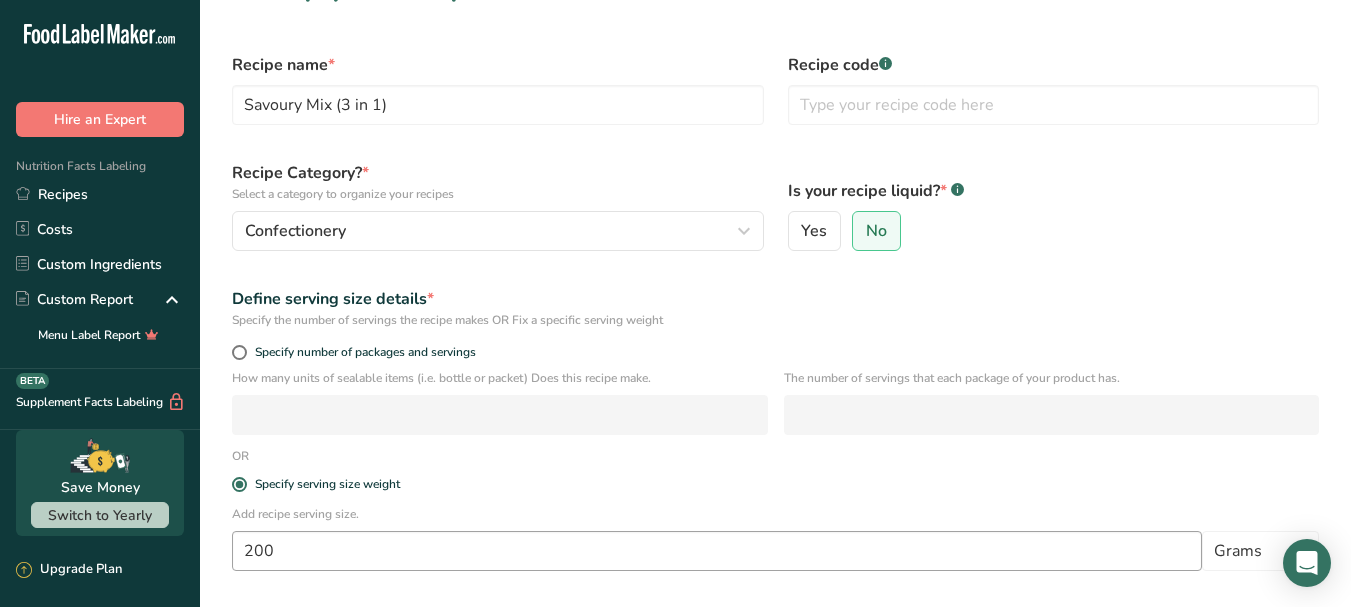 scroll, scrollTop: 152, scrollLeft: 0, axis: vertical 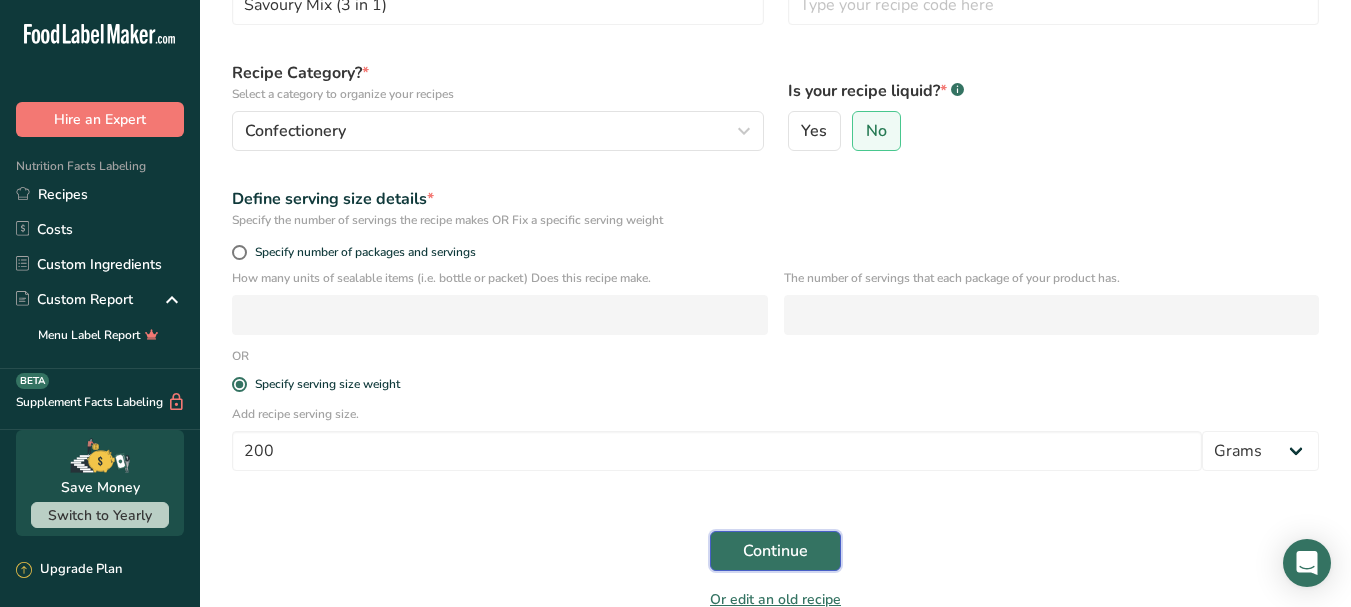 click on "Continue" at bounding box center (775, 551) 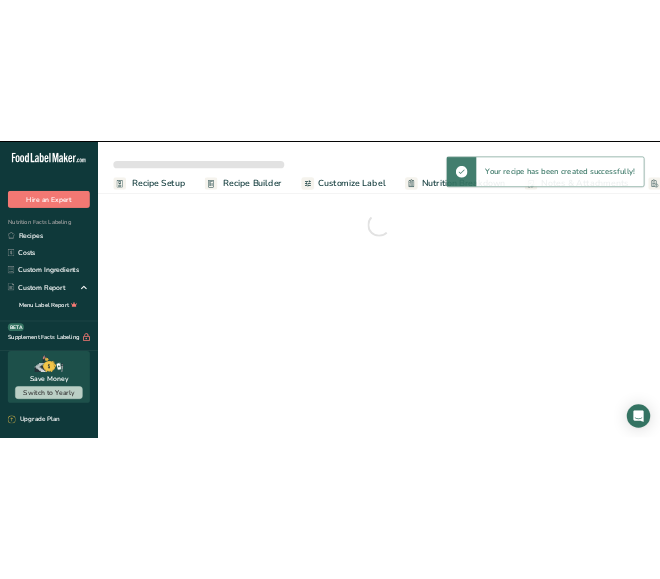 scroll, scrollTop: 0, scrollLeft: 0, axis: both 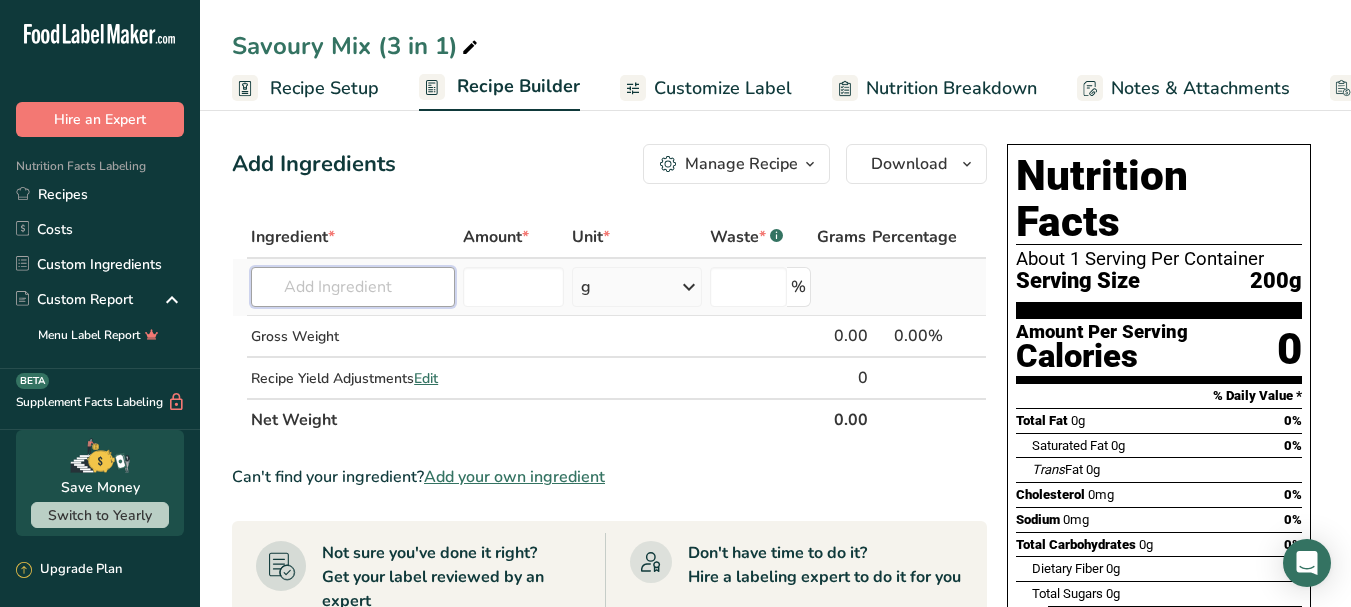 click at bounding box center [353, 287] 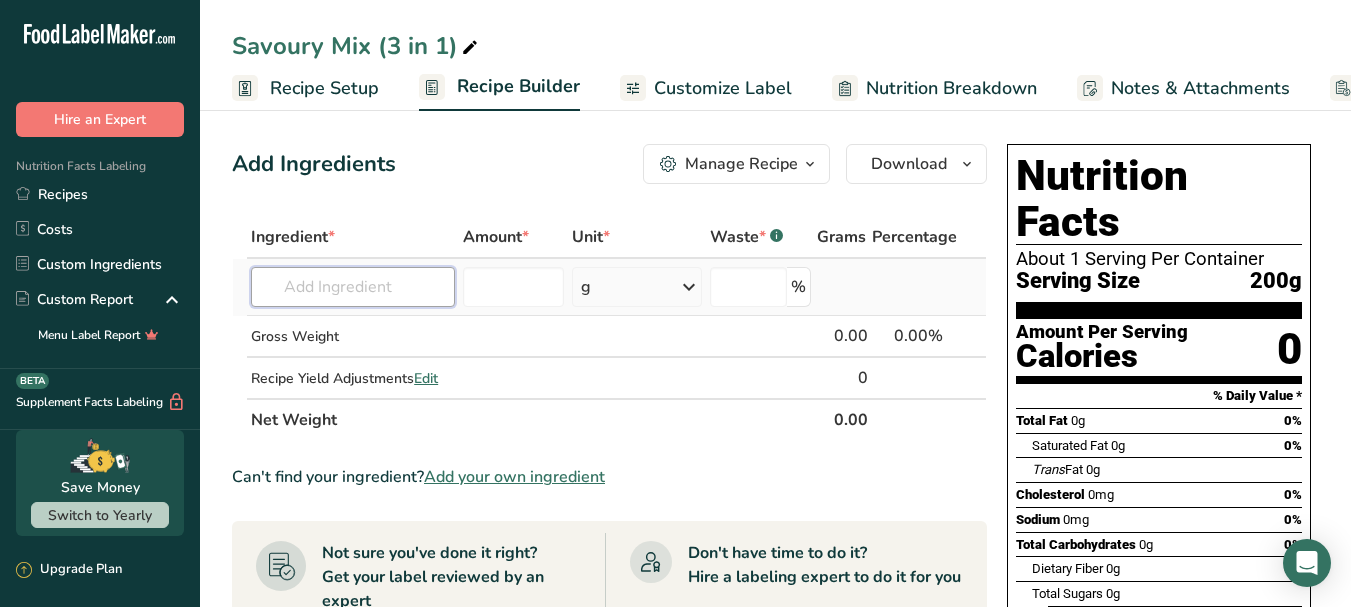 type on "g" 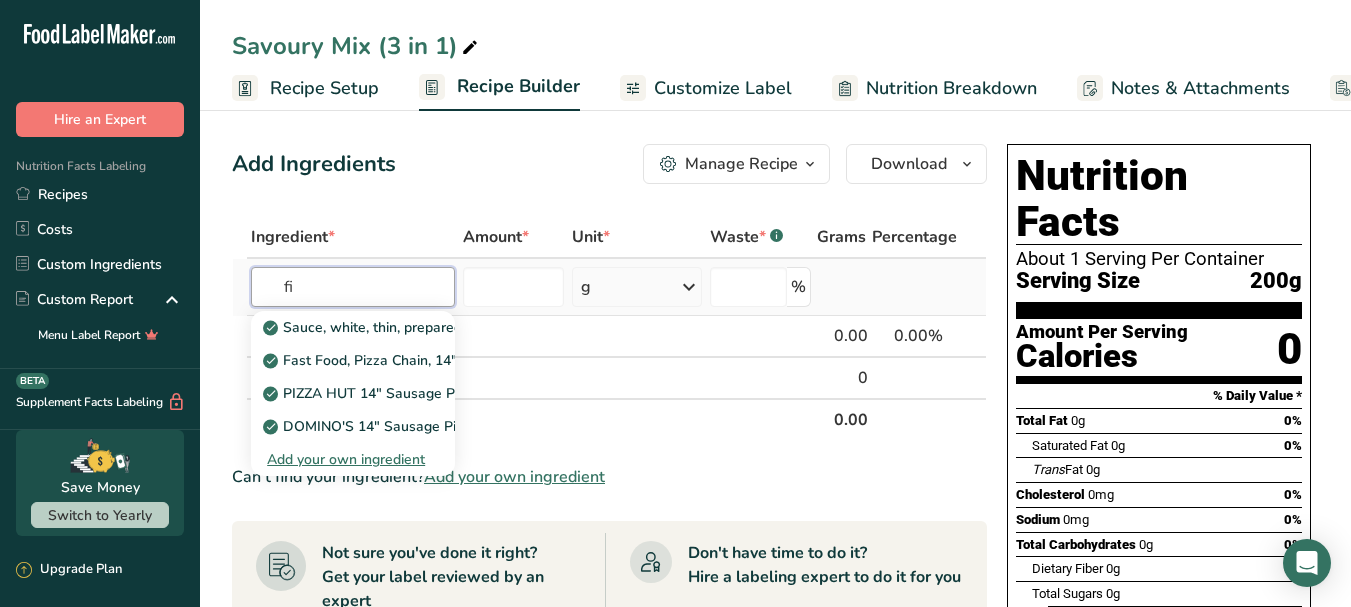 type on "f" 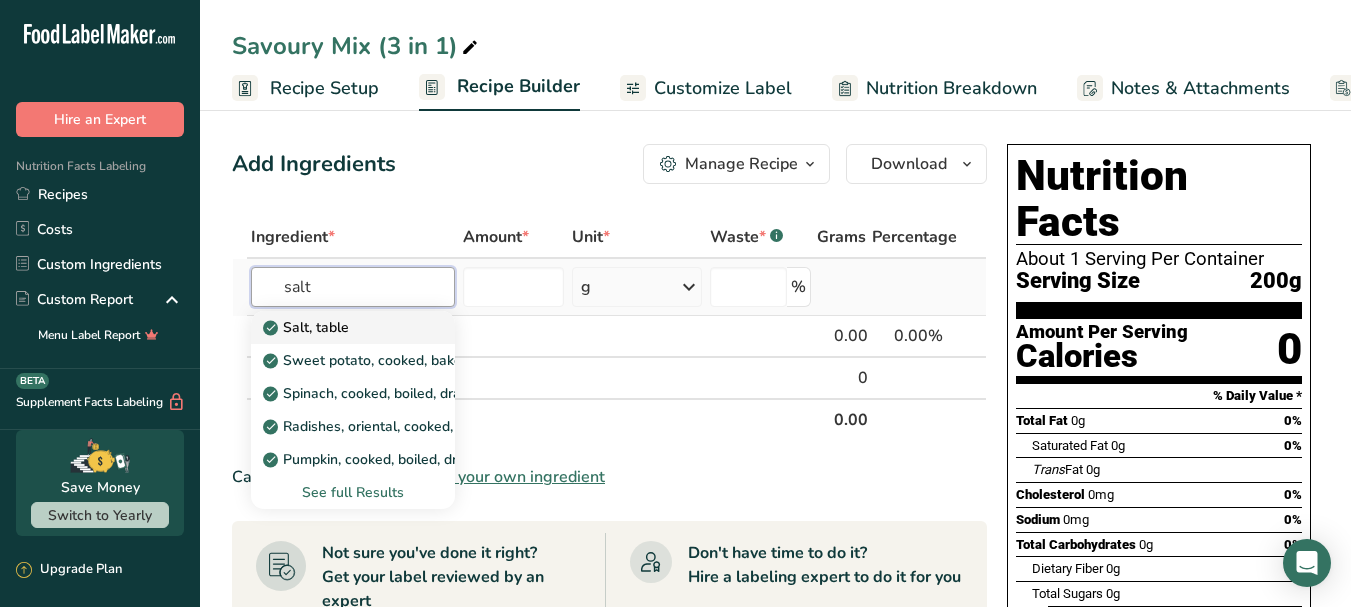 type on "salt" 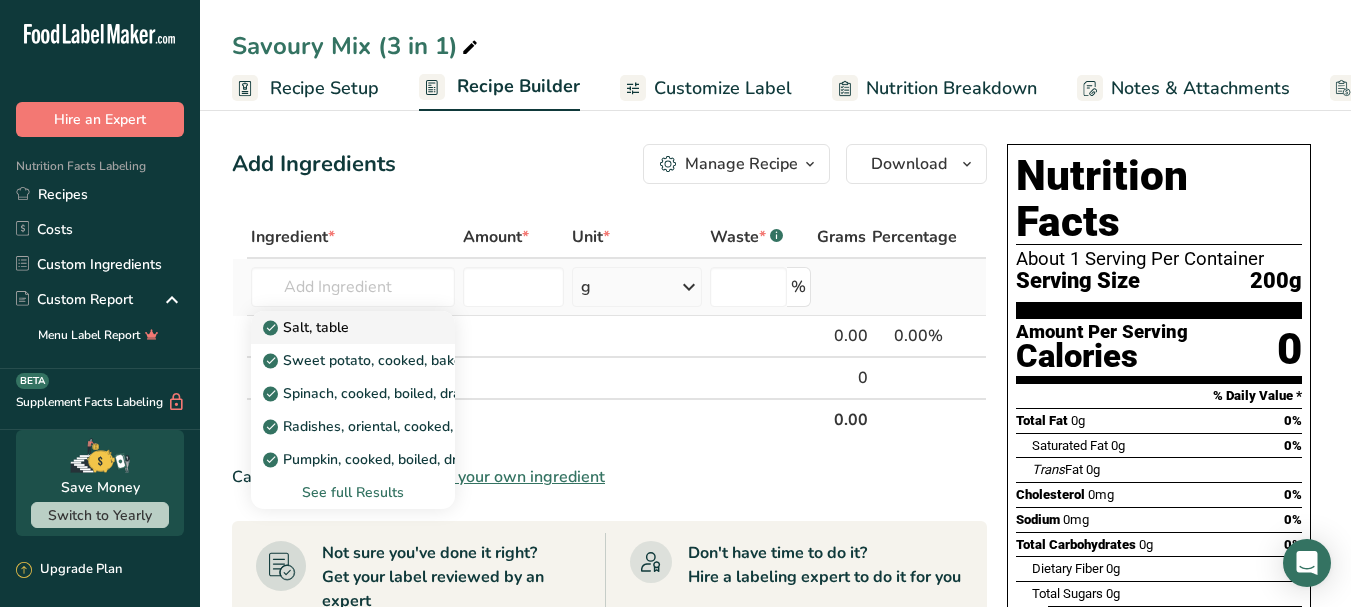 click on "Salt, table" at bounding box center [337, 327] 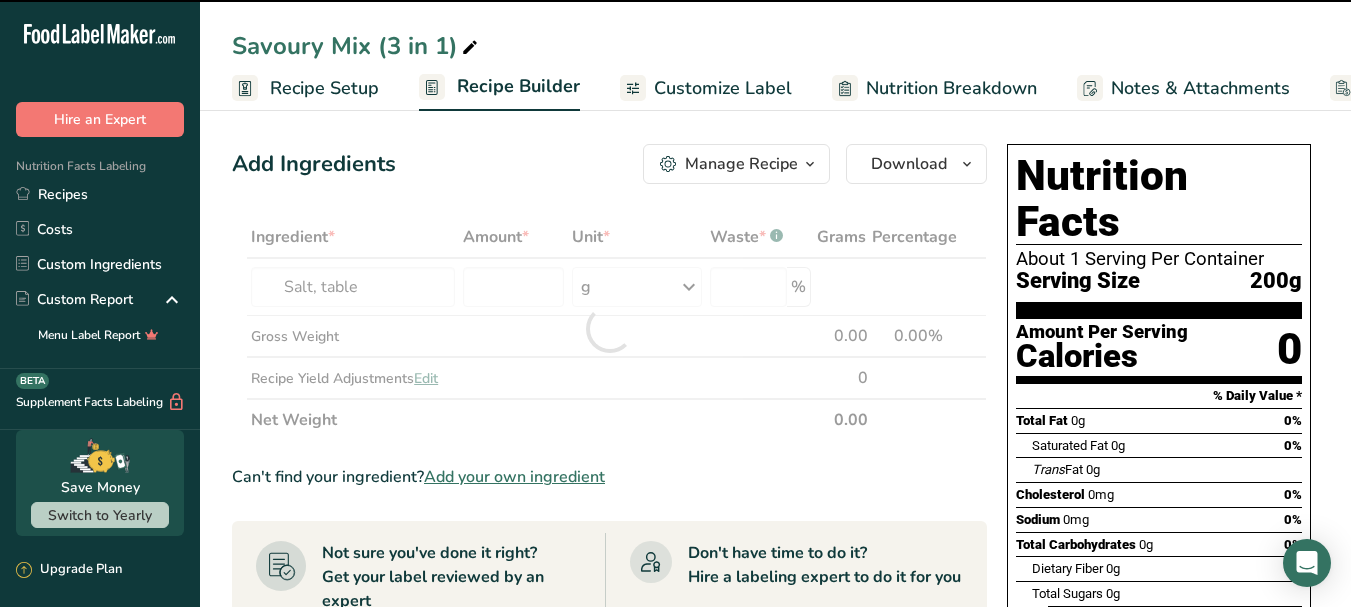 type on "0" 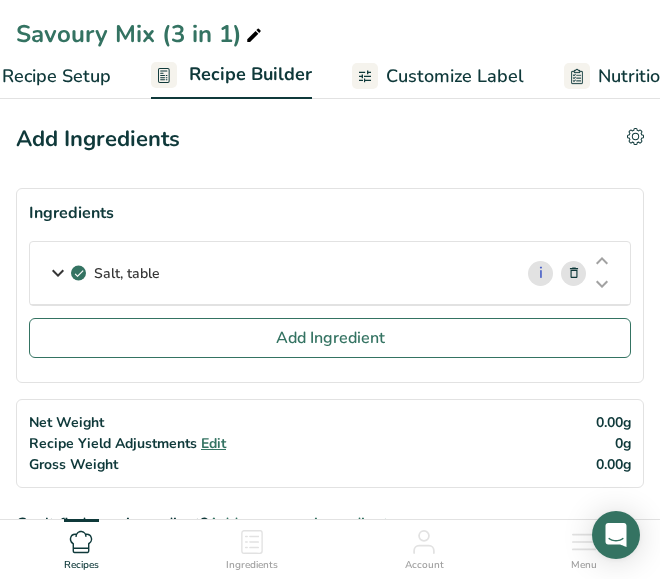 scroll, scrollTop: 0, scrollLeft: 0, axis: both 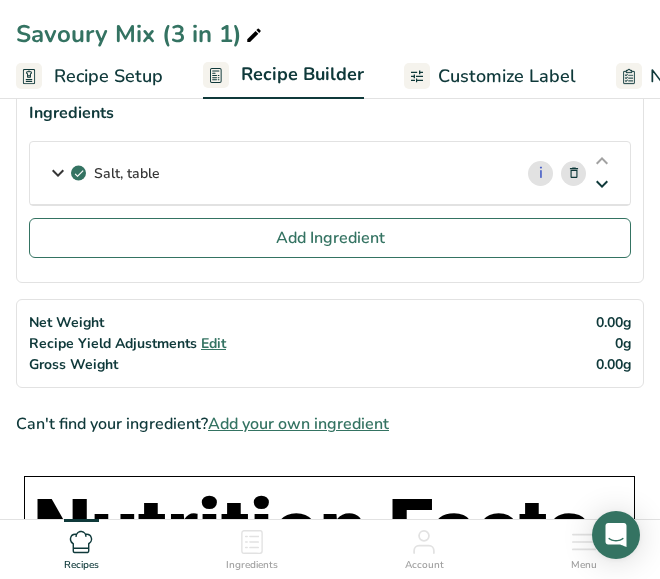 click at bounding box center (602, 184) 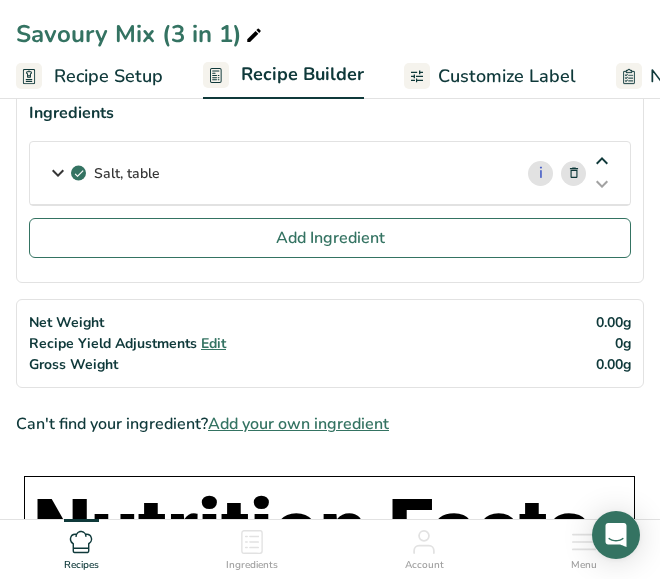 click at bounding box center (602, 161) 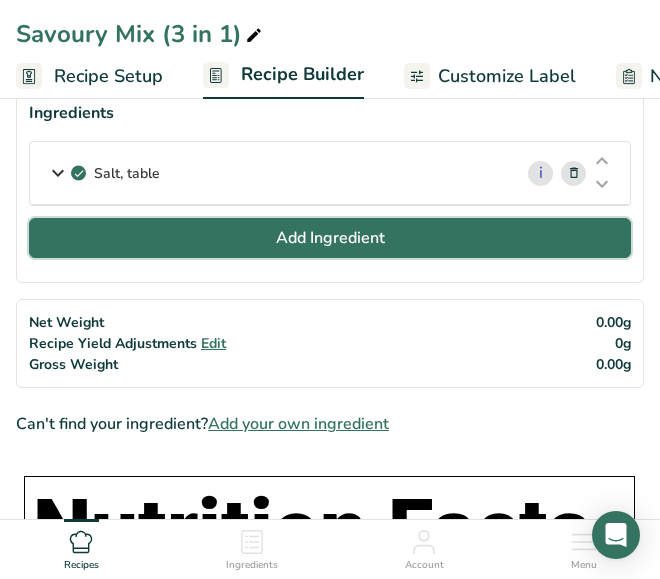 click on "Add Ingredient" at bounding box center [330, 238] 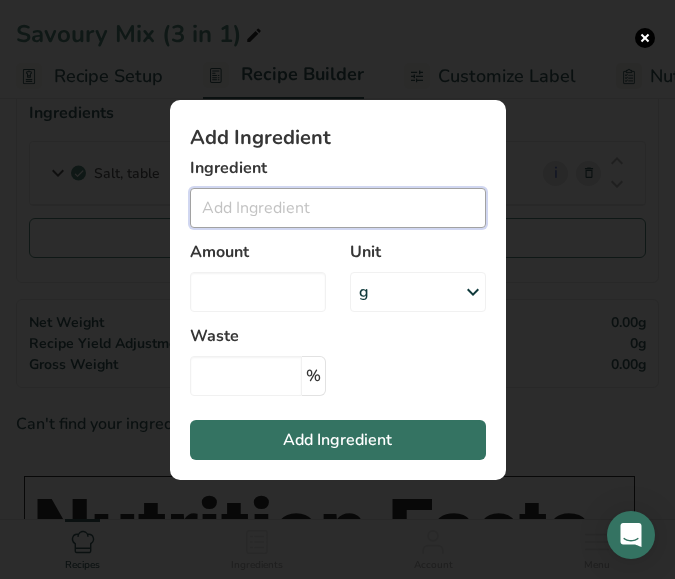 click at bounding box center [338, 208] 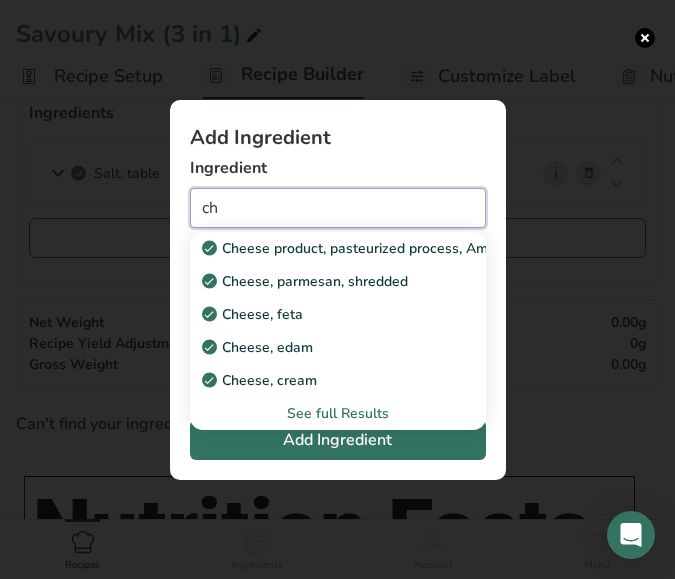 type on "c" 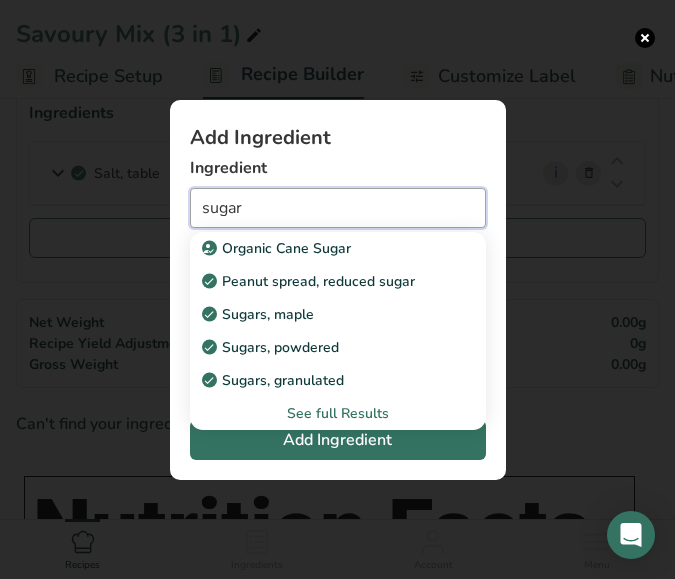 type on "sugar" 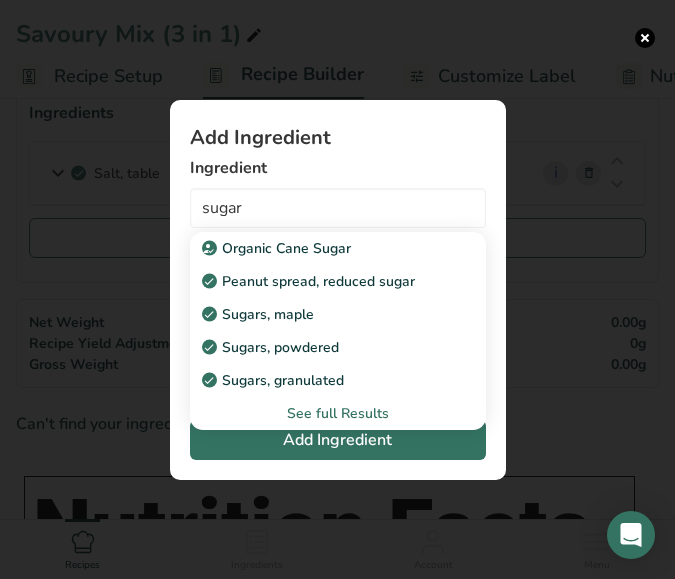 click on "See full Results" at bounding box center [338, 413] 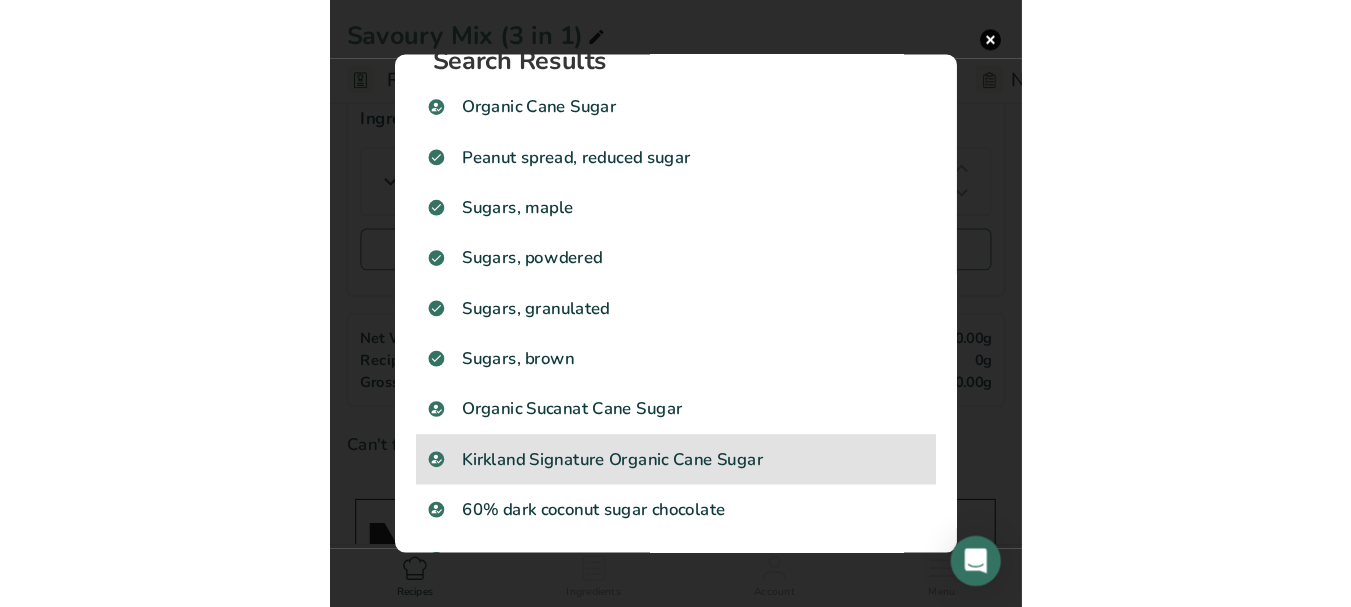 scroll, scrollTop: 0, scrollLeft: 0, axis: both 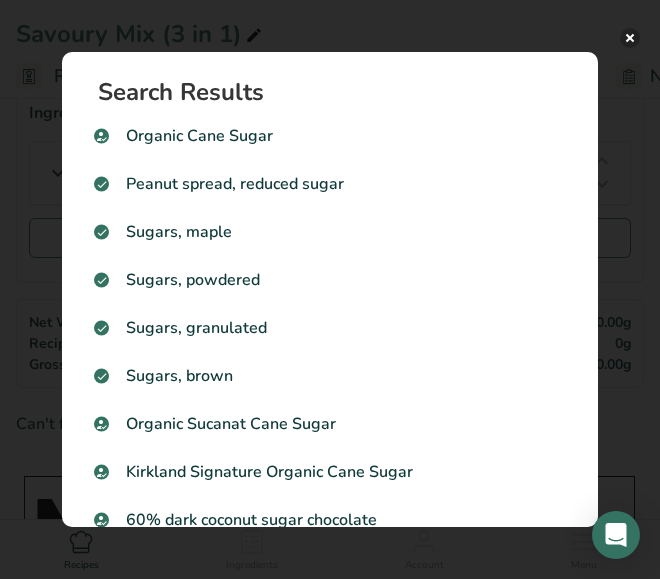 click at bounding box center (630, 38) 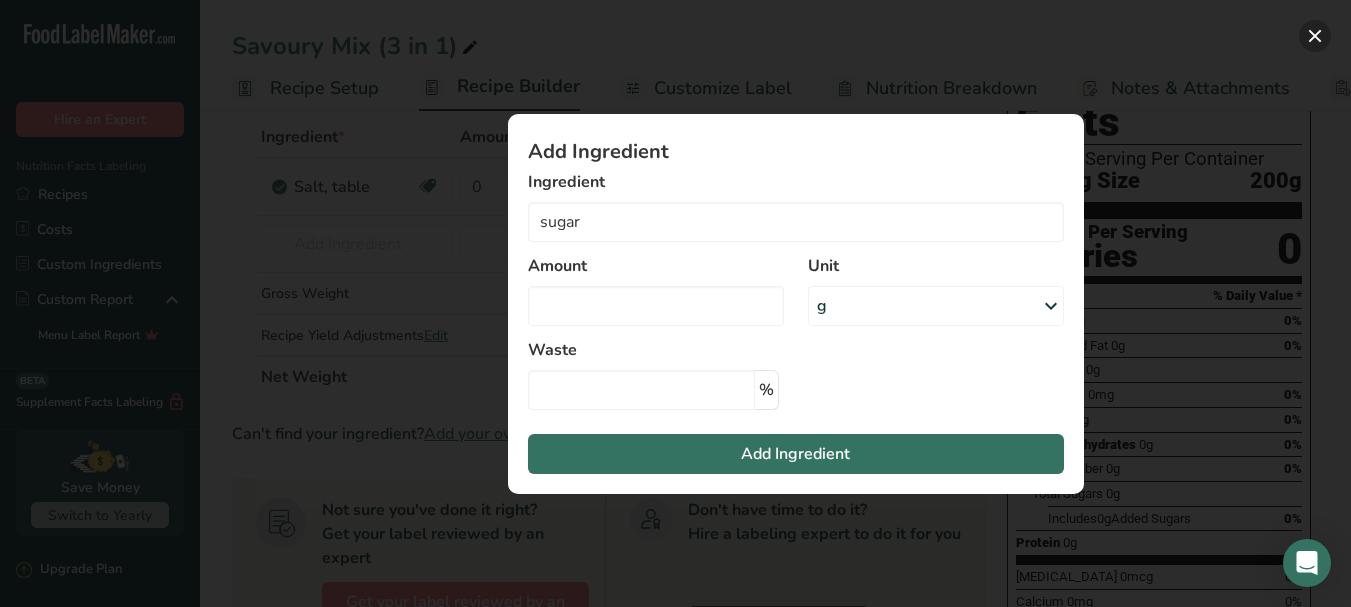 click at bounding box center (1315, 36) 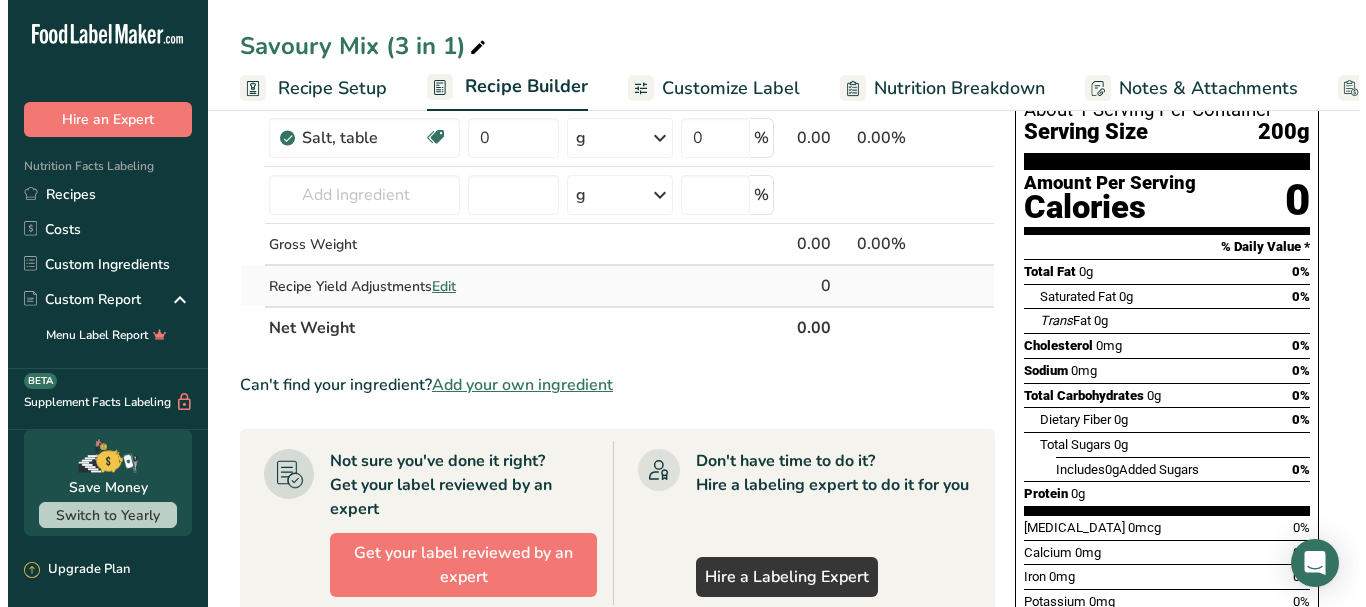scroll, scrollTop: 100, scrollLeft: 0, axis: vertical 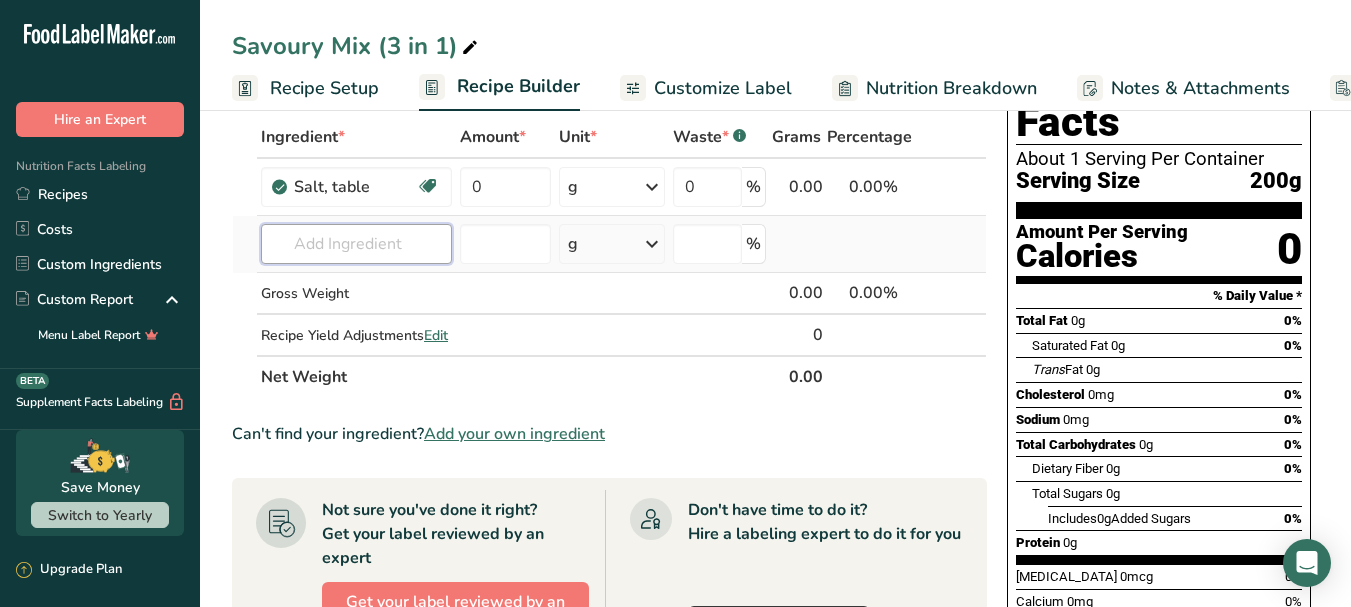click at bounding box center (356, 244) 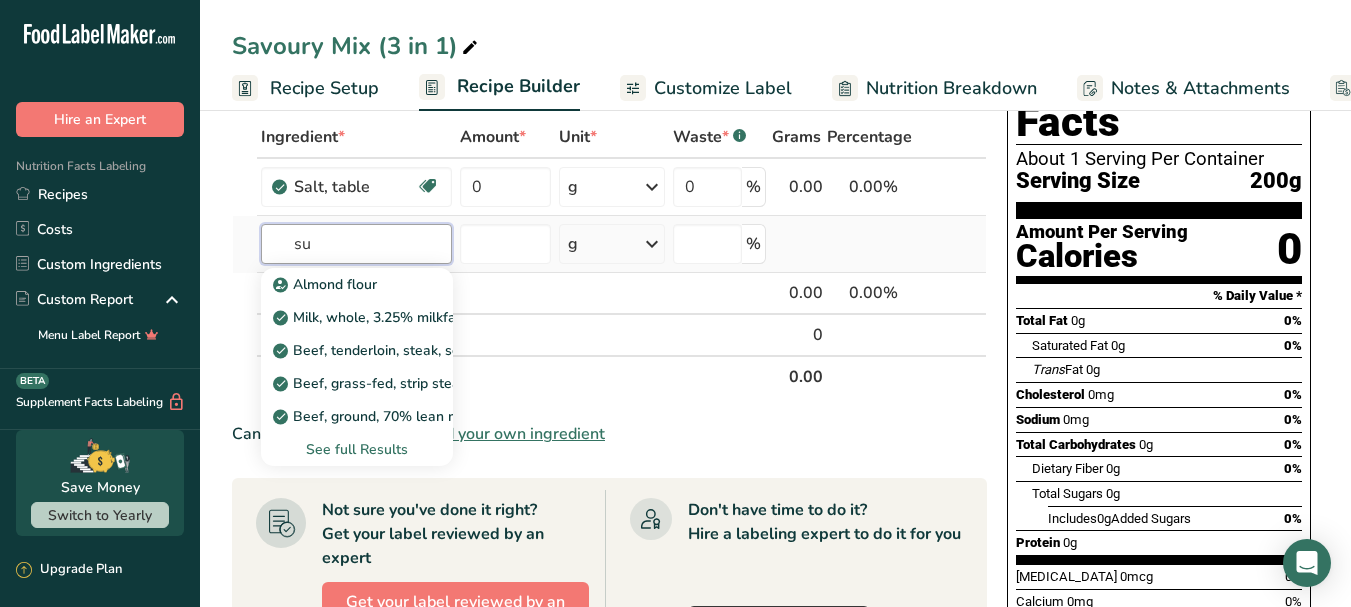 type on "s" 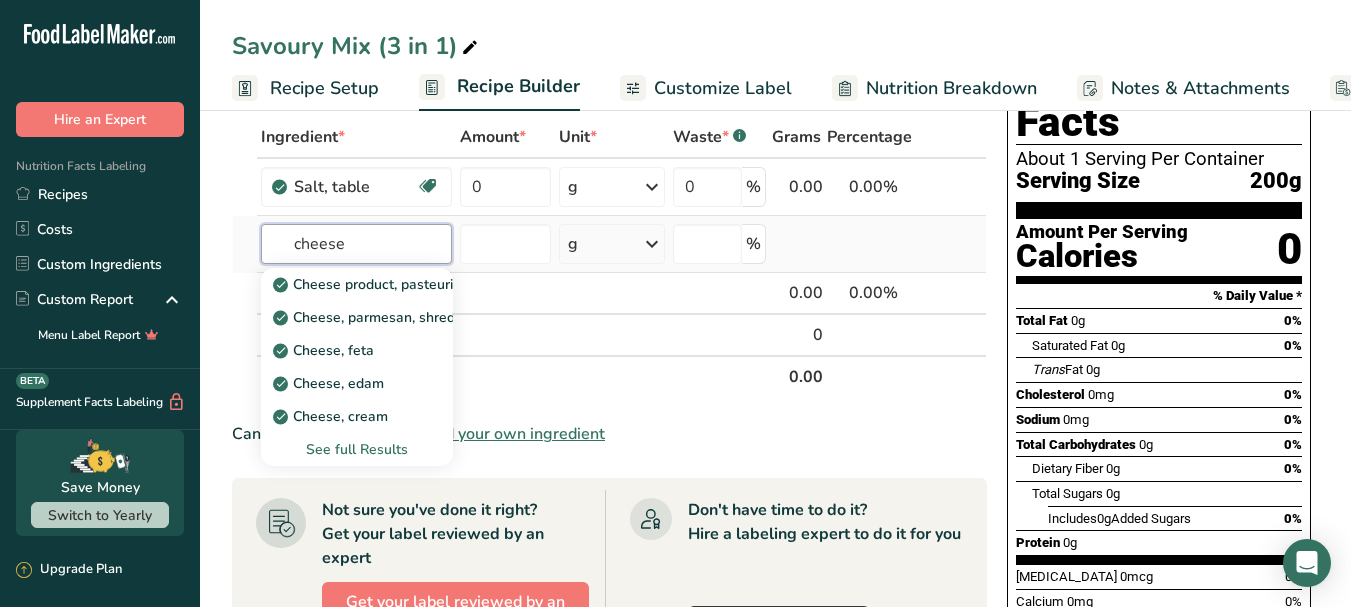 type on "cheese" 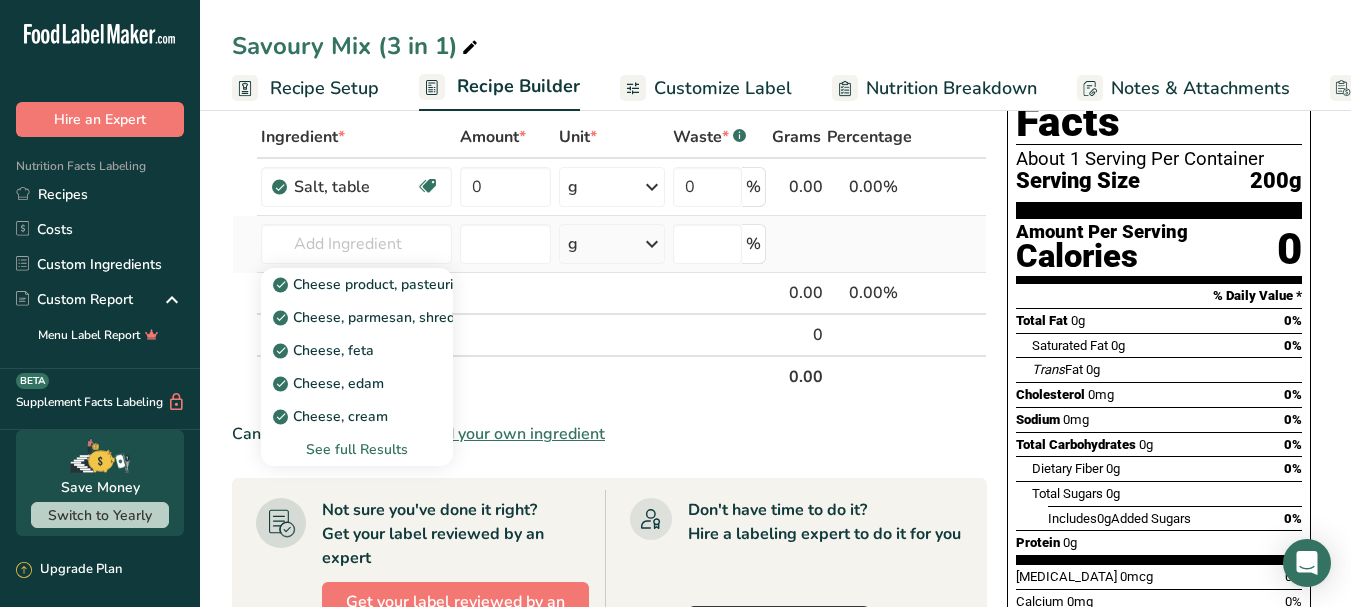 click on "See full Results" at bounding box center (357, 449) 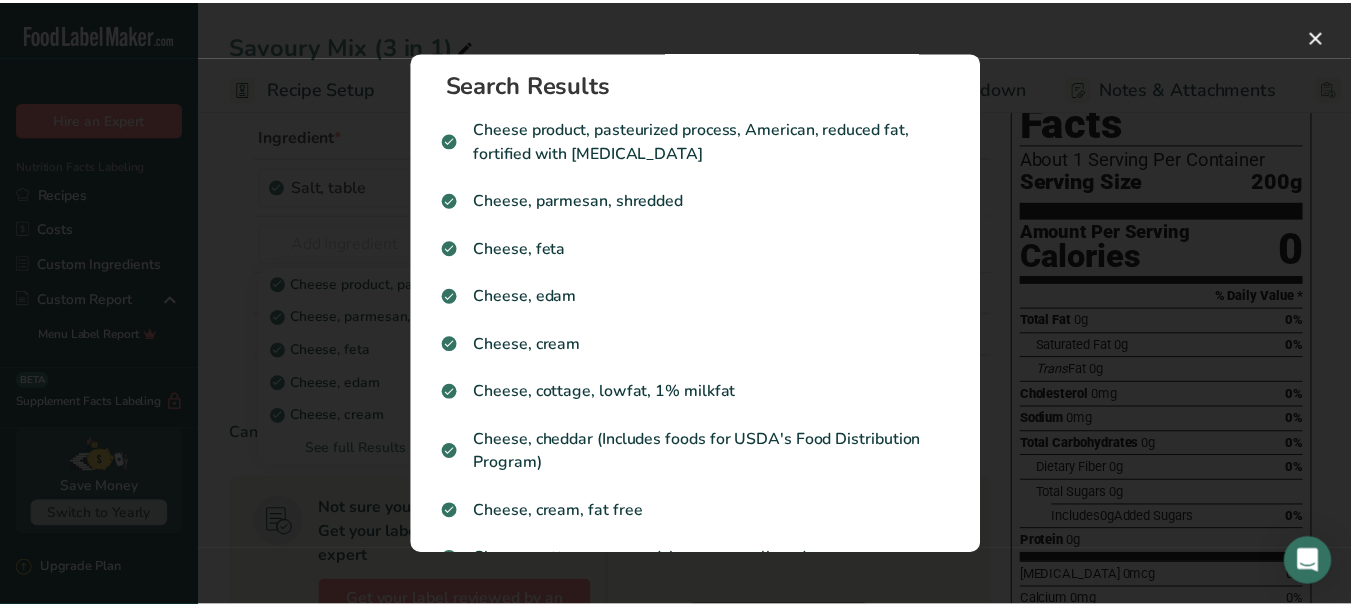 scroll, scrollTop: 0, scrollLeft: 0, axis: both 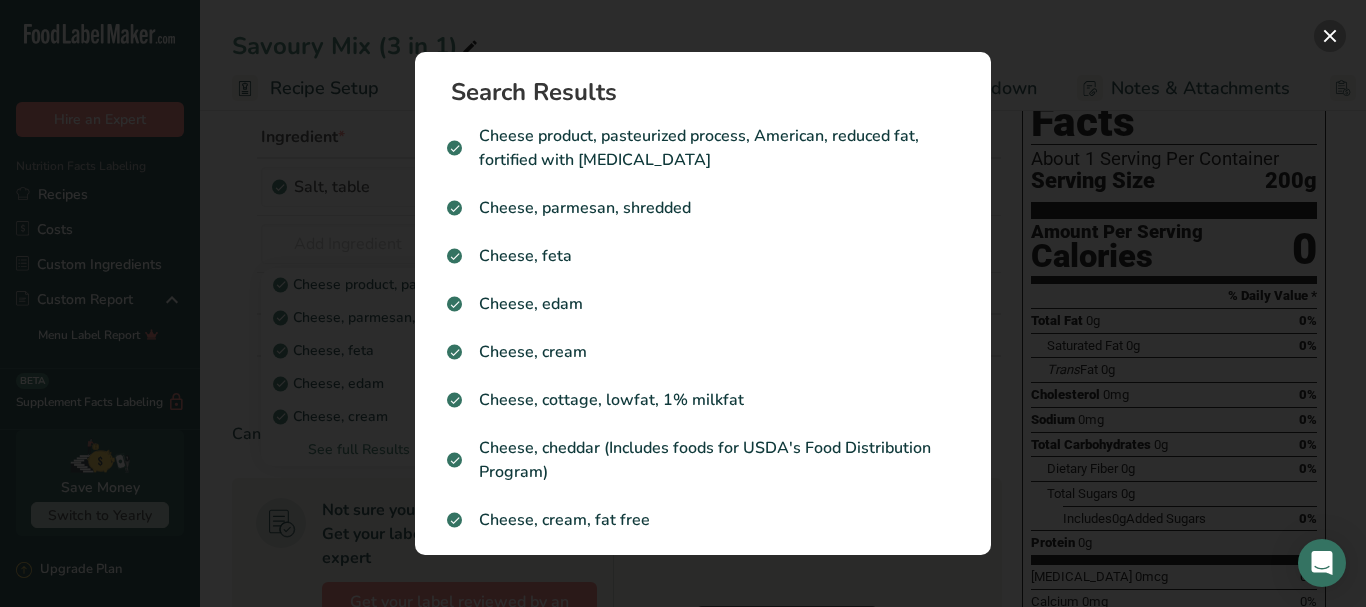 click at bounding box center (1330, 36) 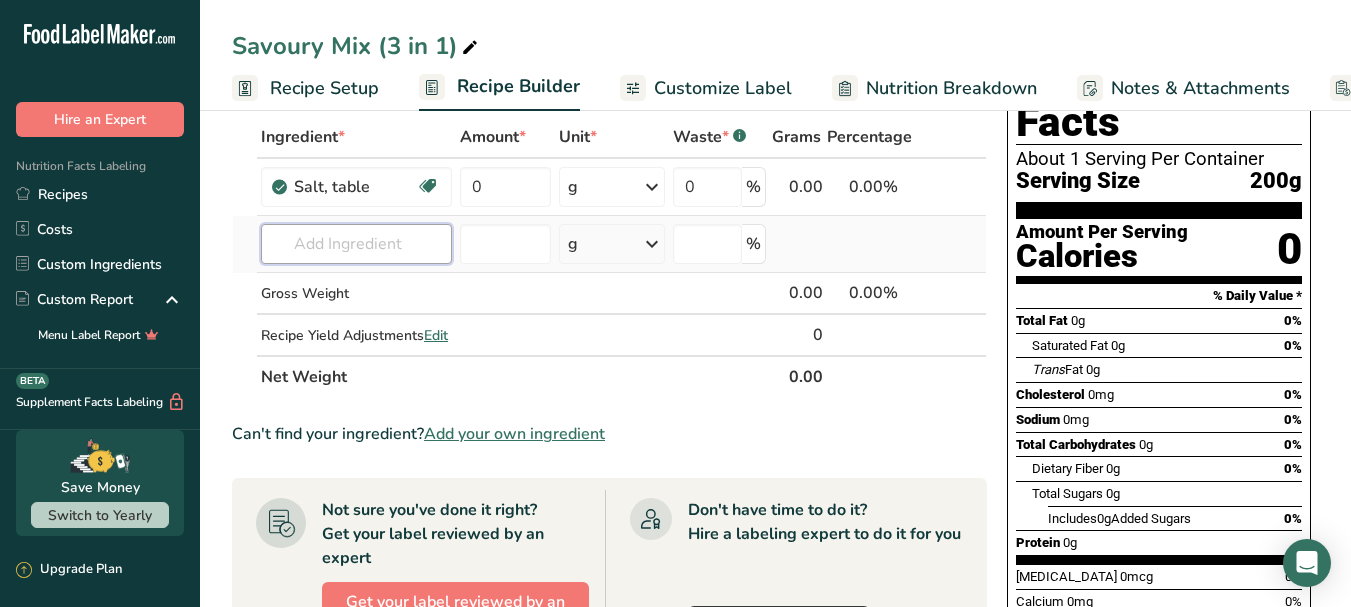 click at bounding box center [356, 244] 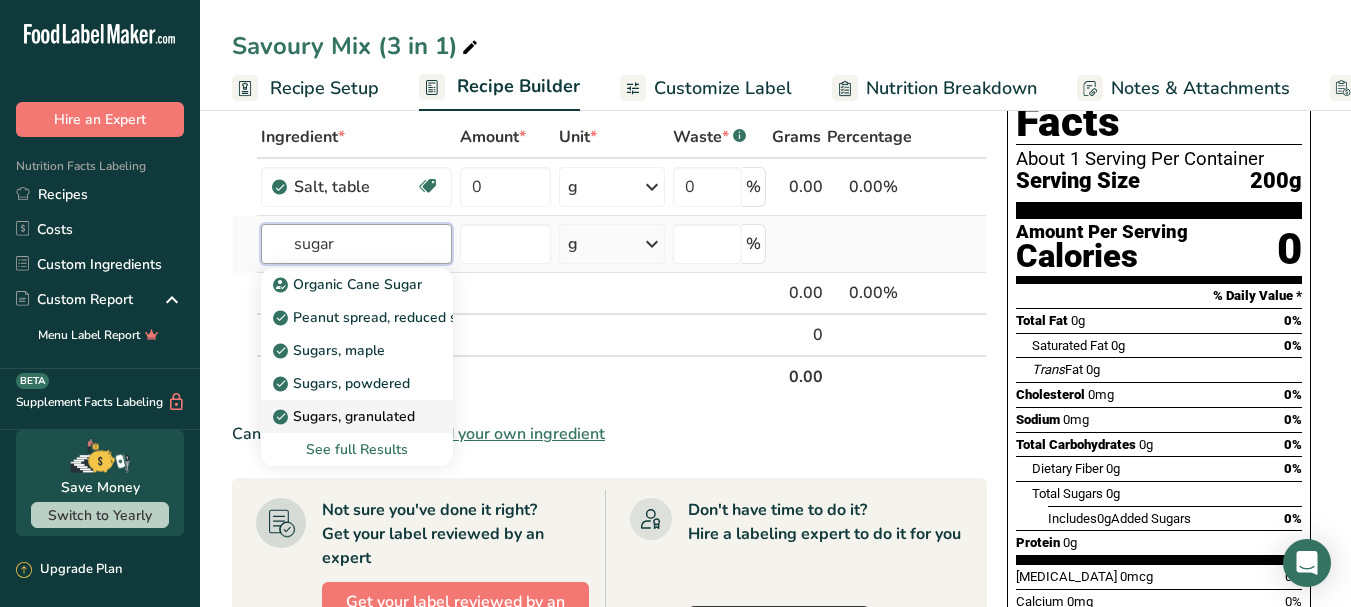 type on "sugar" 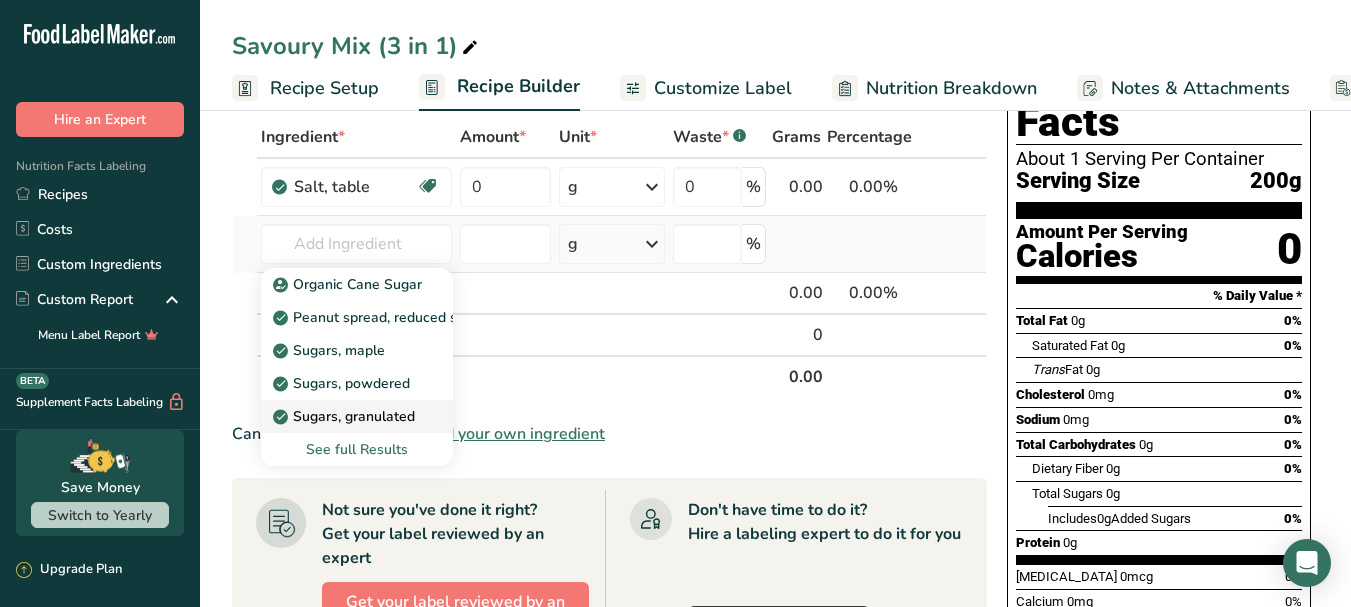 click on "Sugars, granulated" at bounding box center [346, 416] 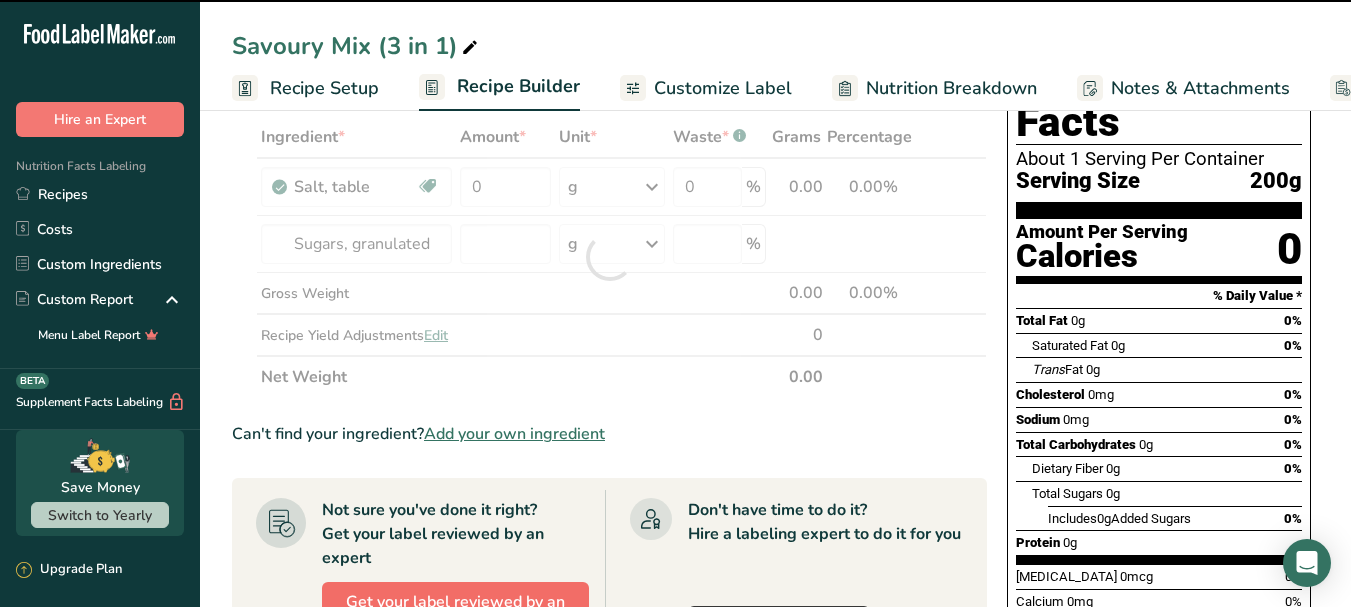 type on "0" 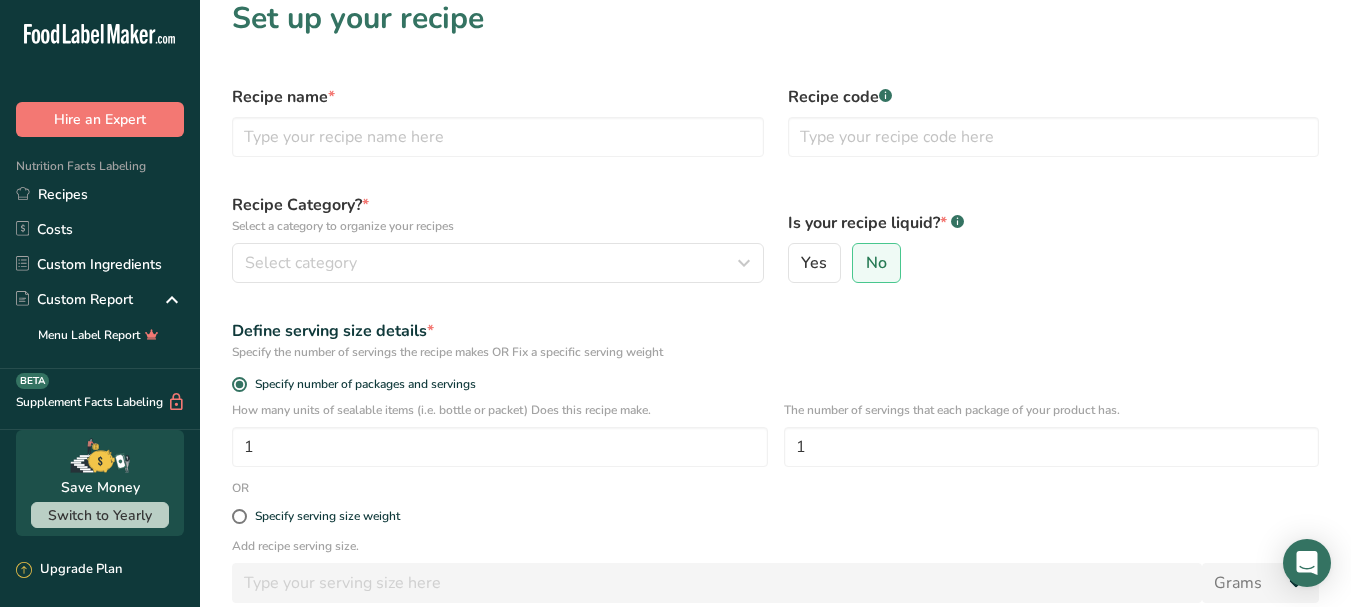 scroll, scrollTop: 0, scrollLeft: 0, axis: both 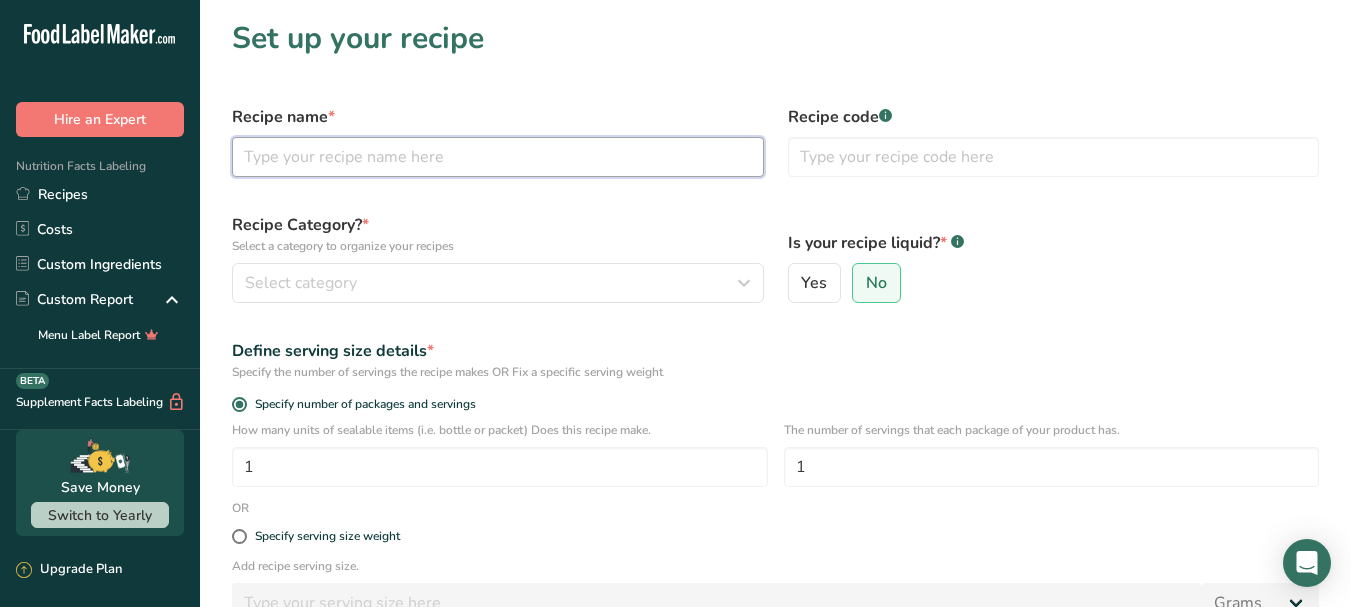 click at bounding box center [498, 157] 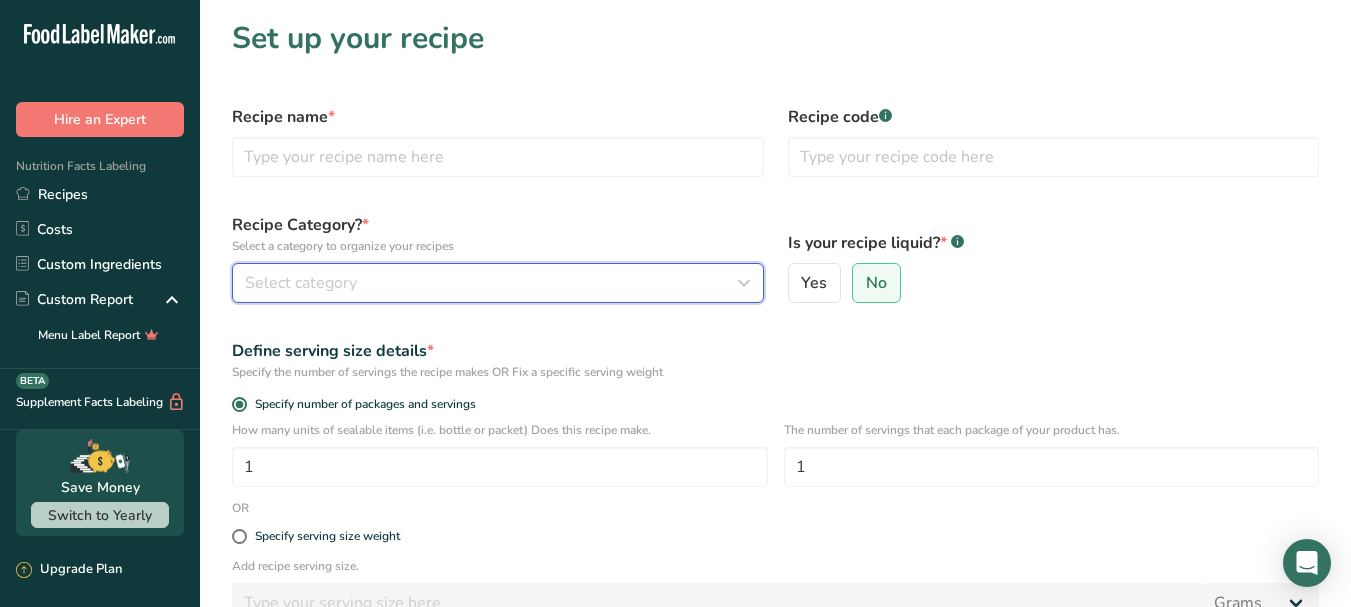 click on "Select category" at bounding box center (492, 283) 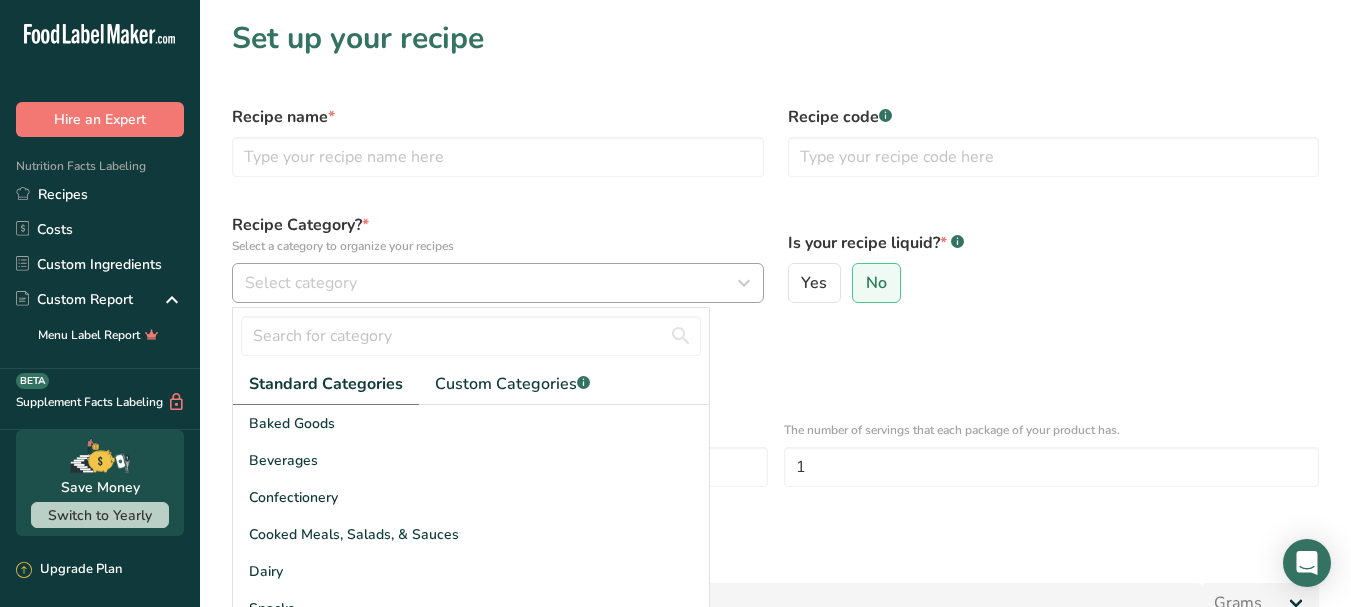 drag, startPoint x: 390, startPoint y: 496, endPoint x: 647, endPoint y: 285, distance: 332.5207 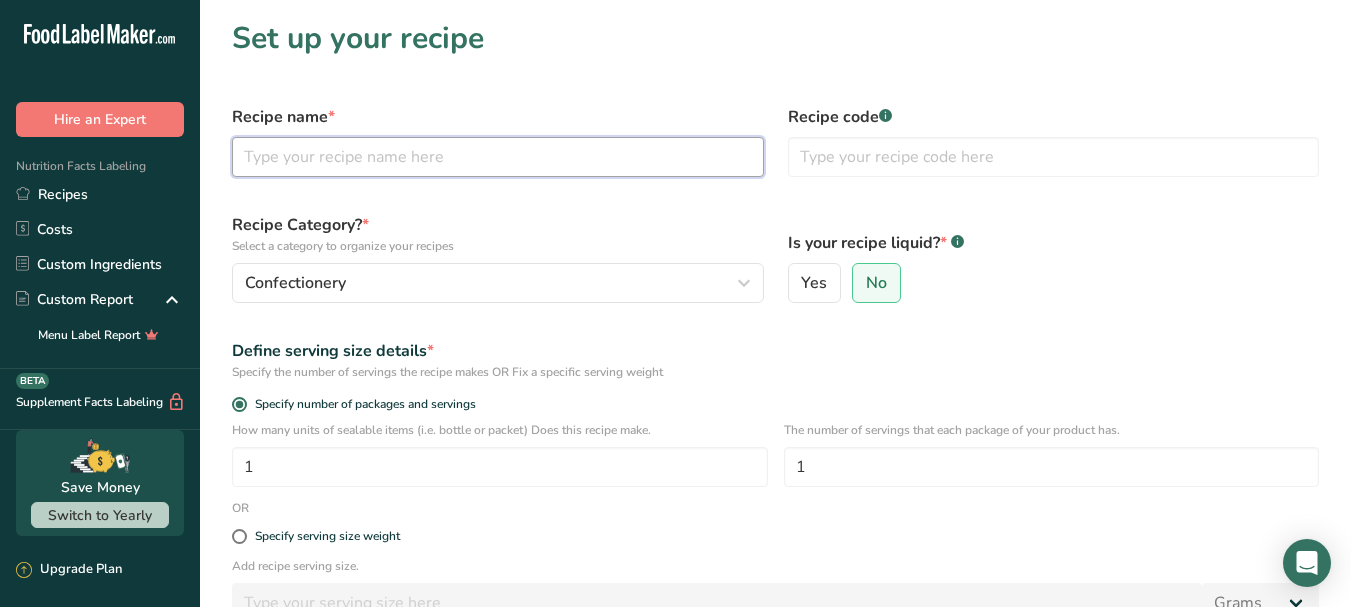 drag, startPoint x: 506, startPoint y: 163, endPoint x: 612, endPoint y: 130, distance: 111.01801 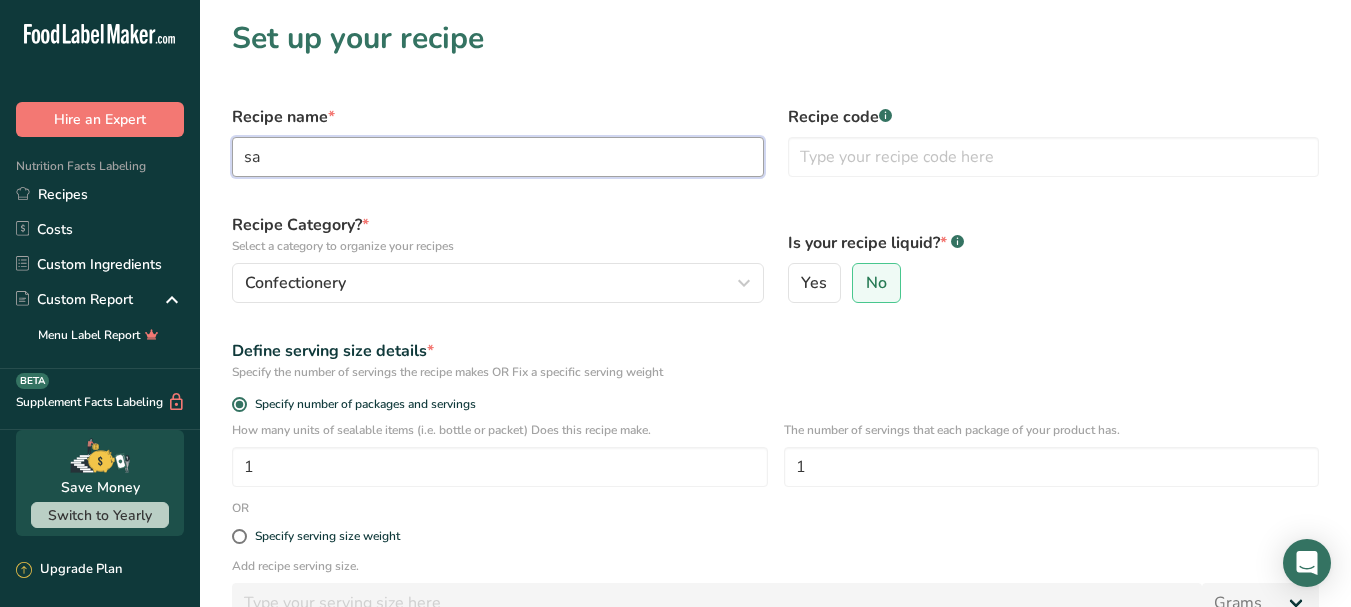 type on "s" 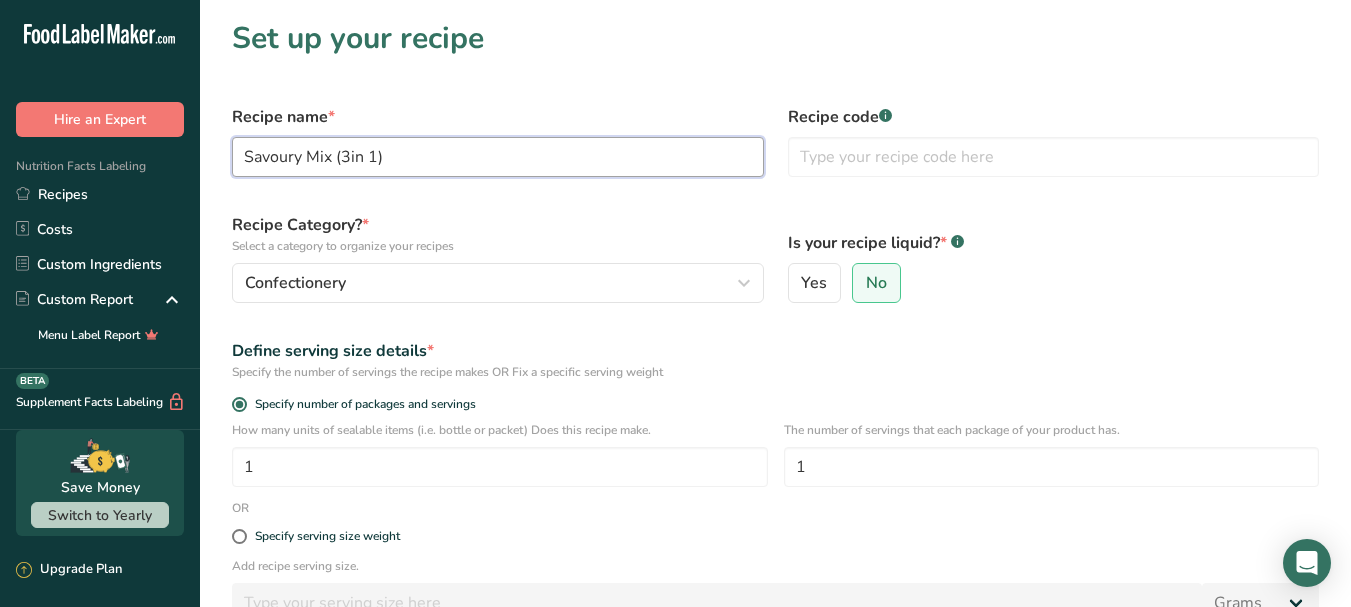 click on "Savoury Mix (3in 1)" at bounding box center [498, 157] 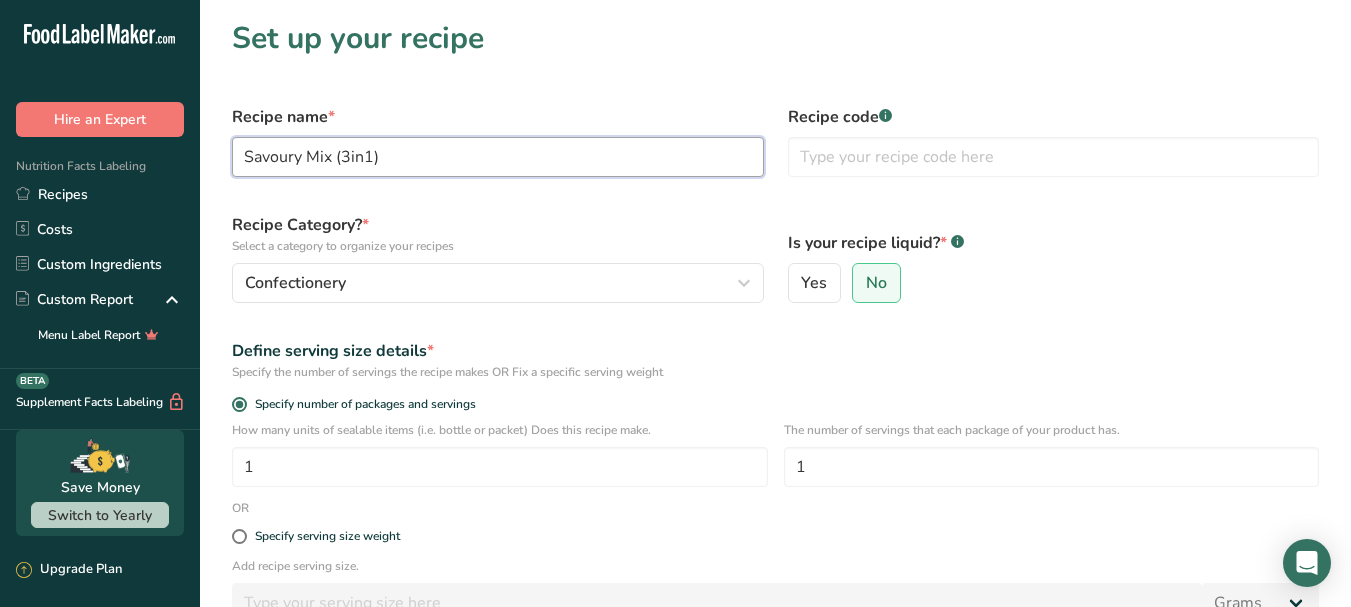 type on "Savoury Mix (3in1)" 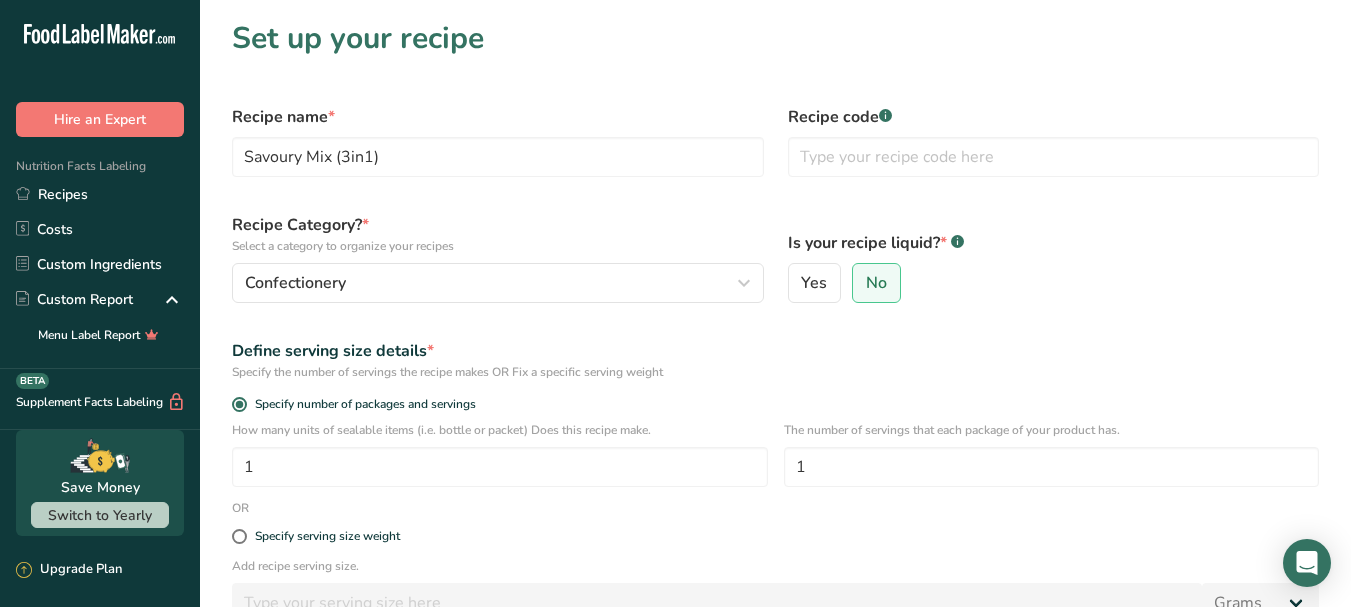 click on "Specify the number of servings the recipe makes OR Fix a specific serving weight" at bounding box center [775, 372] 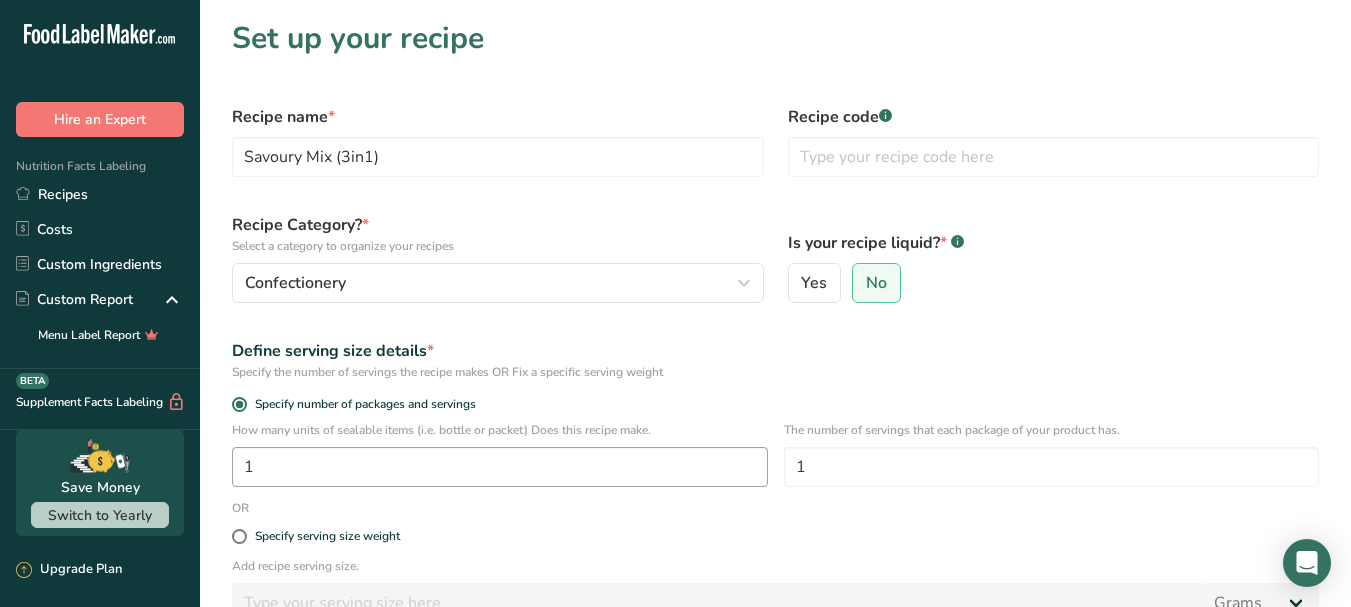 scroll, scrollTop: 100, scrollLeft: 0, axis: vertical 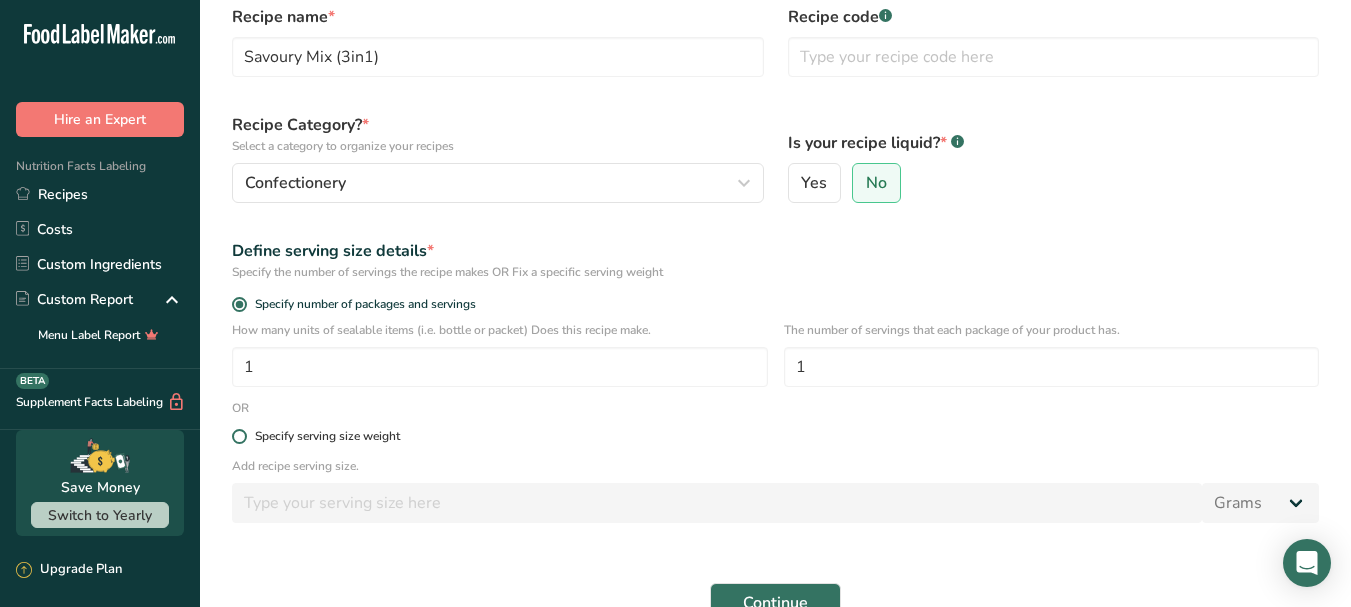 click at bounding box center (239, 436) 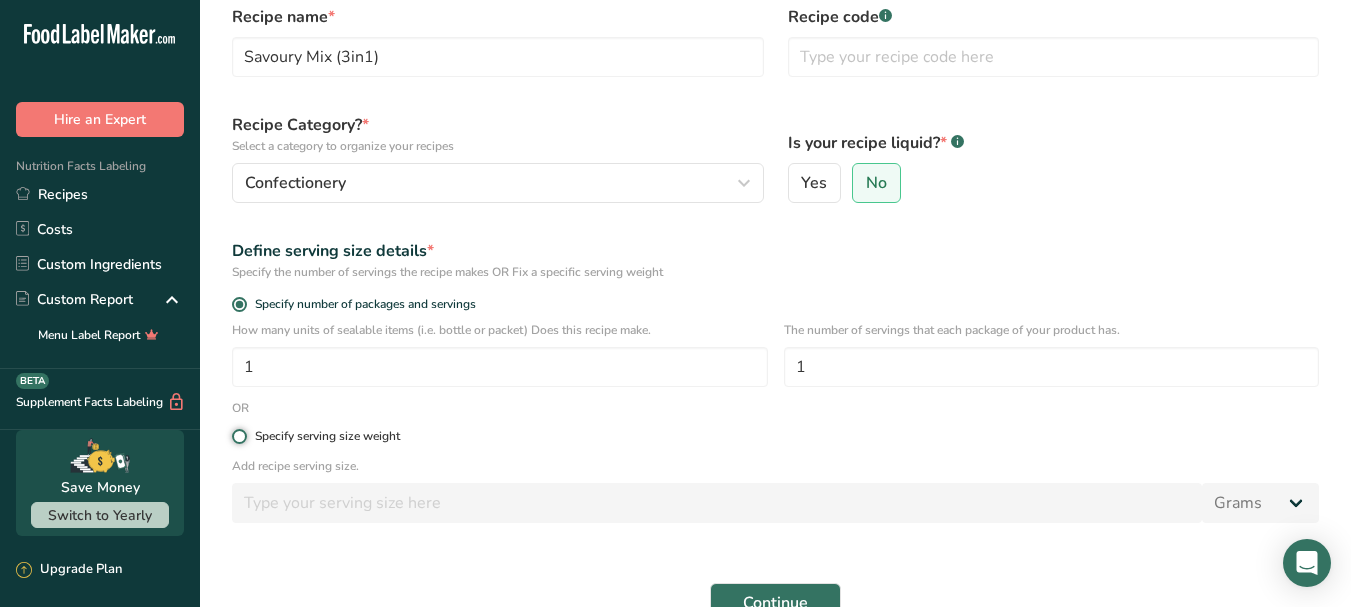 click on "Specify serving size weight" at bounding box center [238, 436] 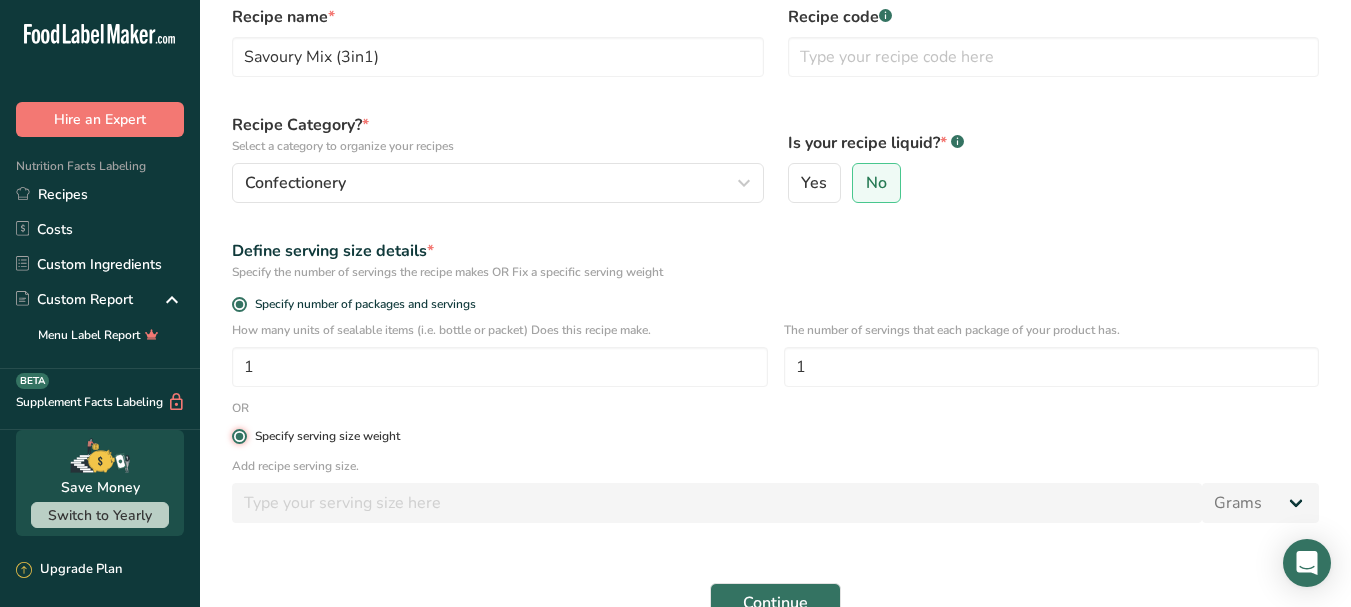 radio on "false" 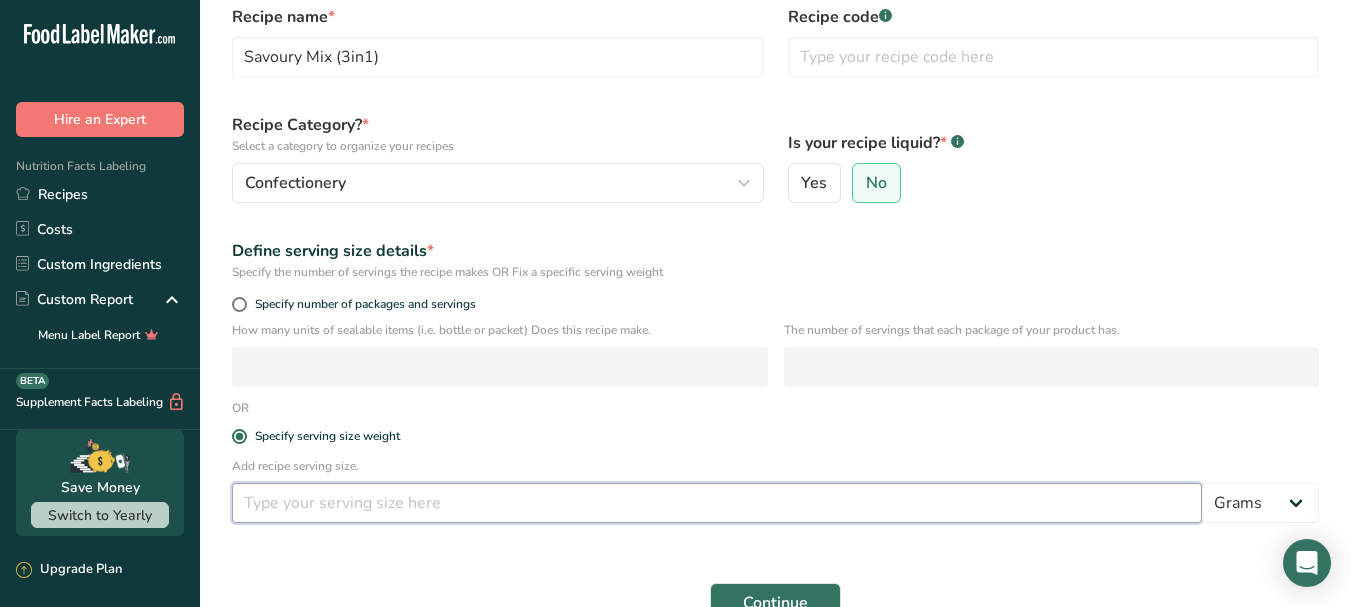 click at bounding box center [717, 503] 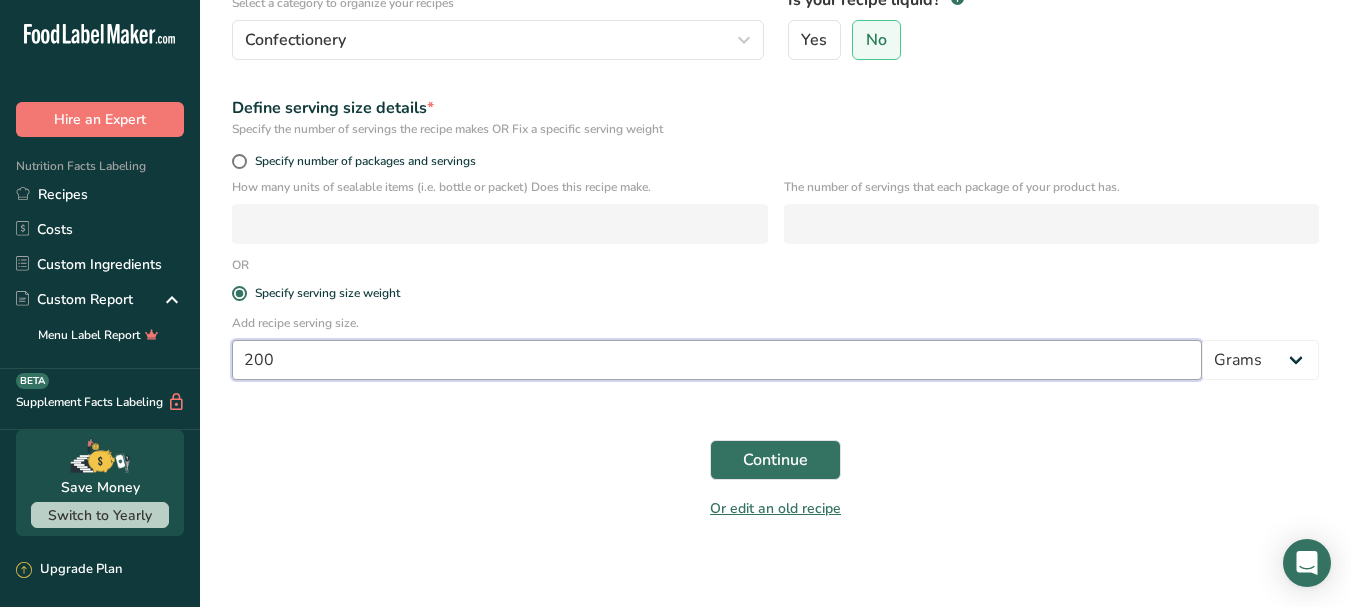 scroll, scrollTop: 252, scrollLeft: 0, axis: vertical 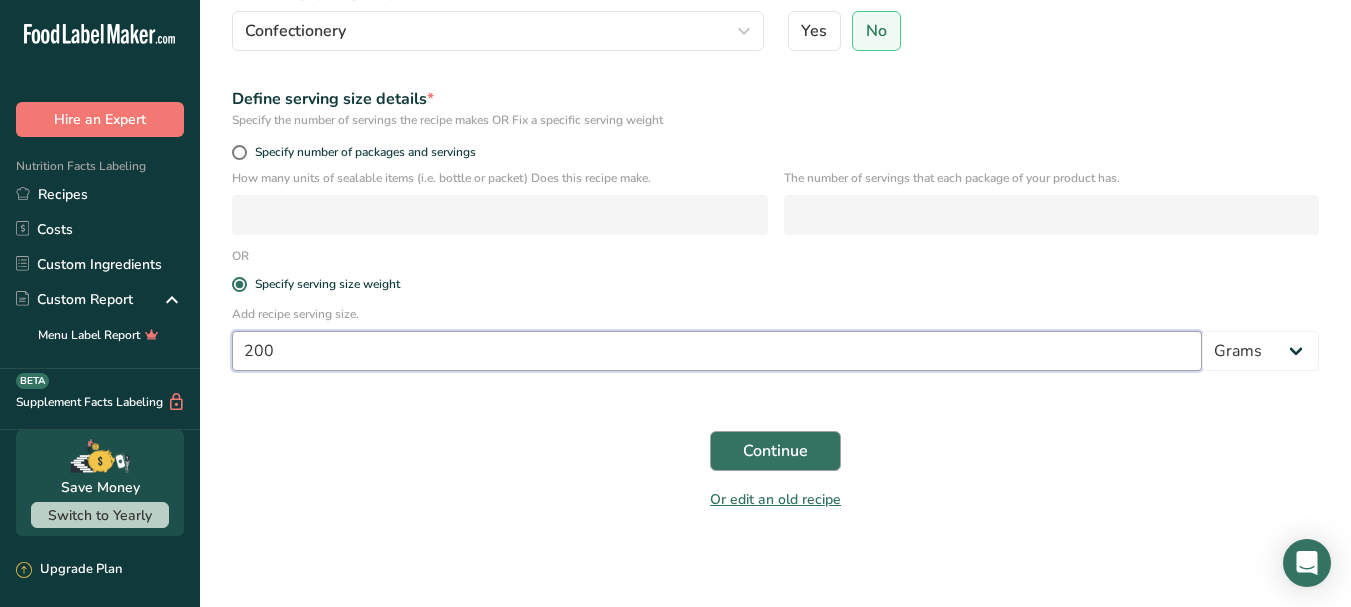 type on "200" 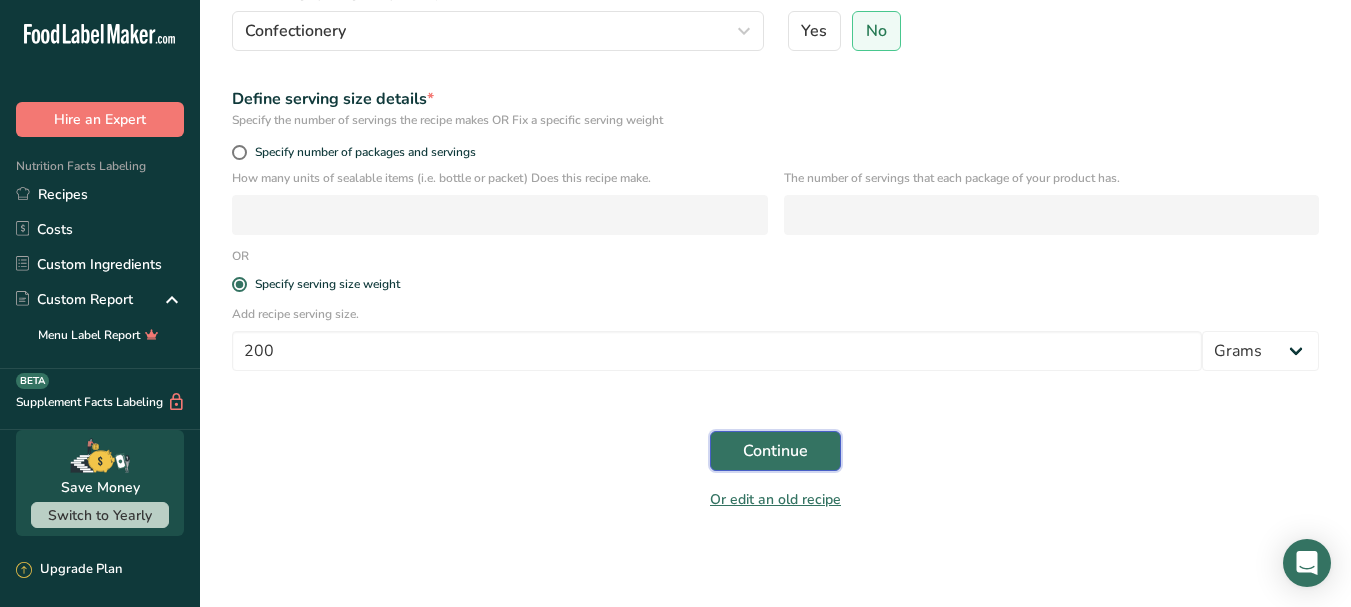 click on "Continue" at bounding box center (775, 451) 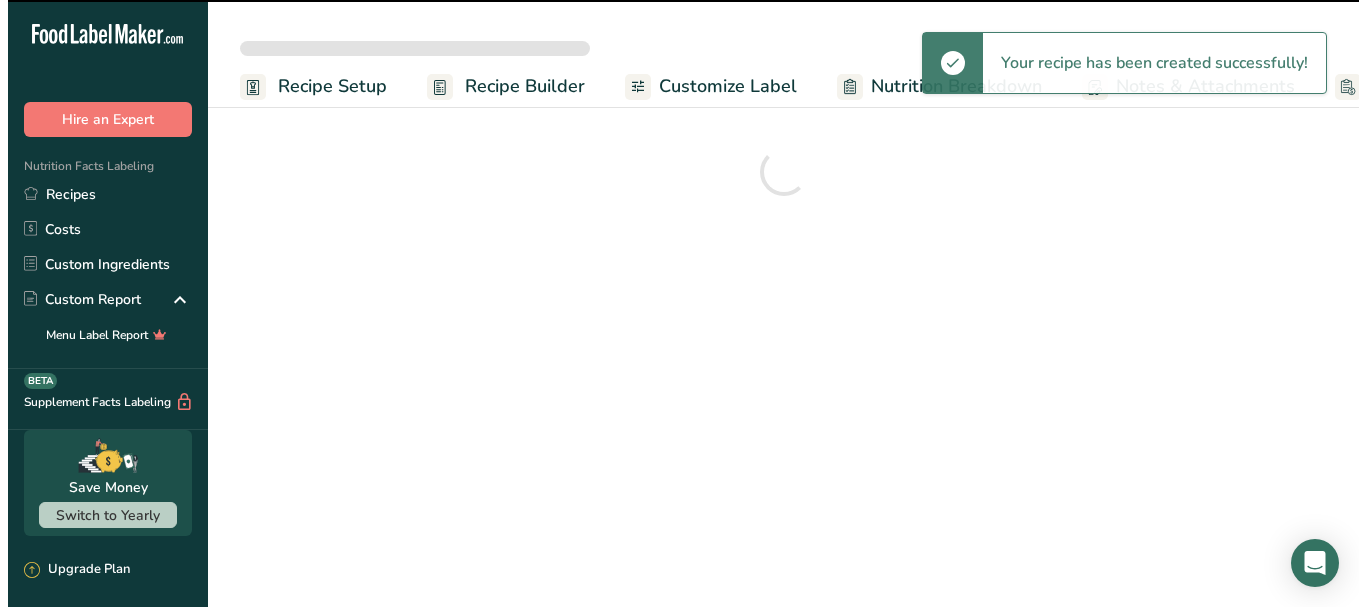 scroll, scrollTop: 0, scrollLeft: 0, axis: both 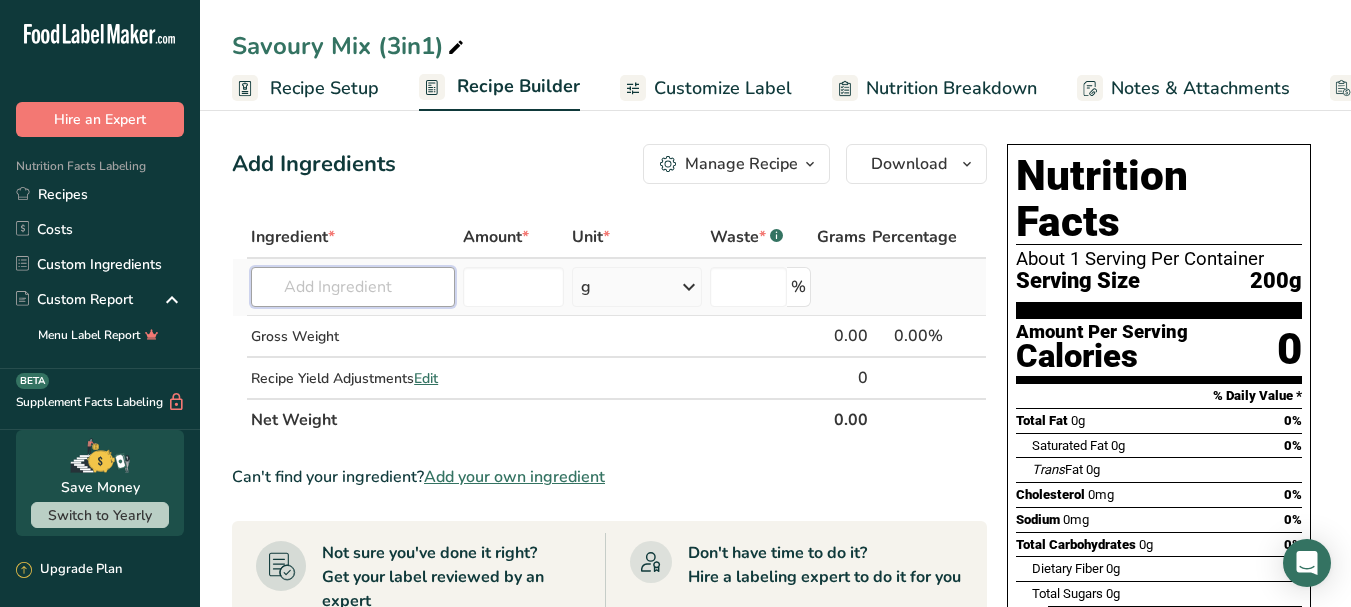 click at bounding box center (353, 287) 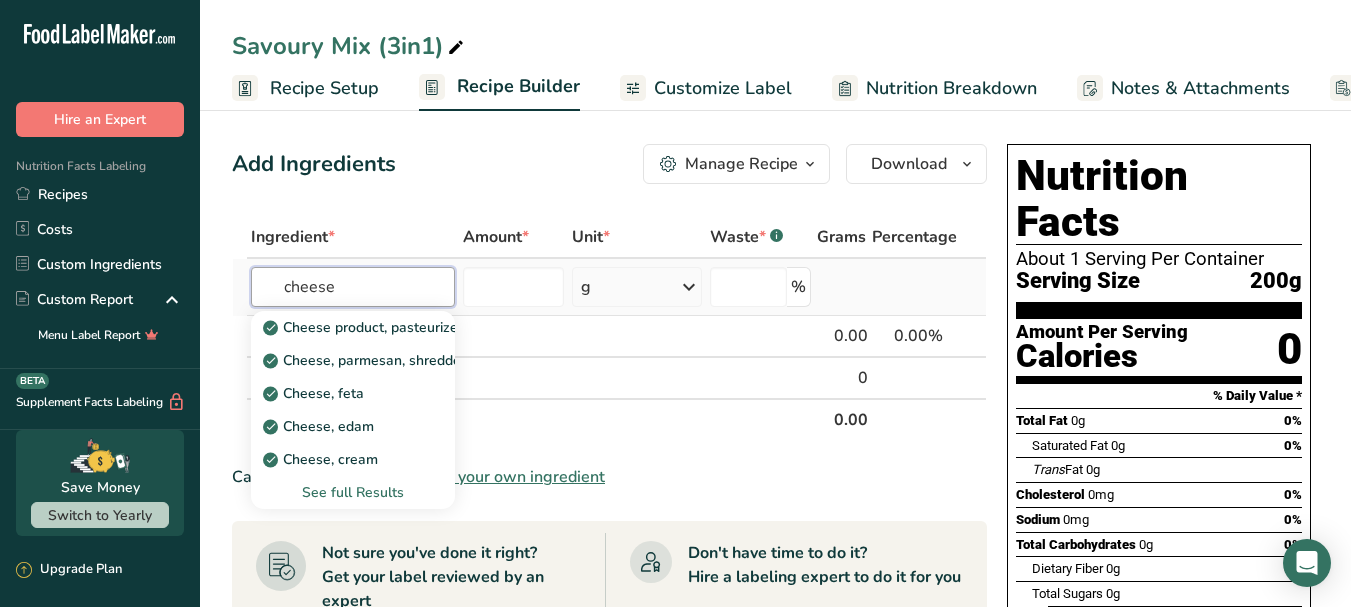 type on "cheese" 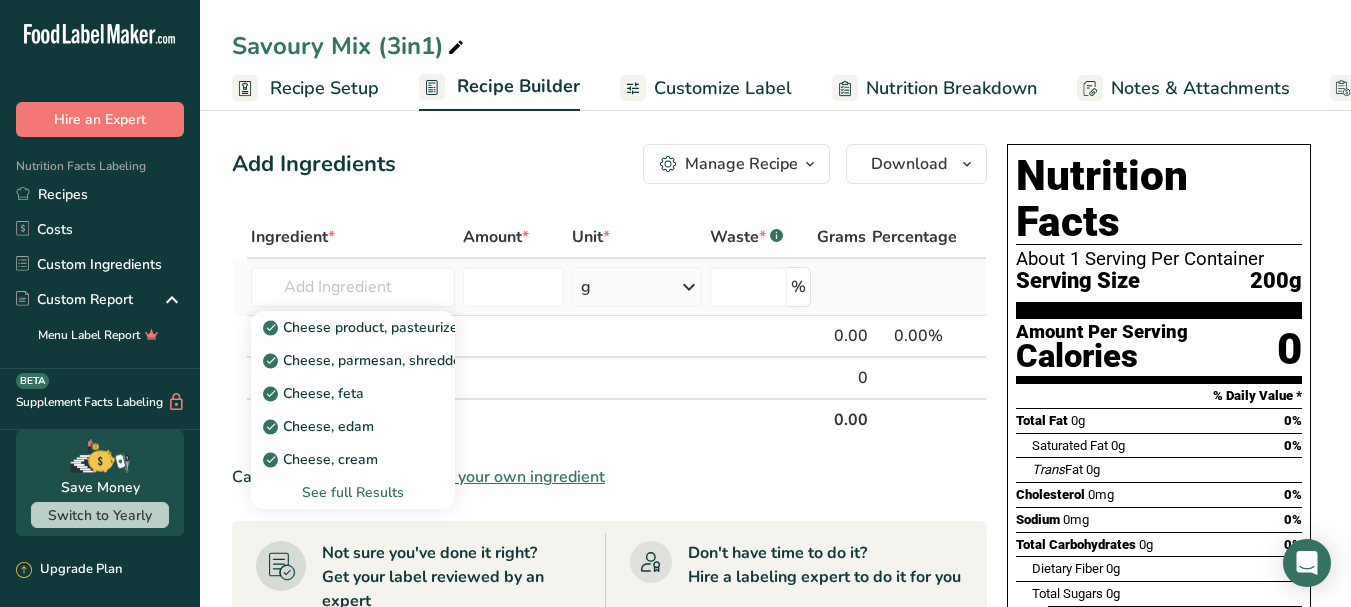 click on "See full Results" at bounding box center (353, 492) 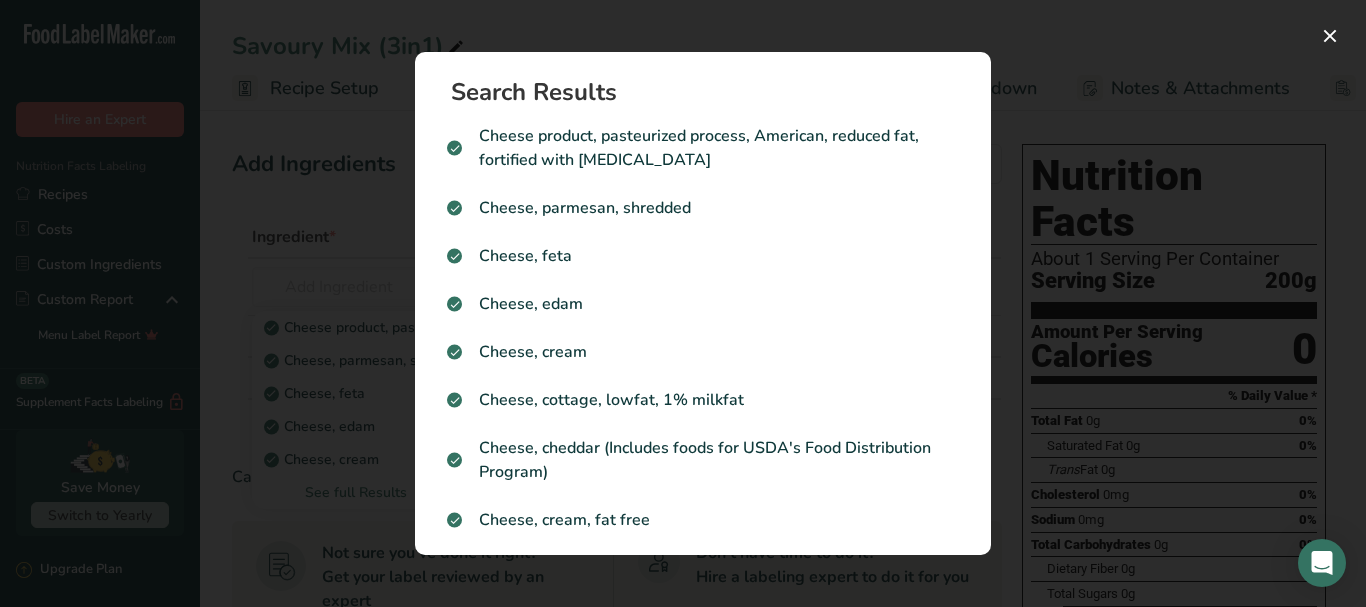 drag, startPoint x: 1209, startPoint y: 212, endPoint x: 1176, endPoint y: 151, distance: 69.354164 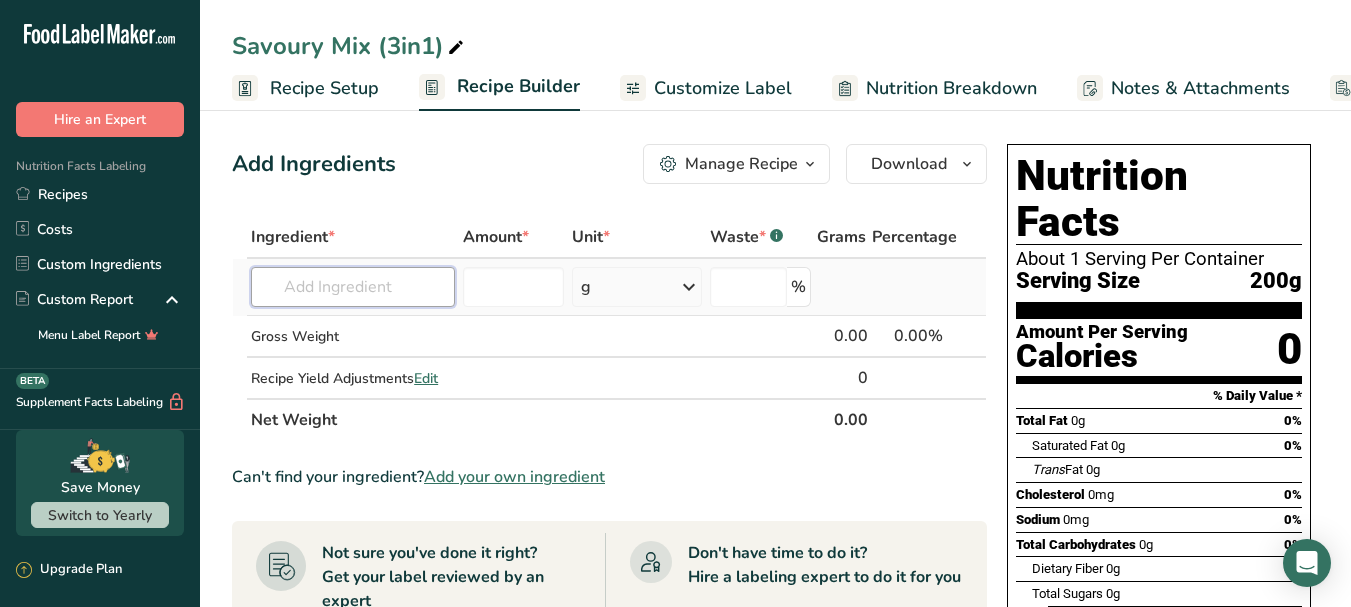 click at bounding box center [353, 287] 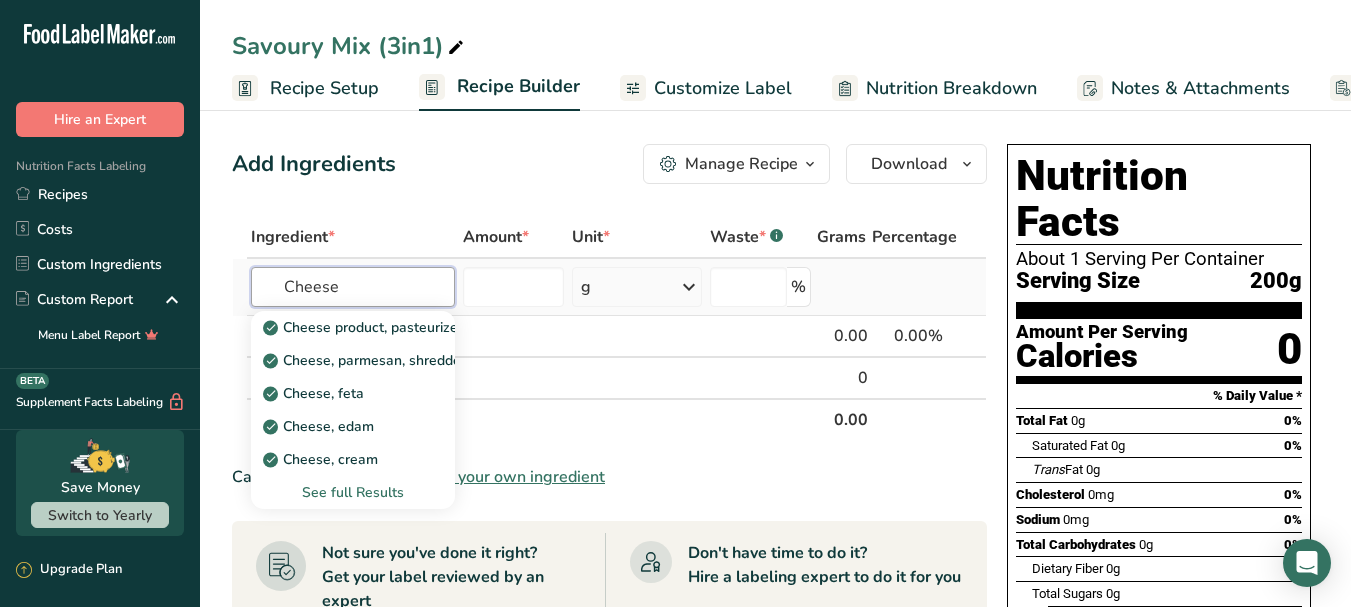 type on "Cheese" 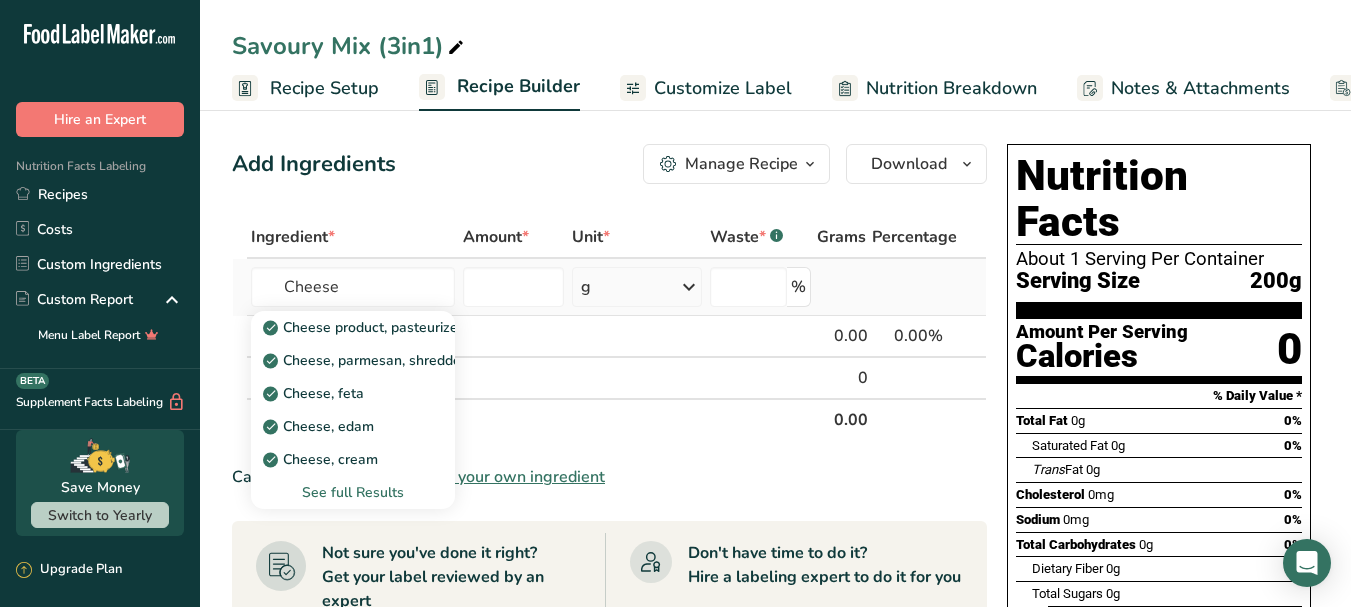 type 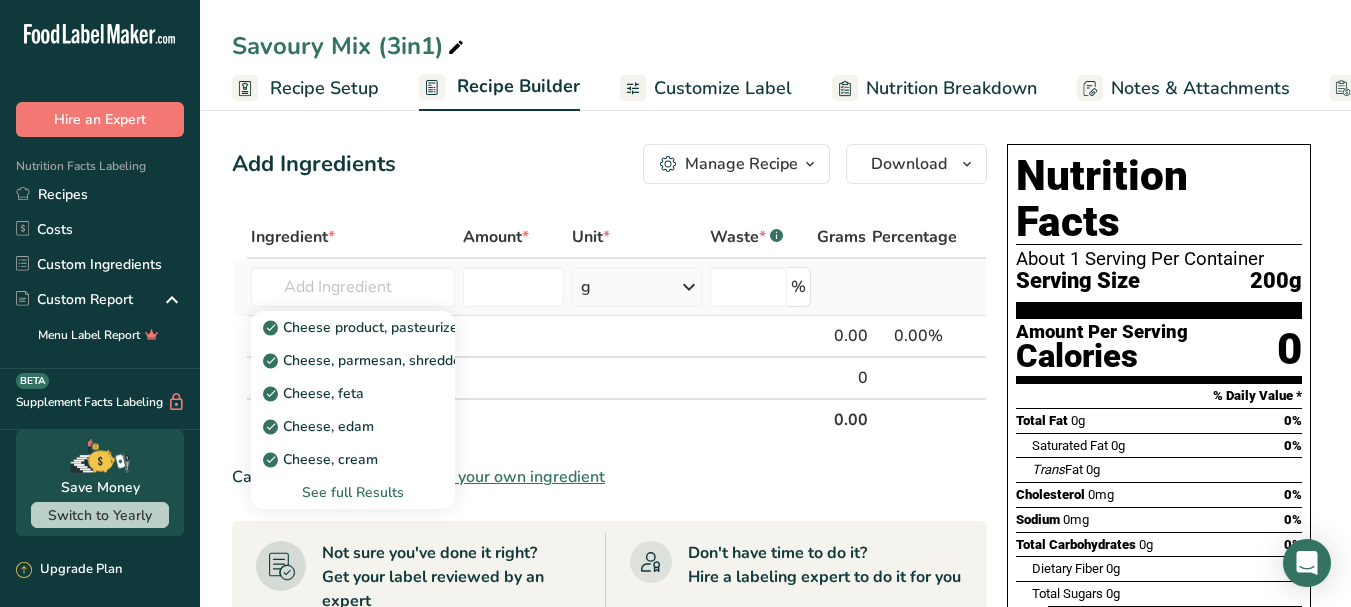 click on "See full Results" at bounding box center [353, 492] 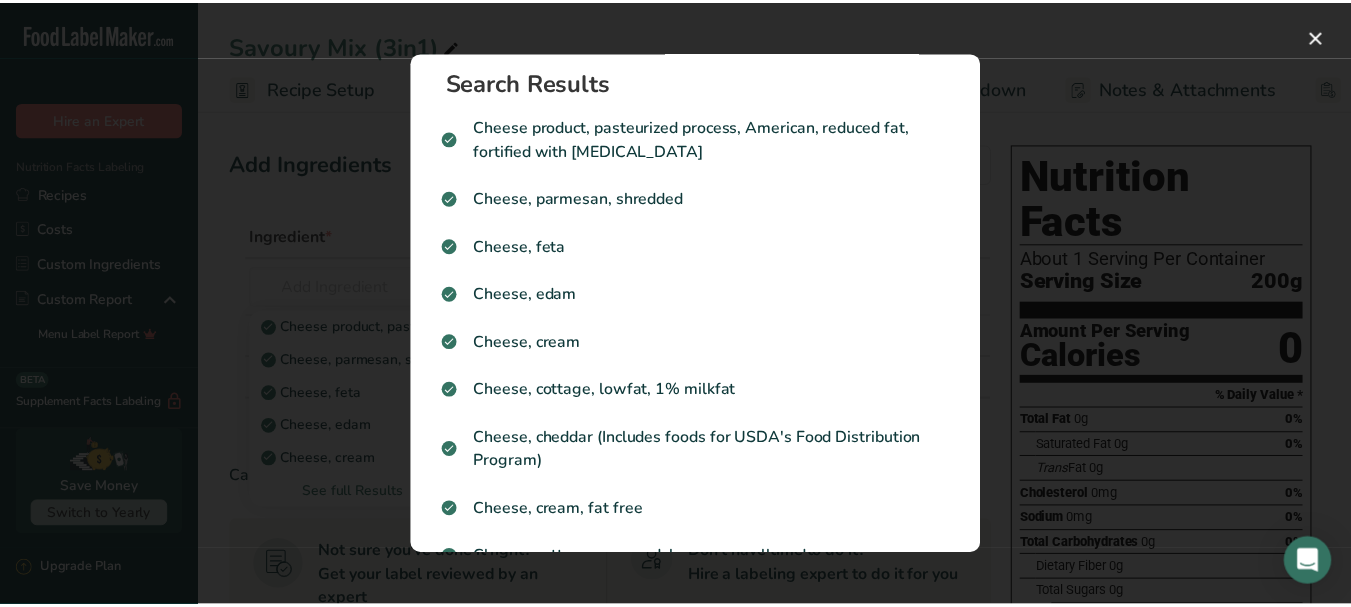 scroll, scrollTop: 0, scrollLeft: 0, axis: both 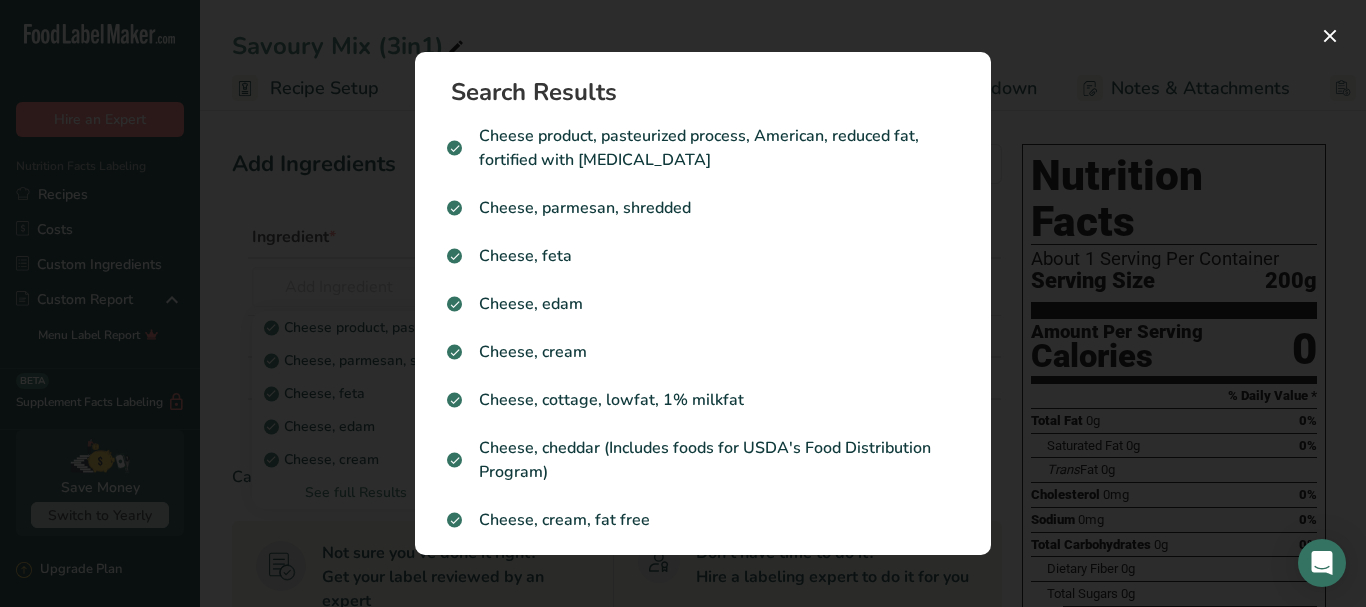 drag, startPoint x: 1156, startPoint y: 76, endPoint x: 999, endPoint y: 47, distance: 159.65588 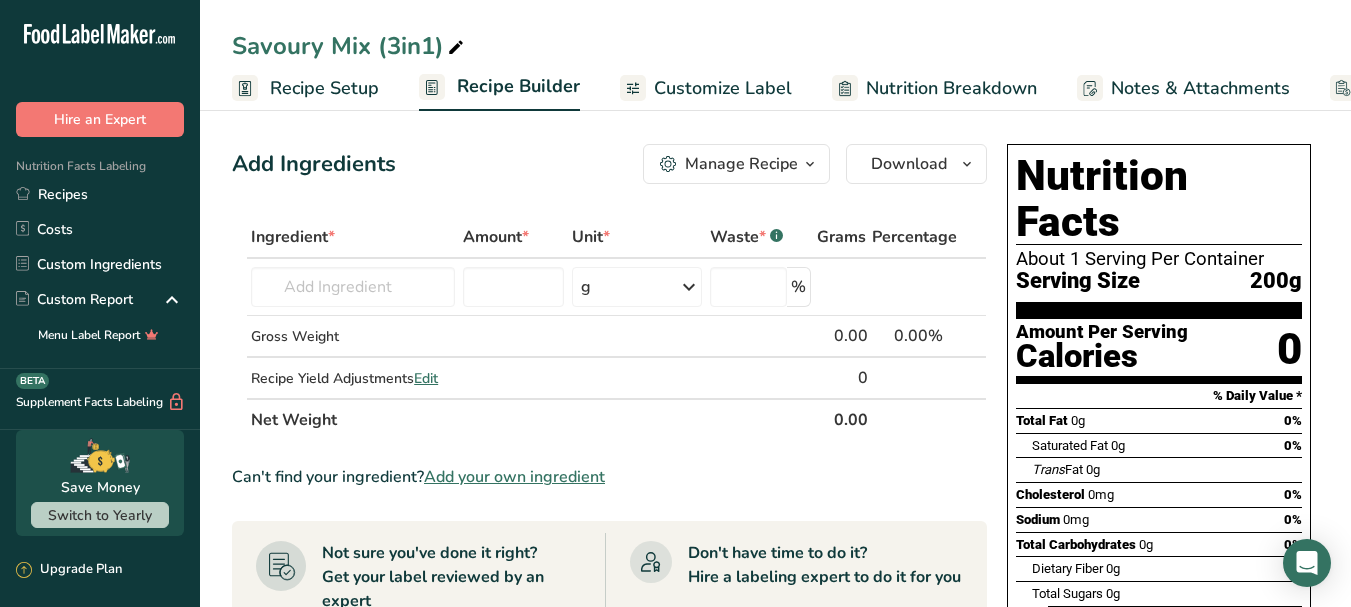 click on "Add your own ingredient" at bounding box center (514, 477) 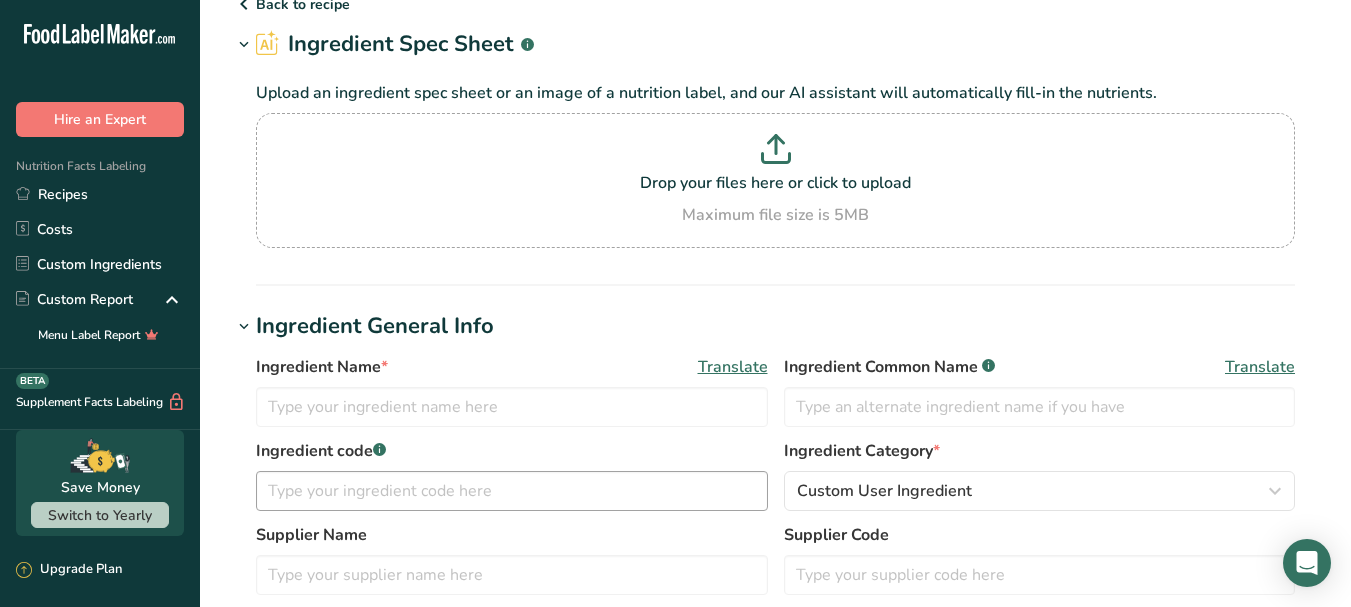 scroll, scrollTop: 0, scrollLeft: 0, axis: both 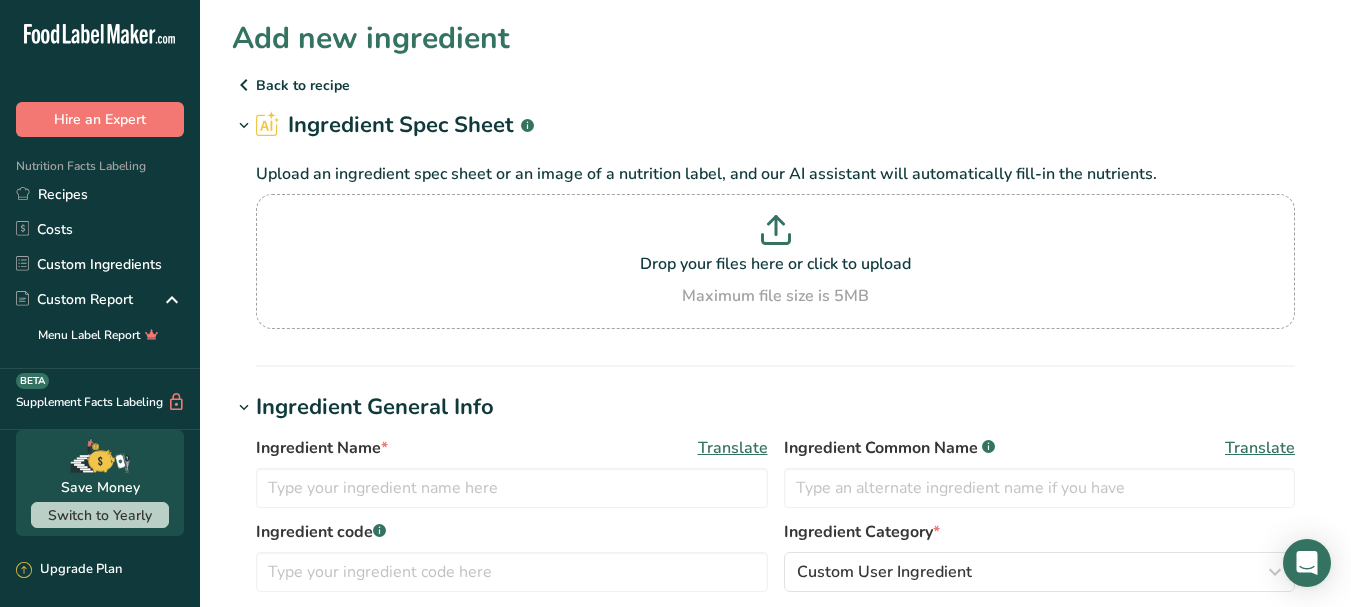 click at bounding box center (244, 85) 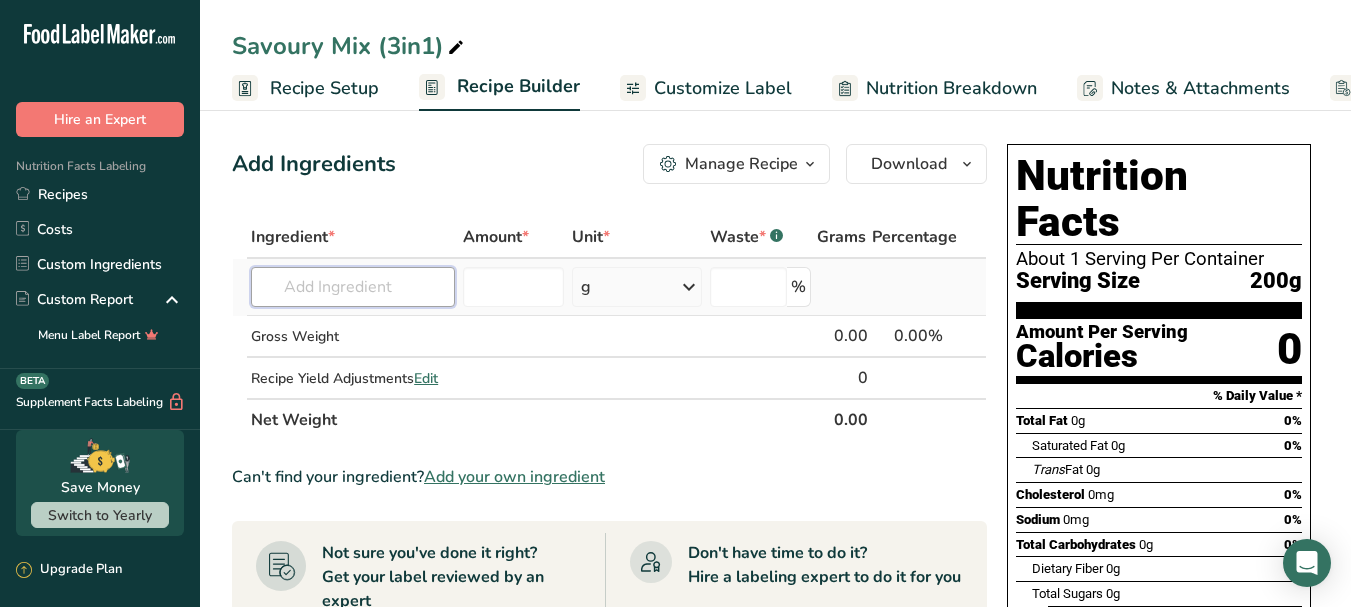 click at bounding box center (353, 287) 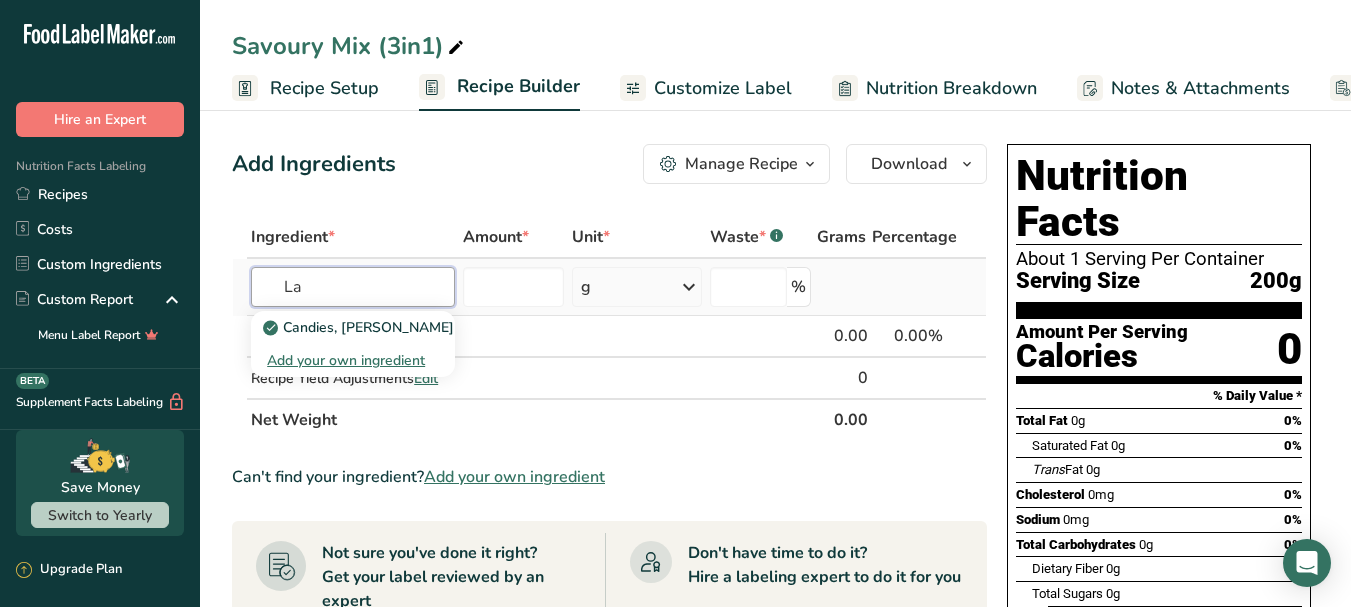 type on "L" 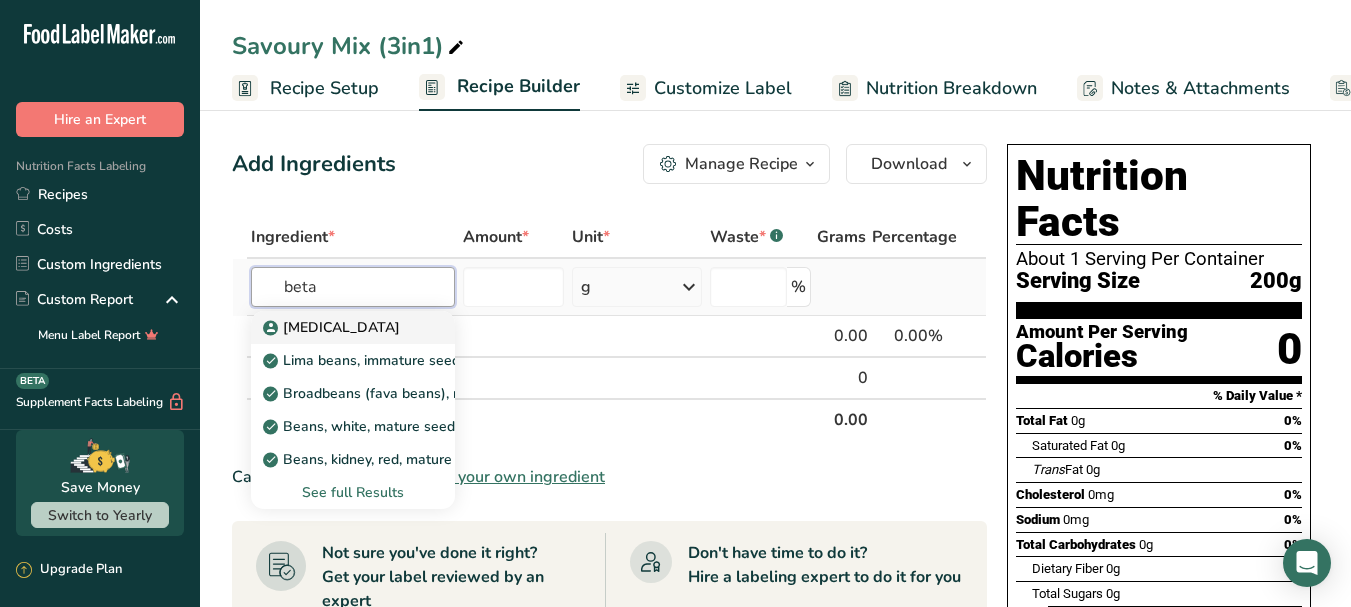 type on "beta" 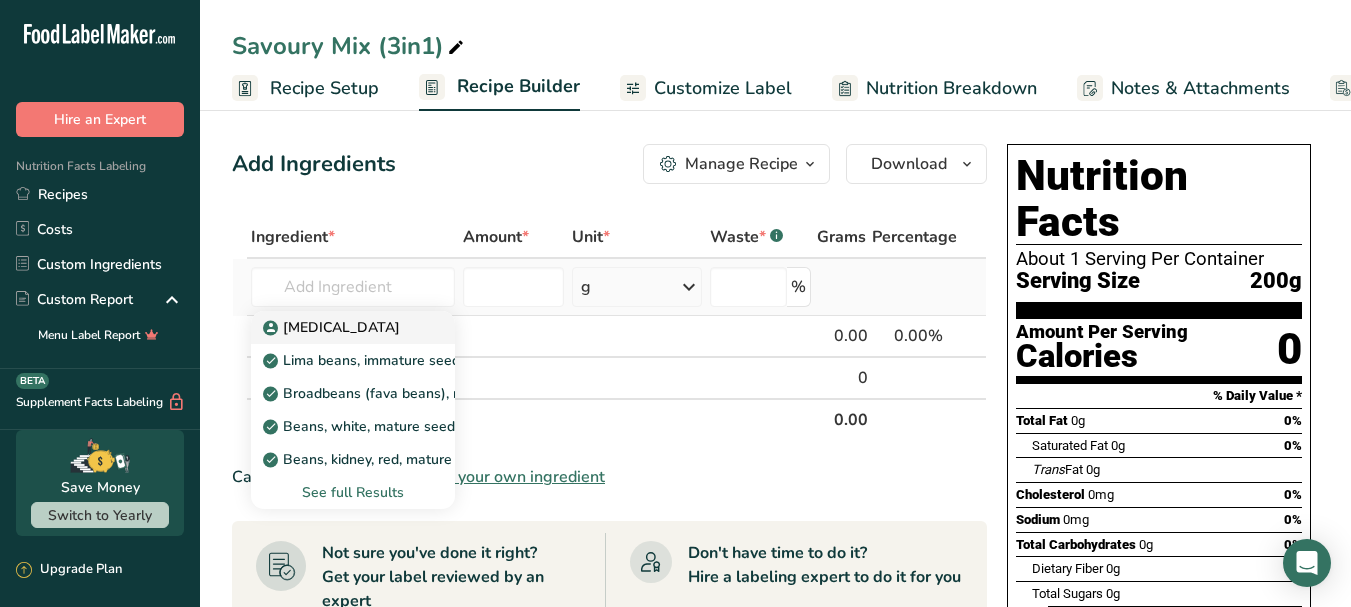 click on "[MEDICAL_DATA]" at bounding box center [337, 327] 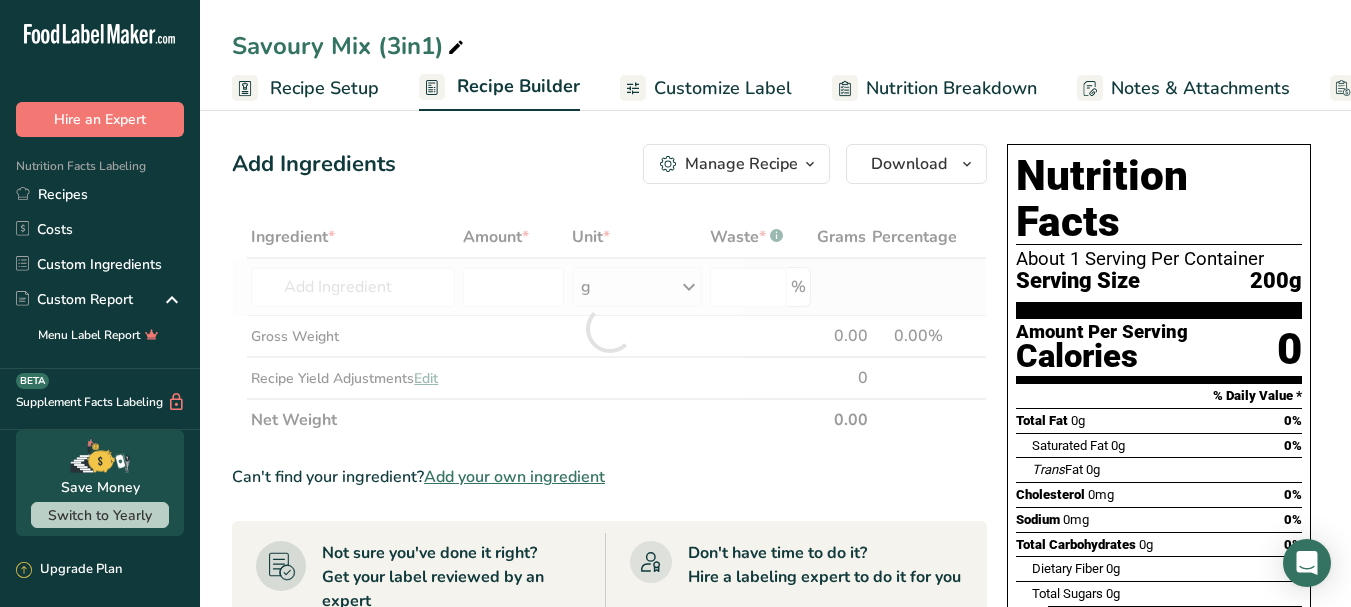 type on "[MEDICAL_DATA]" 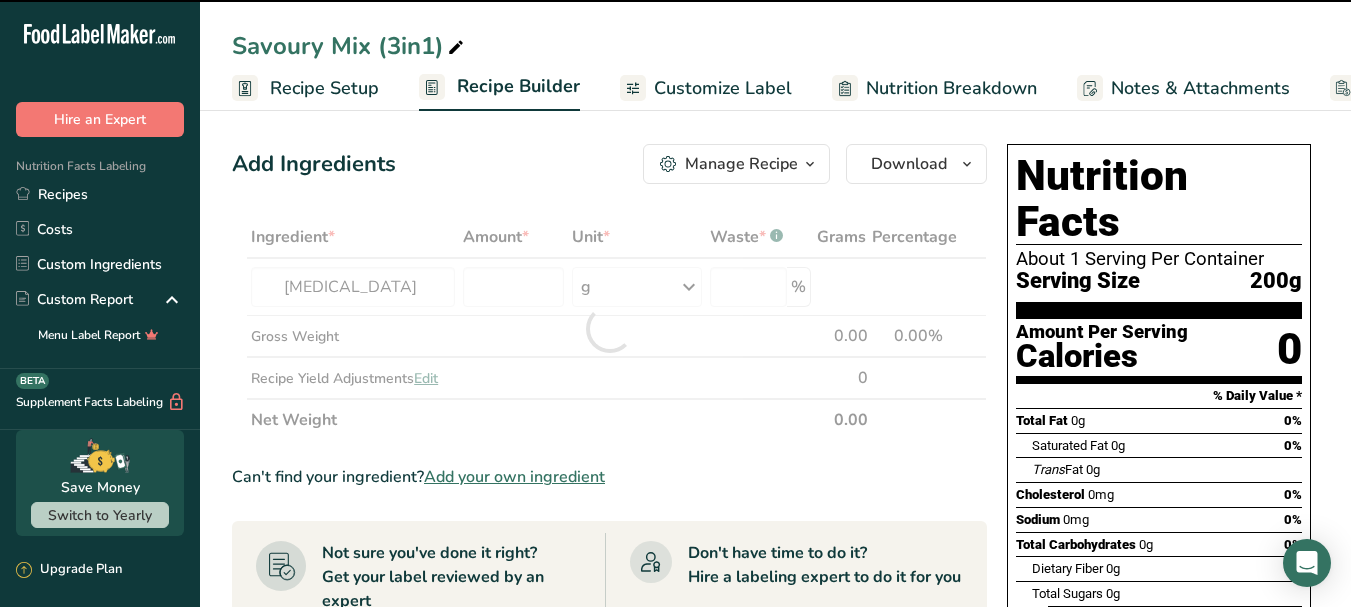 type on "0" 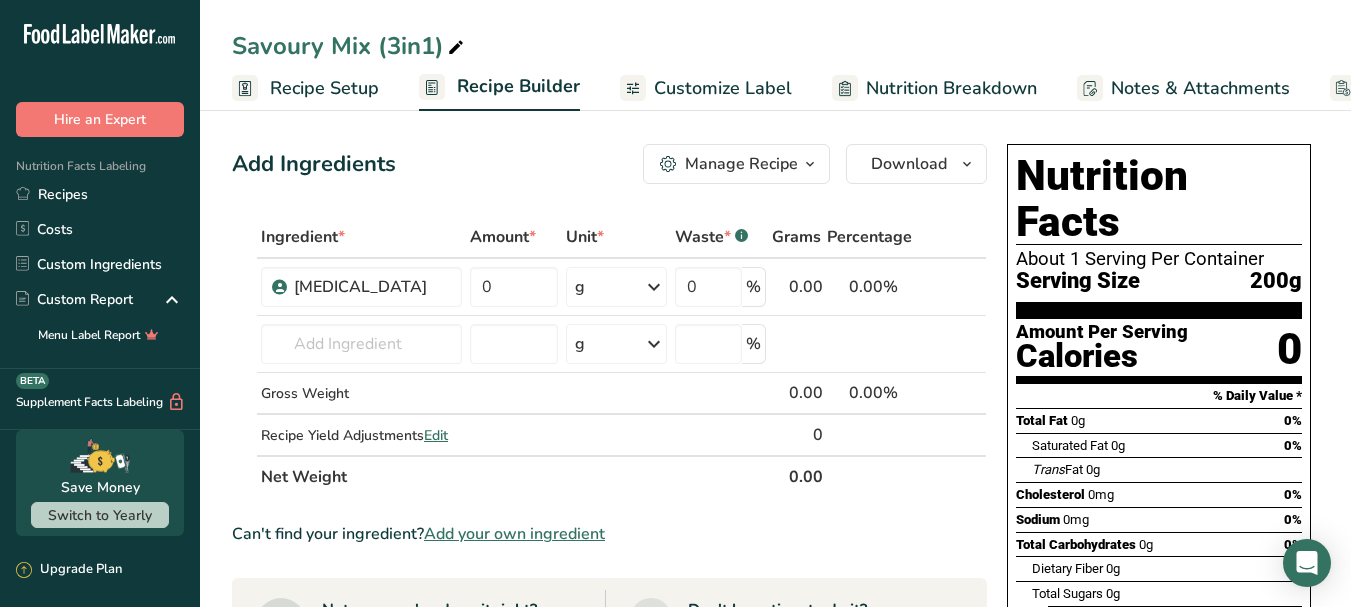 click on "Recipe Setup" at bounding box center (324, 88) 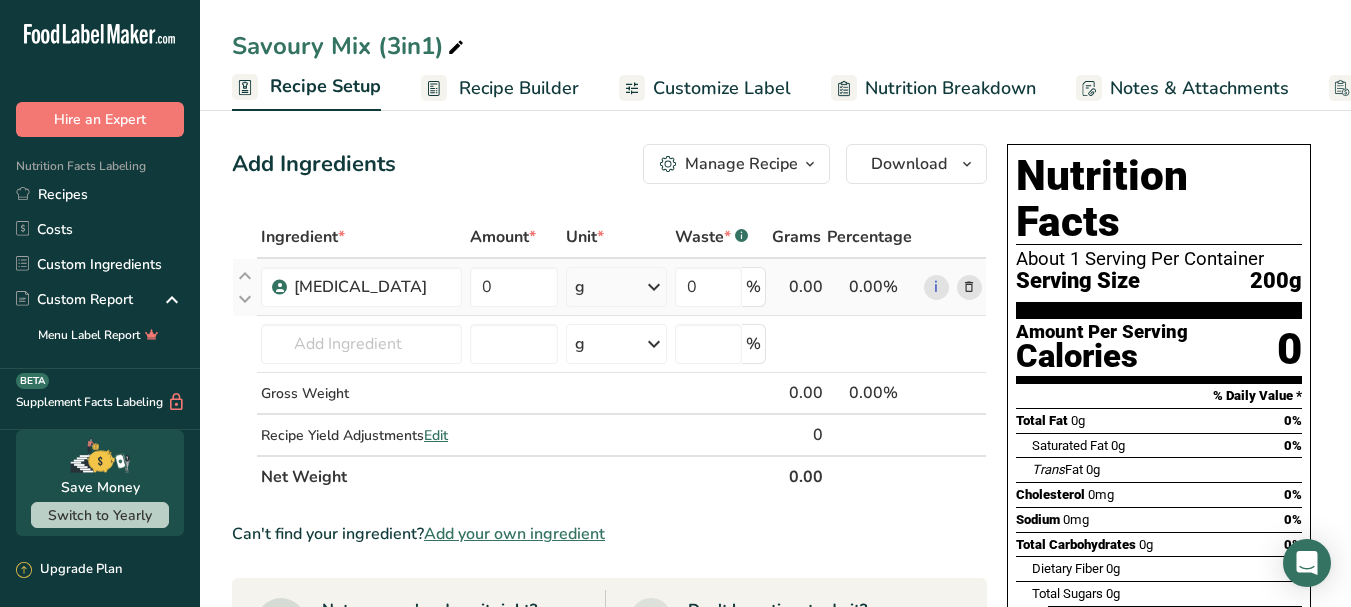 scroll, scrollTop: 0, scrollLeft: 7, axis: horizontal 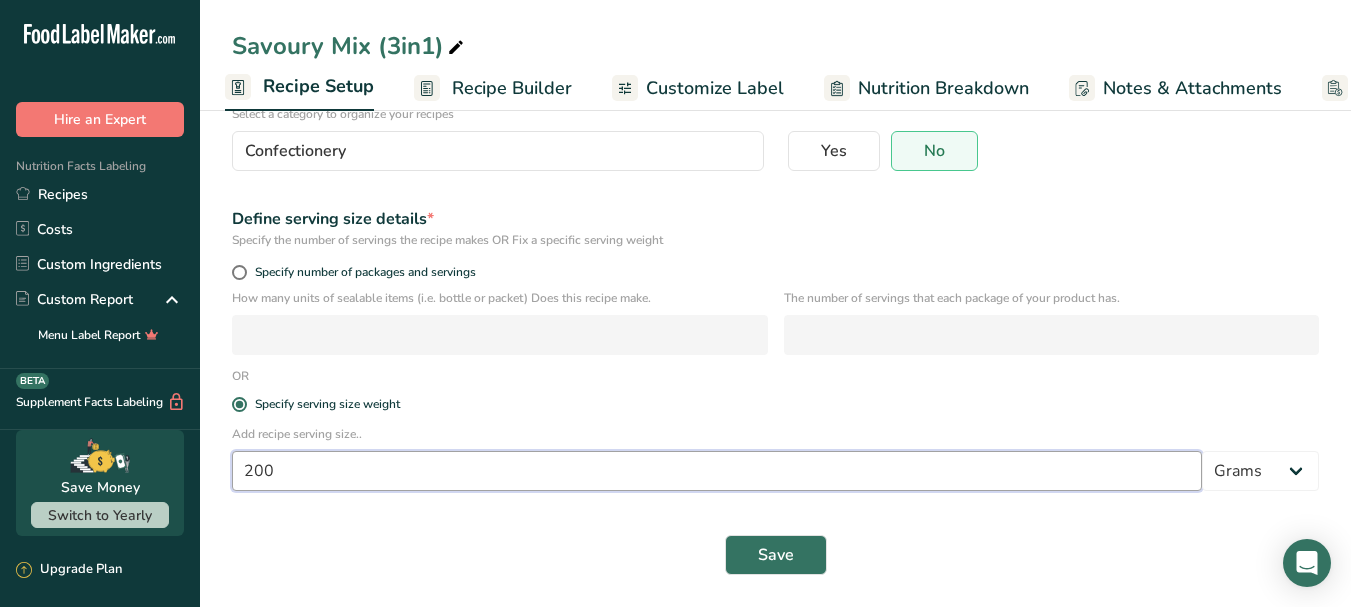 click on "200" at bounding box center [717, 471] 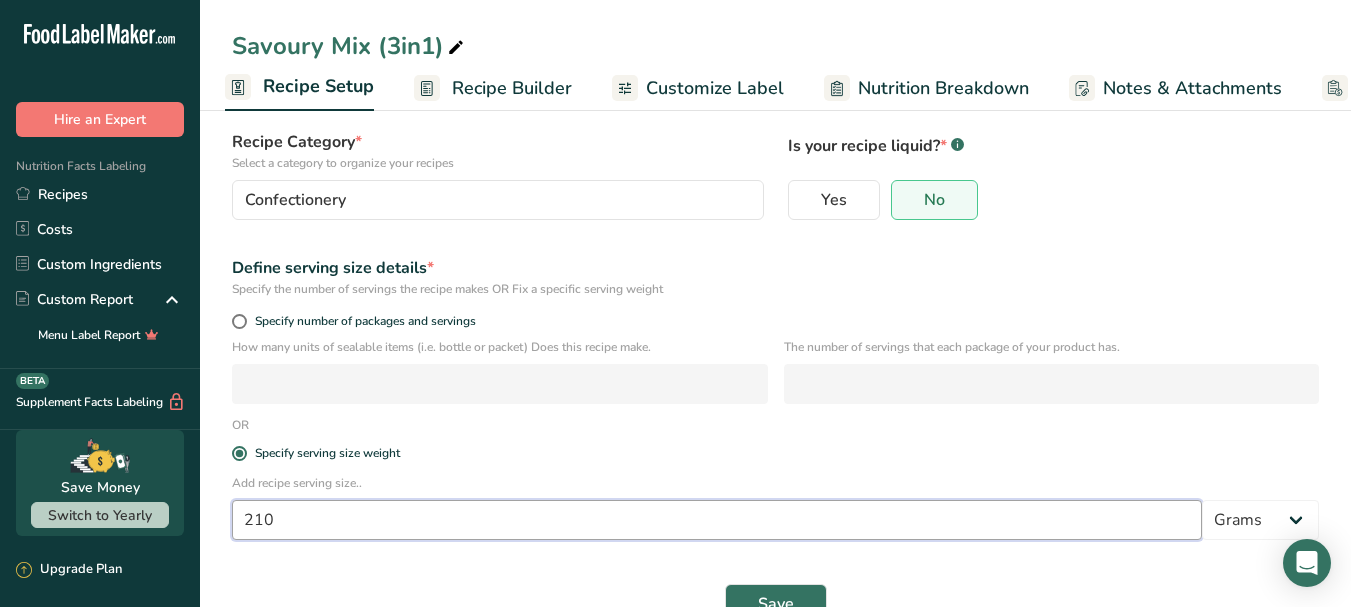 scroll, scrollTop: 183, scrollLeft: 0, axis: vertical 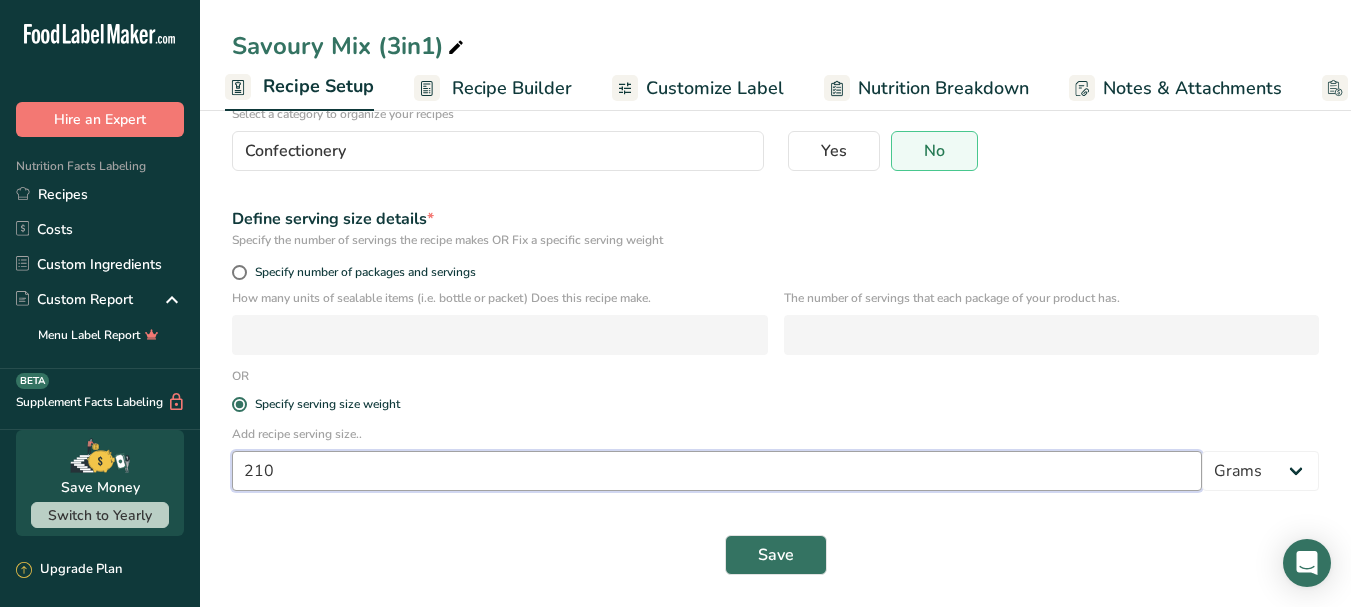 type on "210" 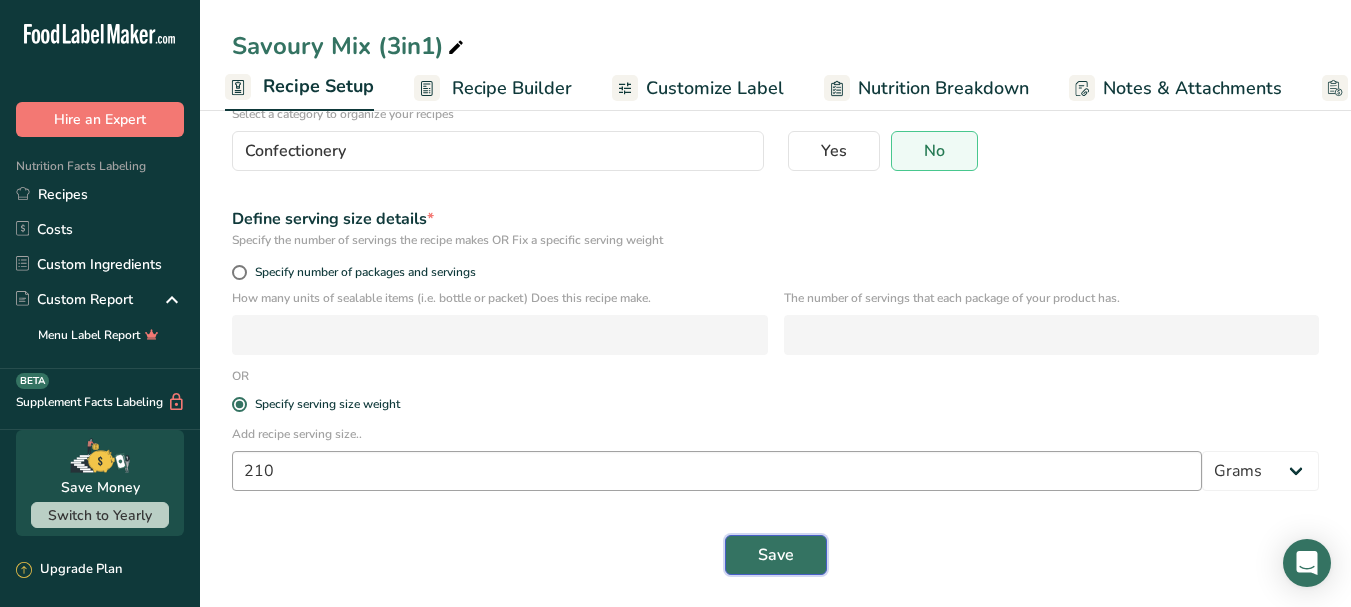 click on "Save" at bounding box center [776, 555] 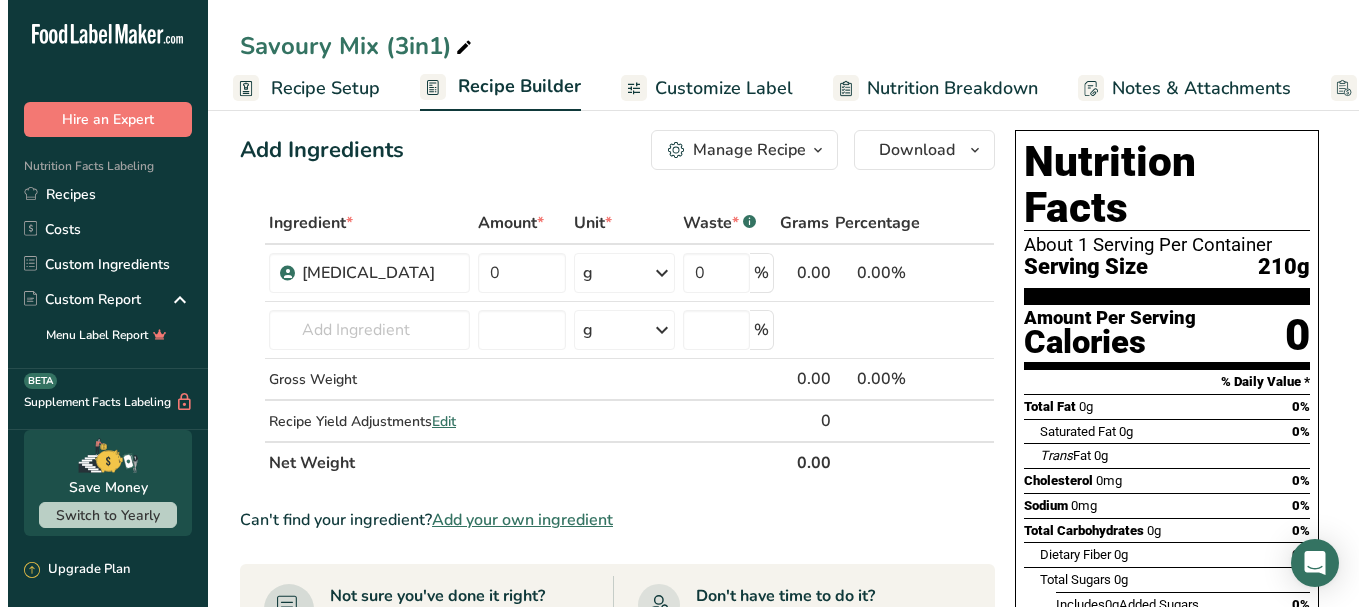 scroll, scrollTop: 0, scrollLeft: 0, axis: both 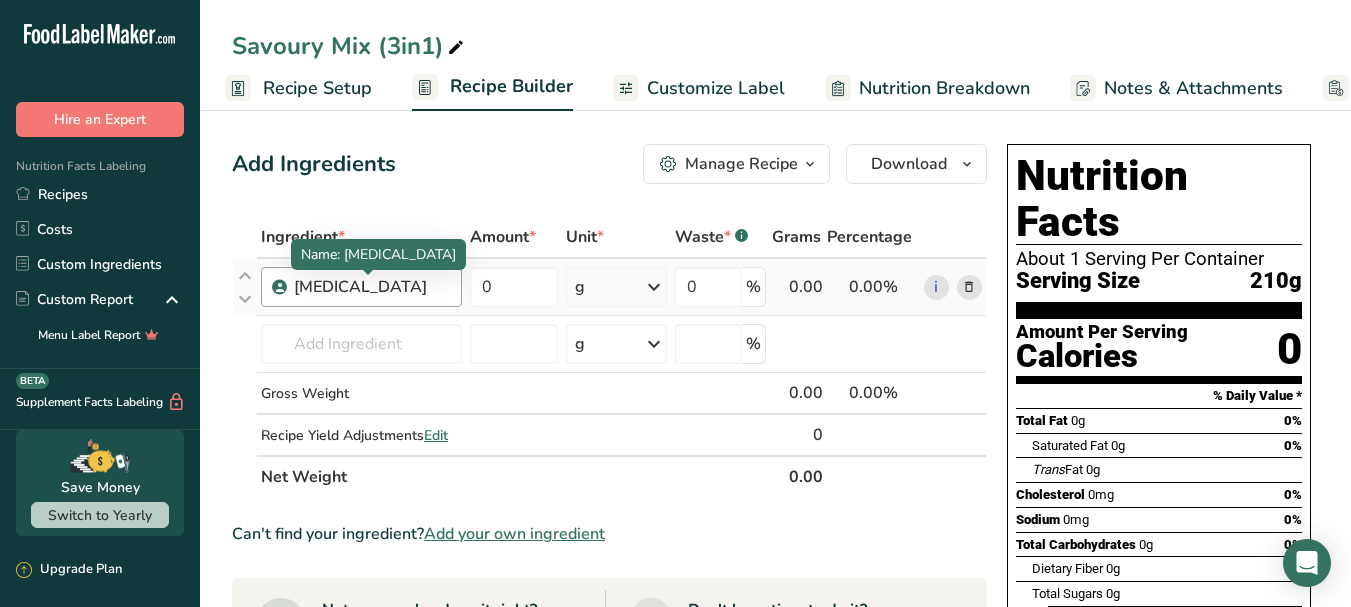 click on "[MEDICAL_DATA]" at bounding box center (372, 287) 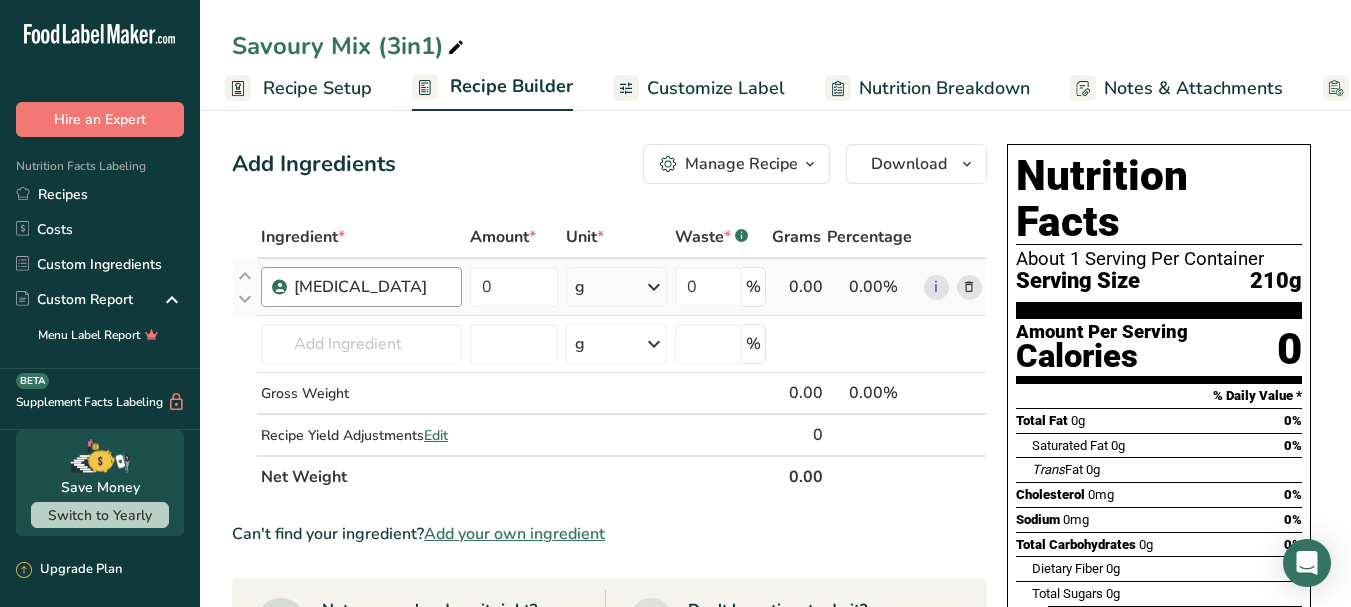 click on "[MEDICAL_DATA]" at bounding box center [372, 287] 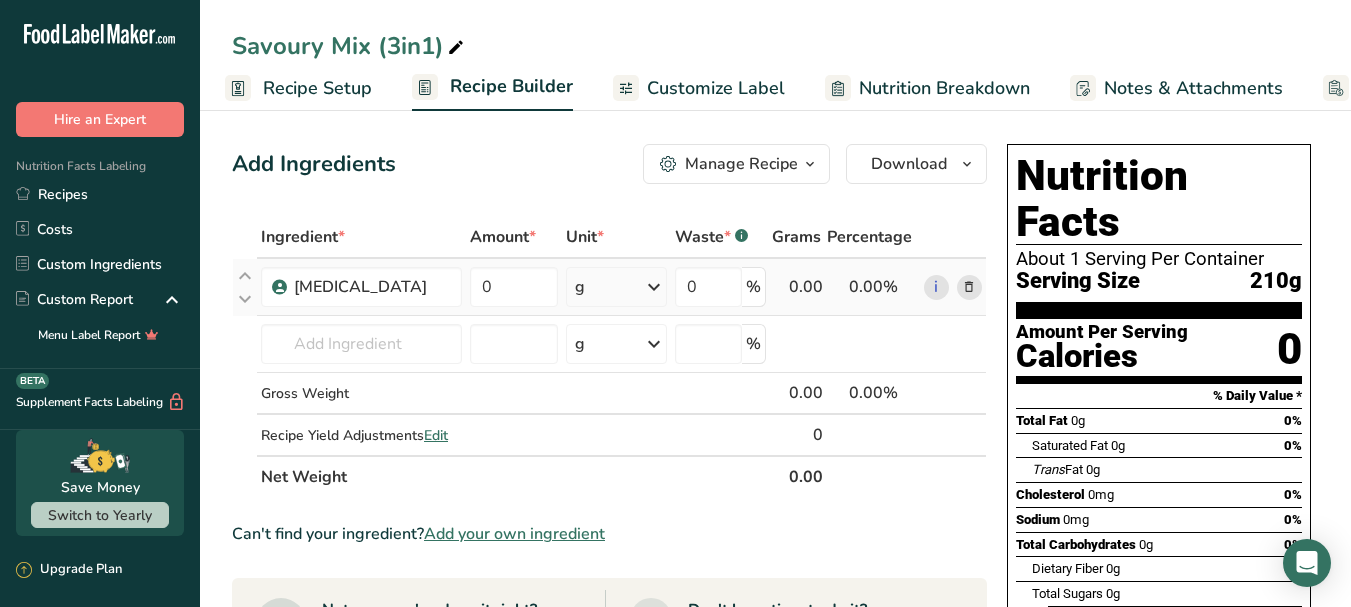 click at bounding box center (969, 287) 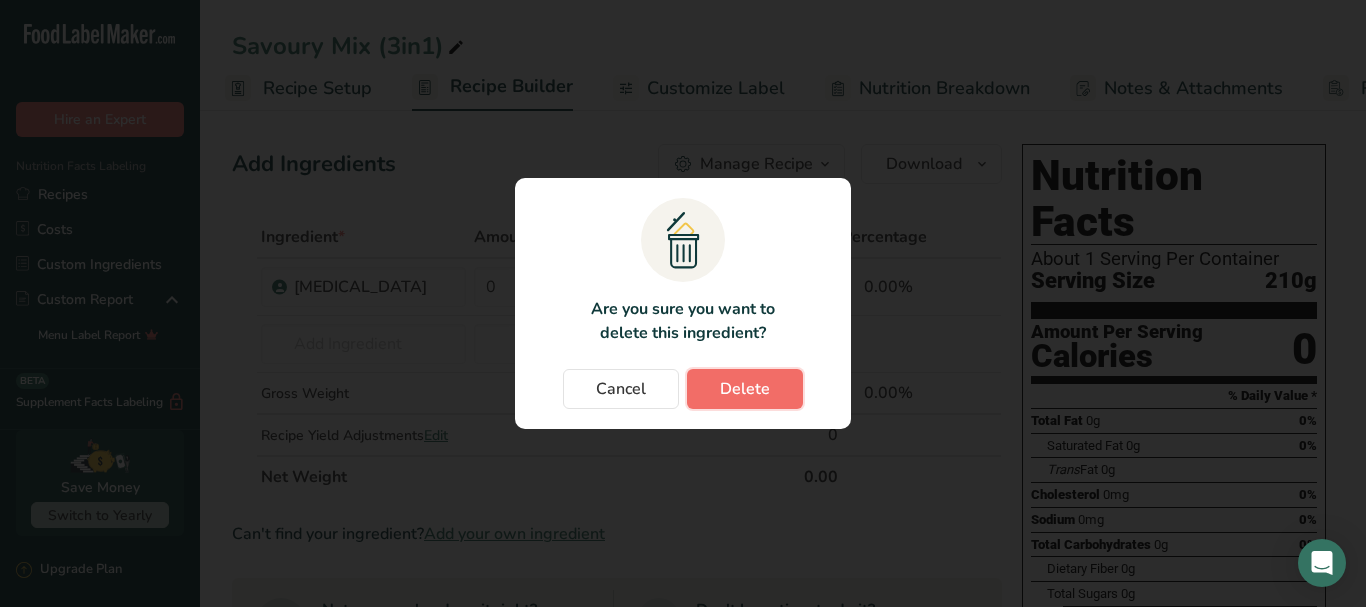 click on "Delete" at bounding box center (745, 389) 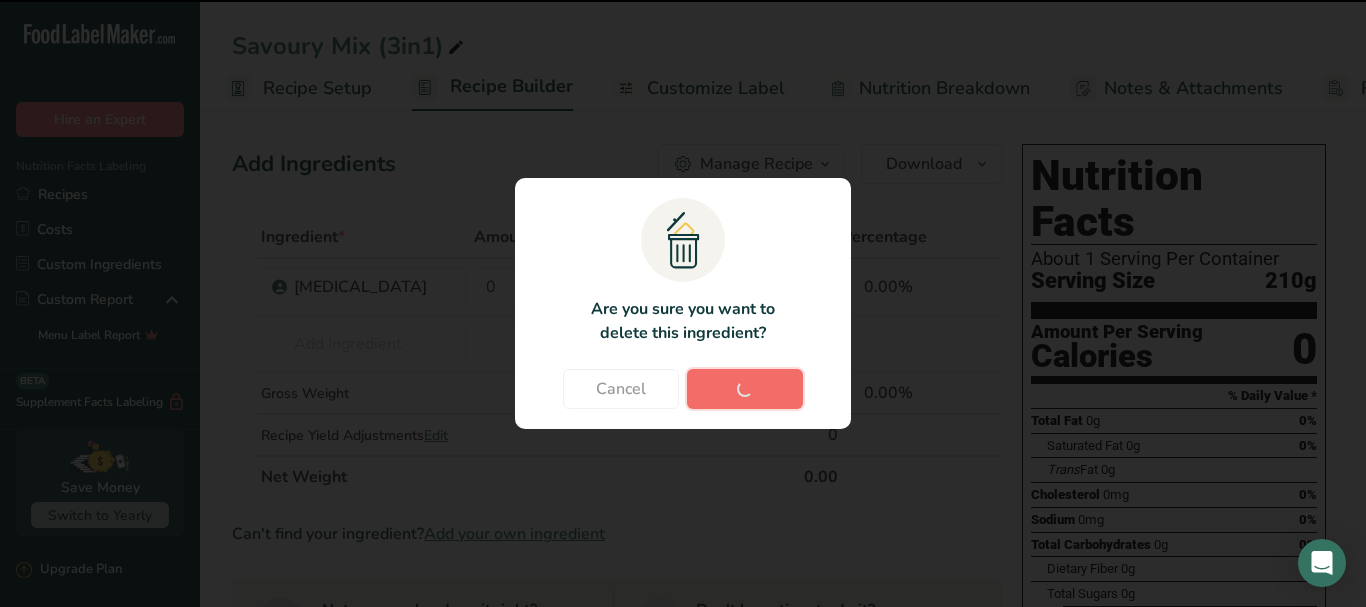 type 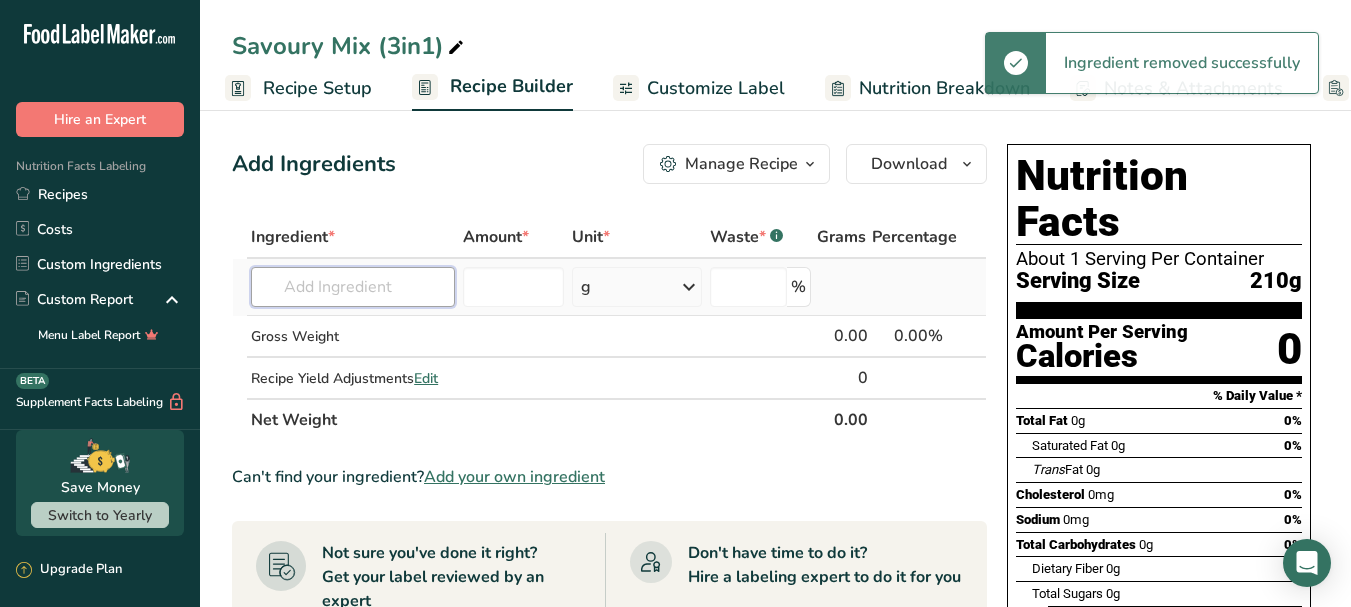click at bounding box center (353, 287) 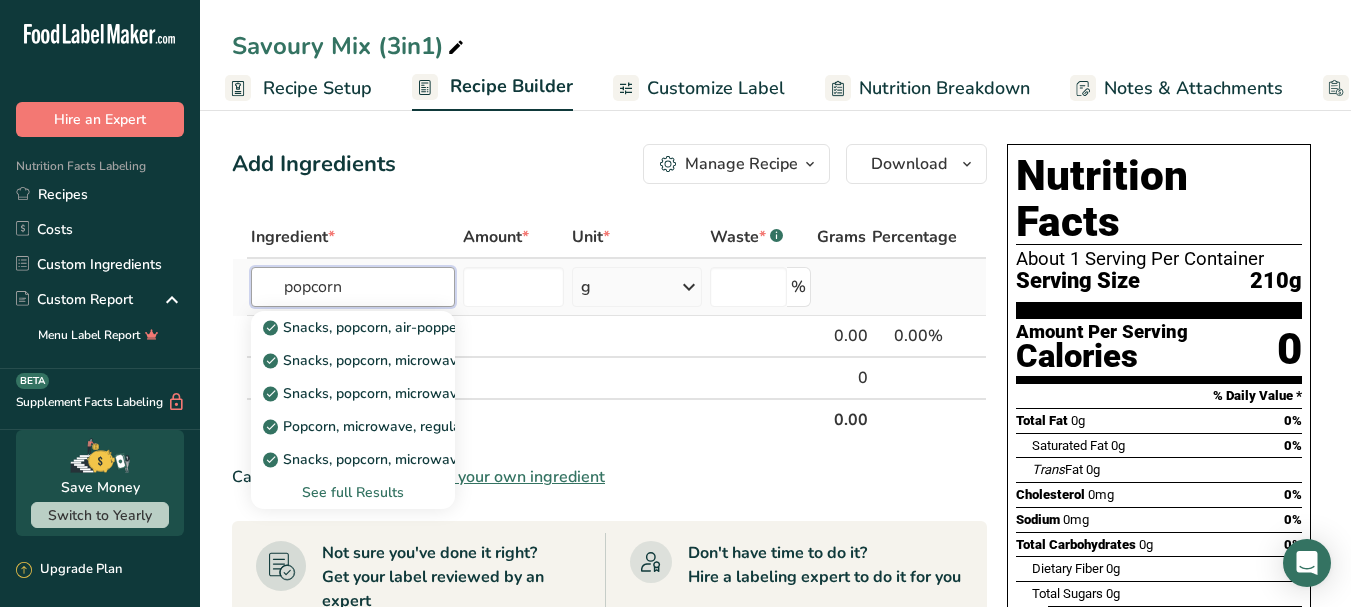 type on "popcorn" 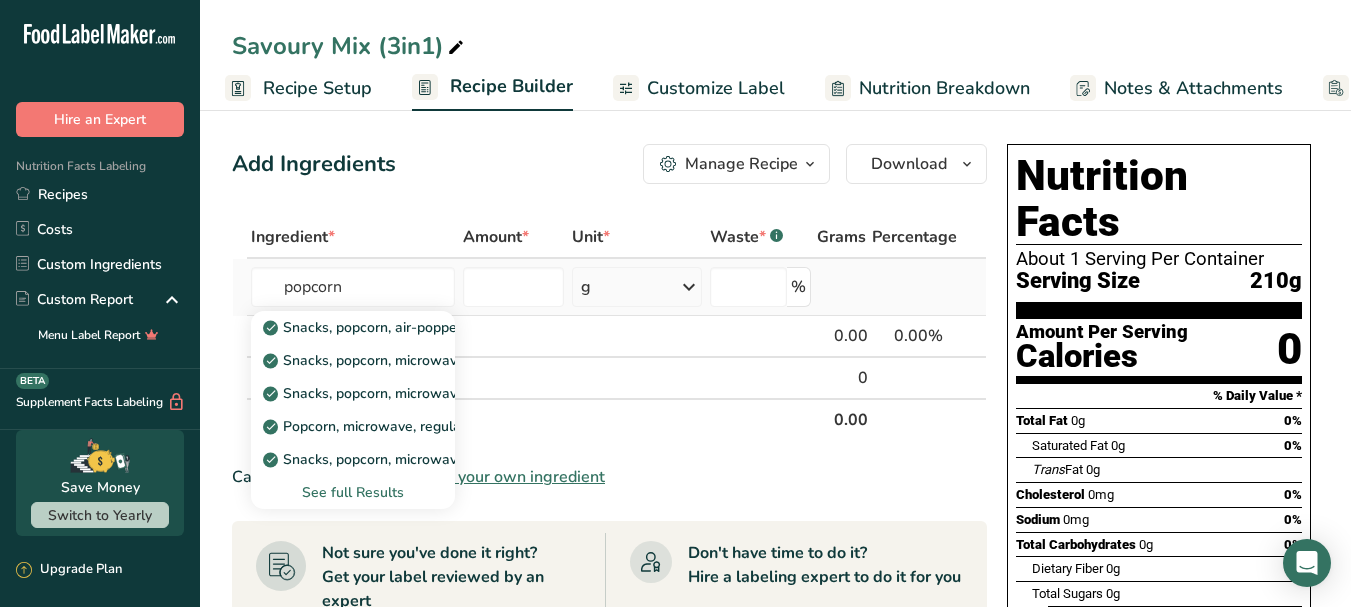 type 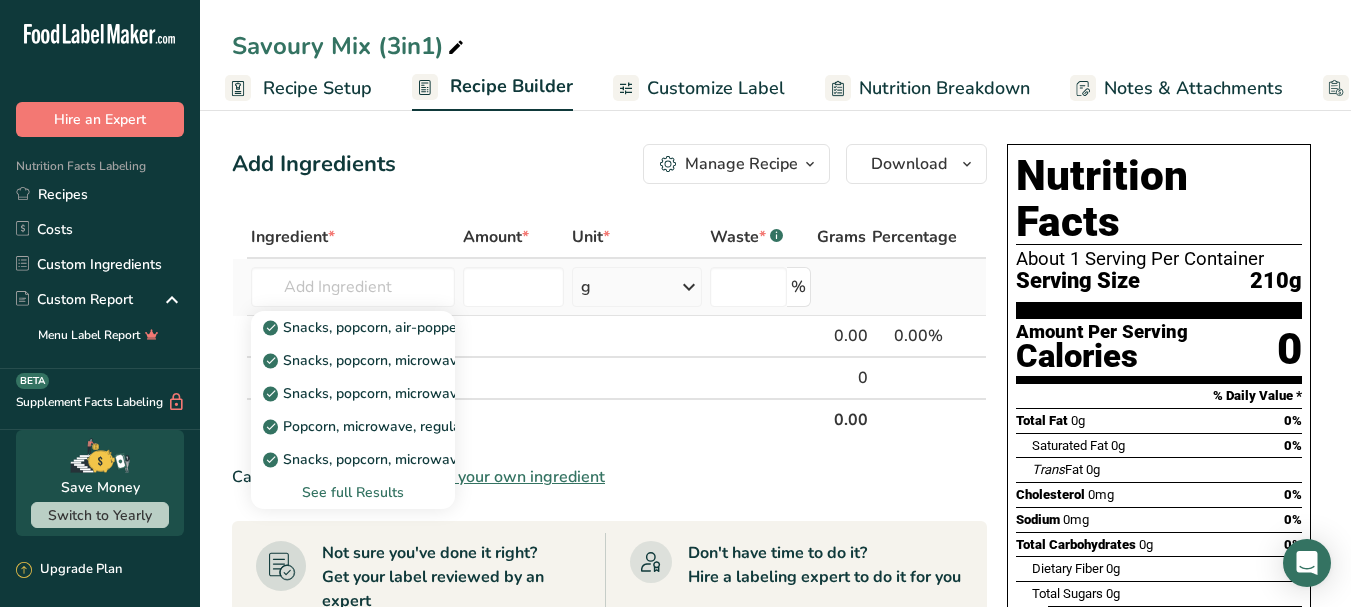 click on "See full Results" at bounding box center [353, 492] 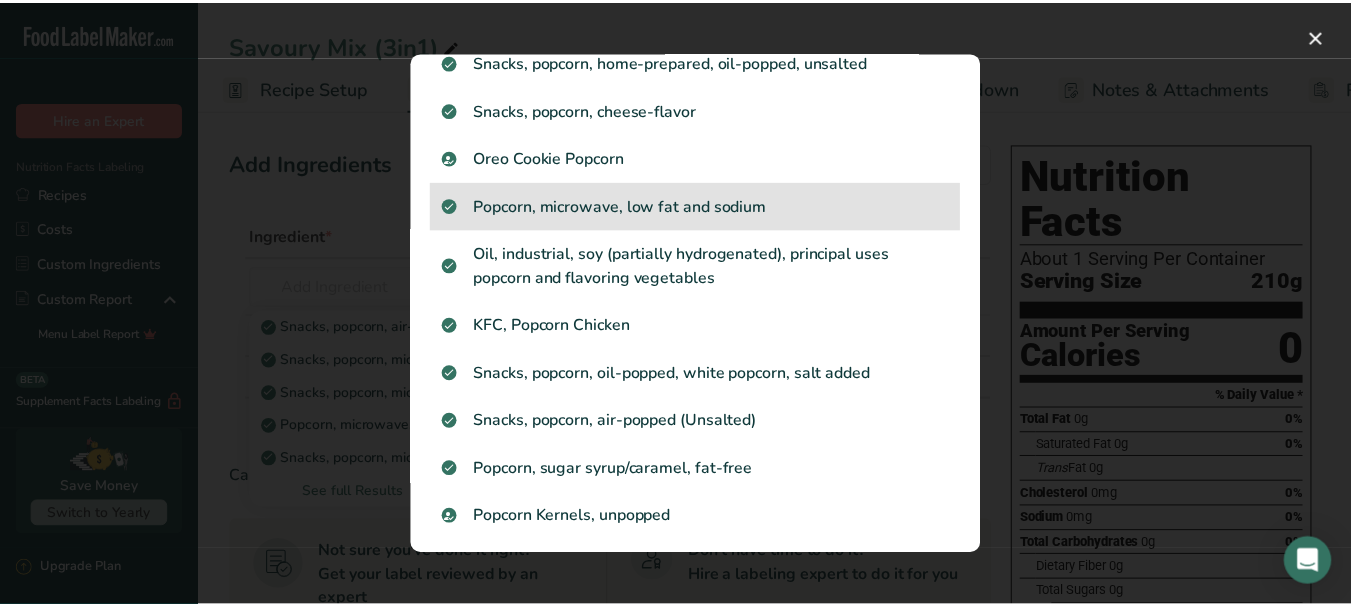 scroll, scrollTop: 345, scrollLeft: 0, axis: vertical 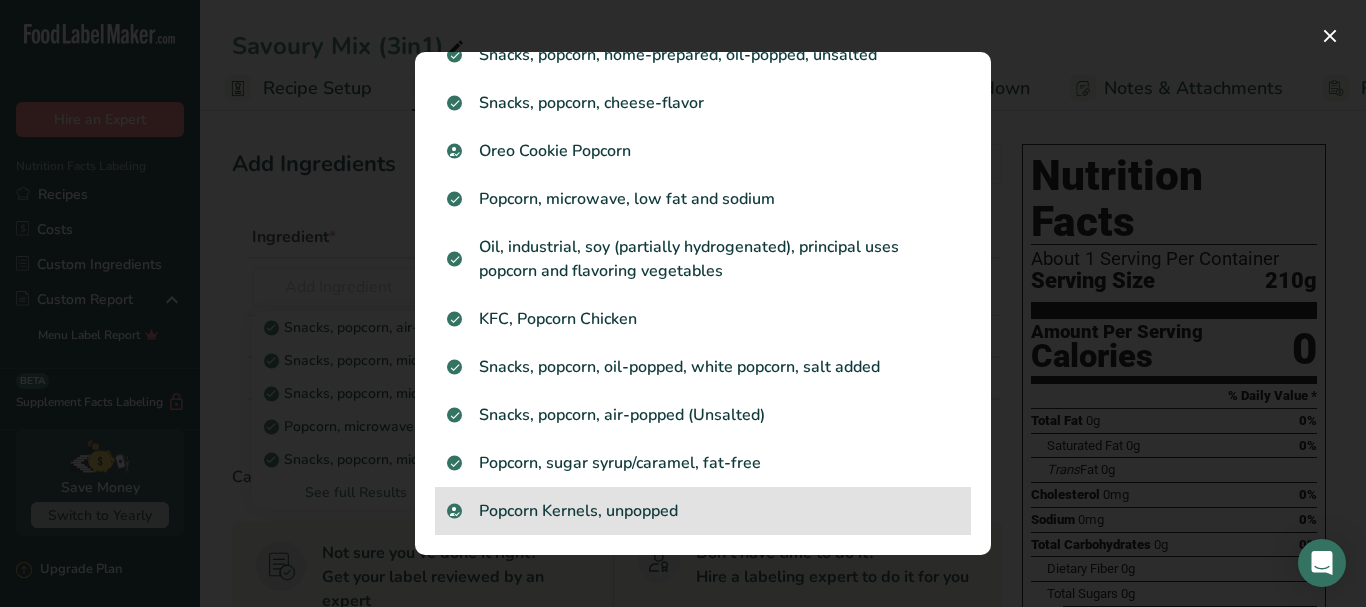click on "Popcorn Kernels, unpopped" at bounding box center (703, 511) 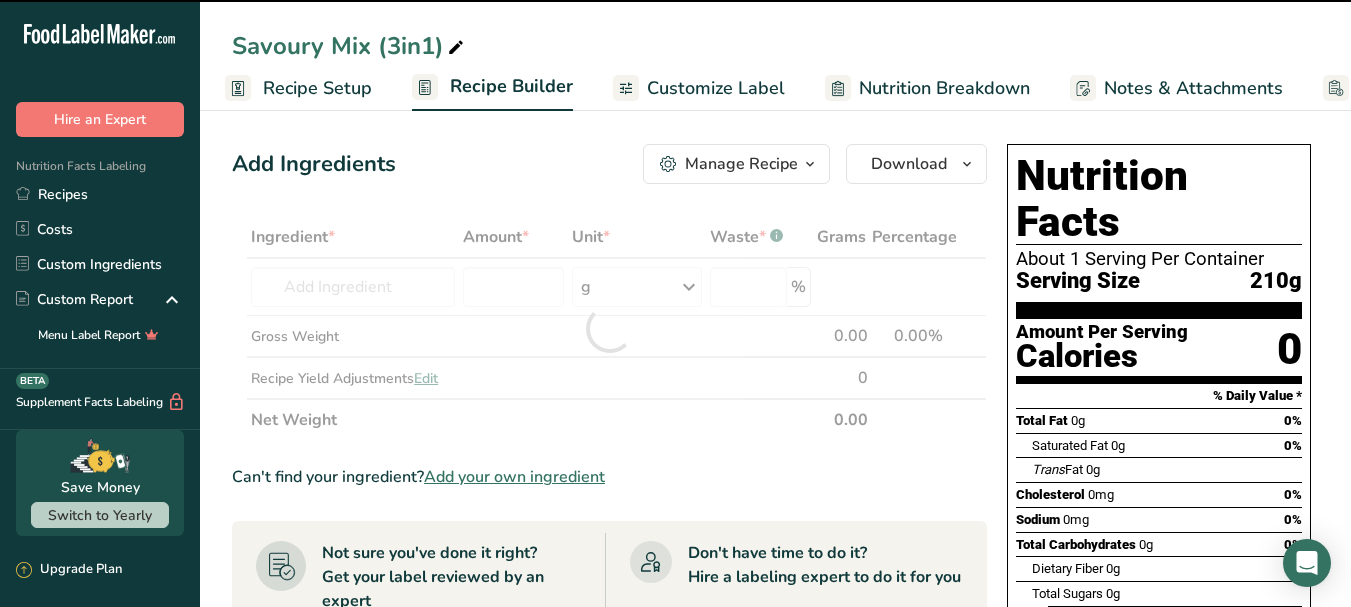type on "0" 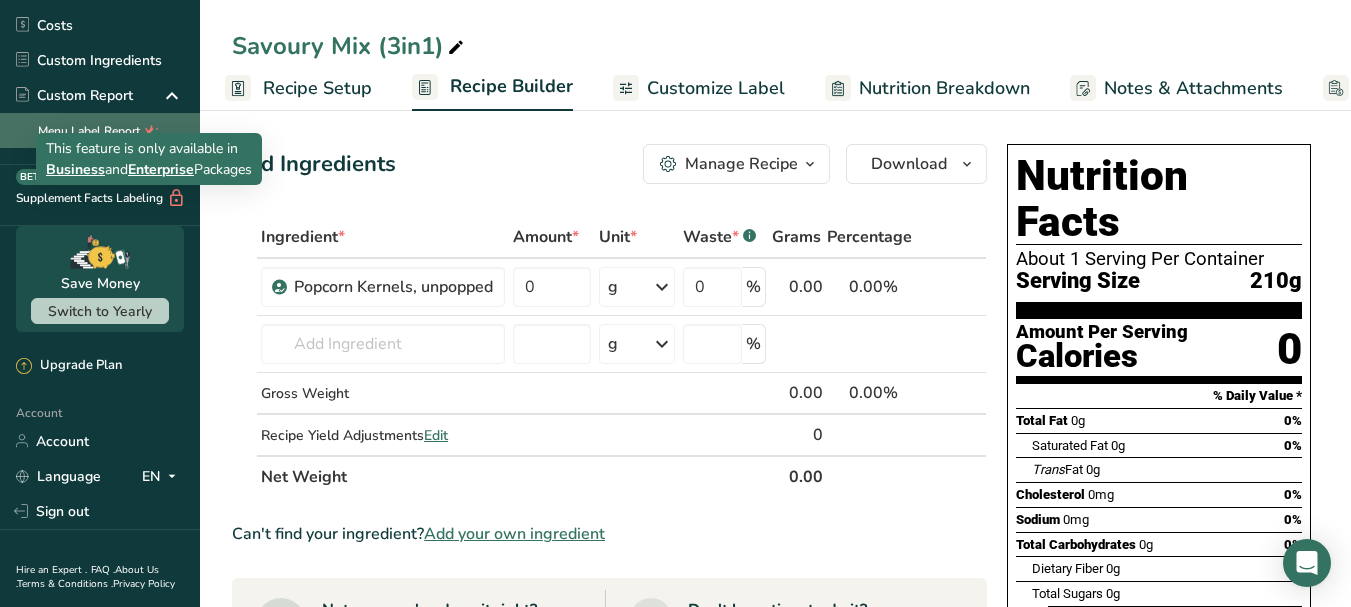 scroll, scrollTop: 273, scrollLeft: 0, axis: vertical 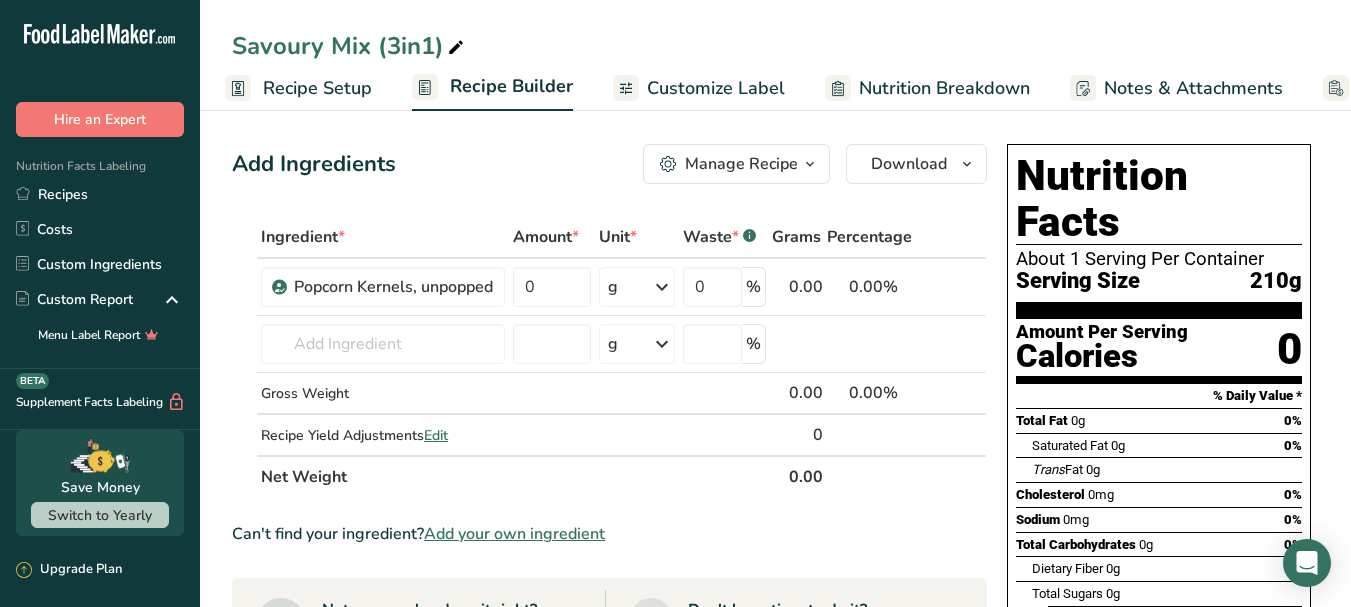 click 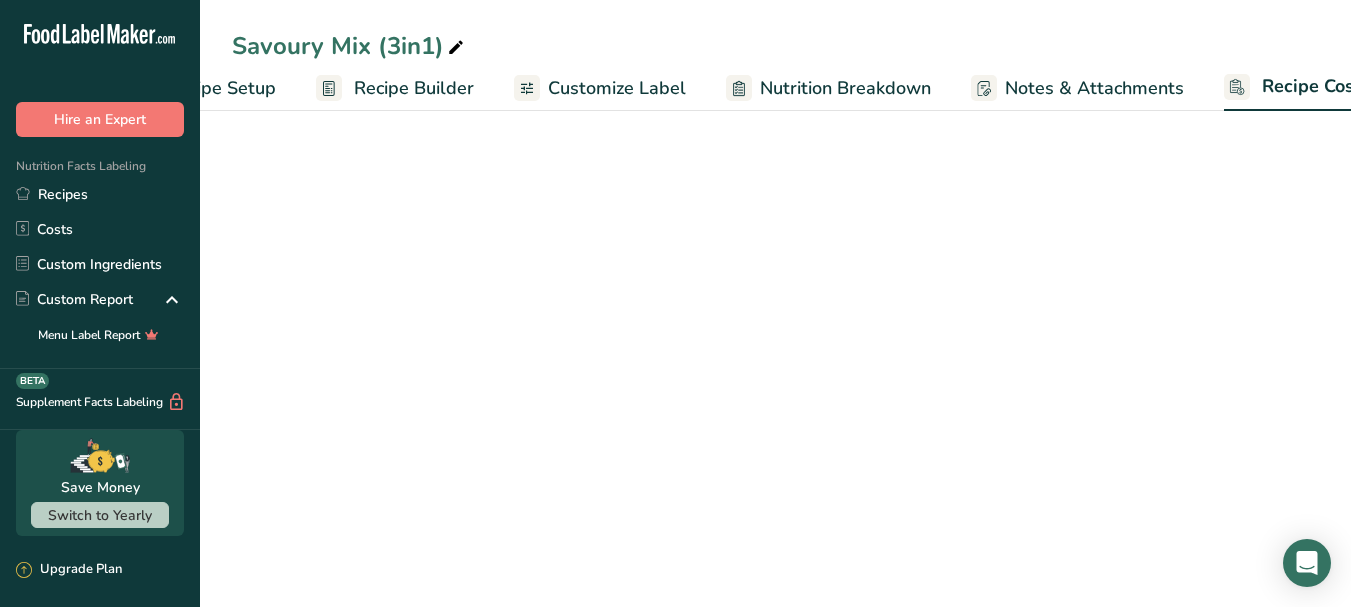 scroll, scrollTop: 0, scrollLeft: 170, axis: horizontal 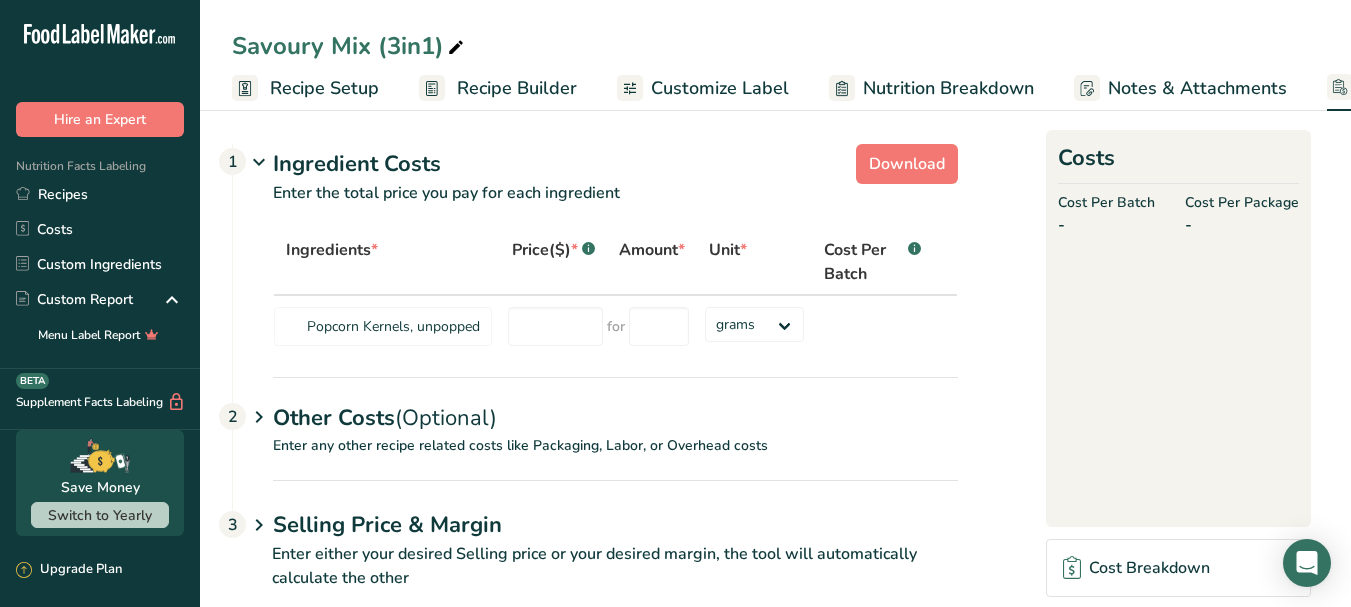 click on "Recipe Setup" at bounding box center (324, 88) 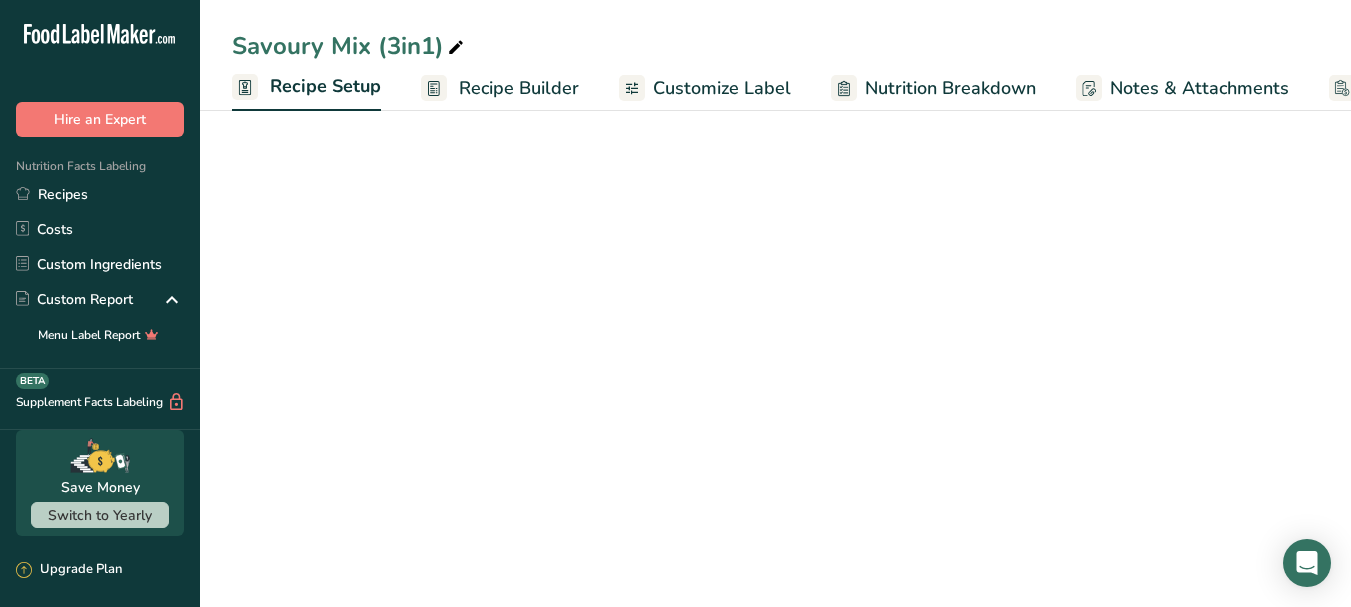 scroll, scrollTop: 0, scrollLeft: 7, axis: horizontal 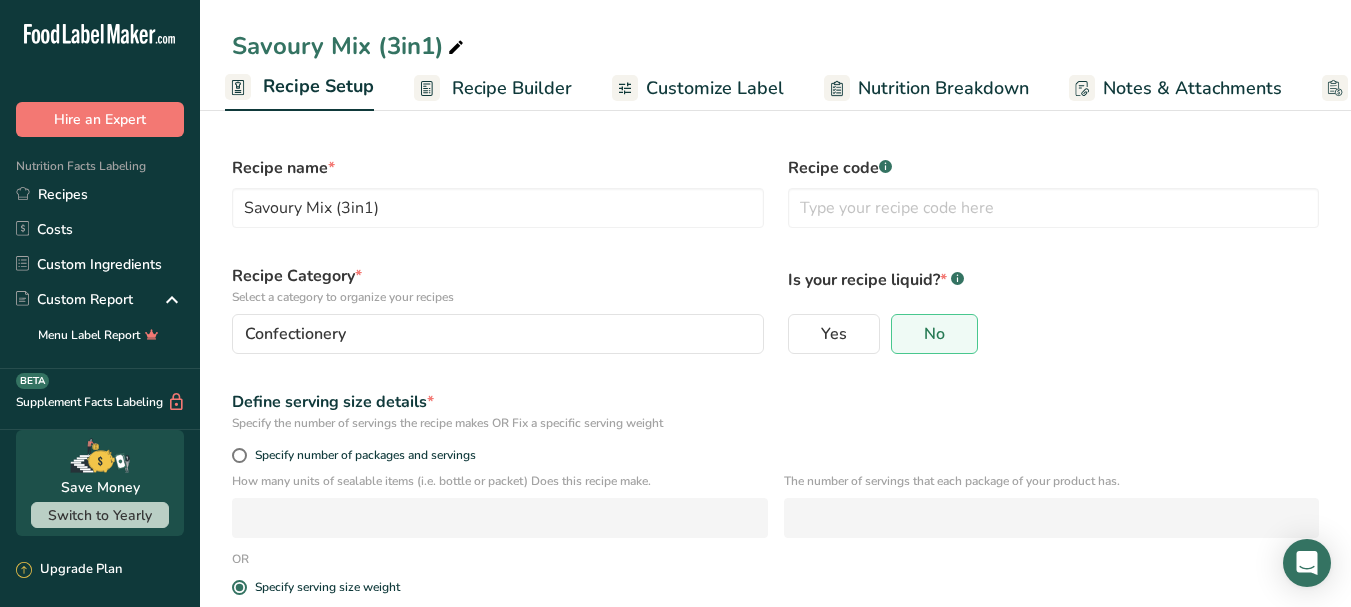 drag, startPoint x: 478, startPoint y: 88, endPoint x: 501, endPoint y: 81, distance: 24.04163 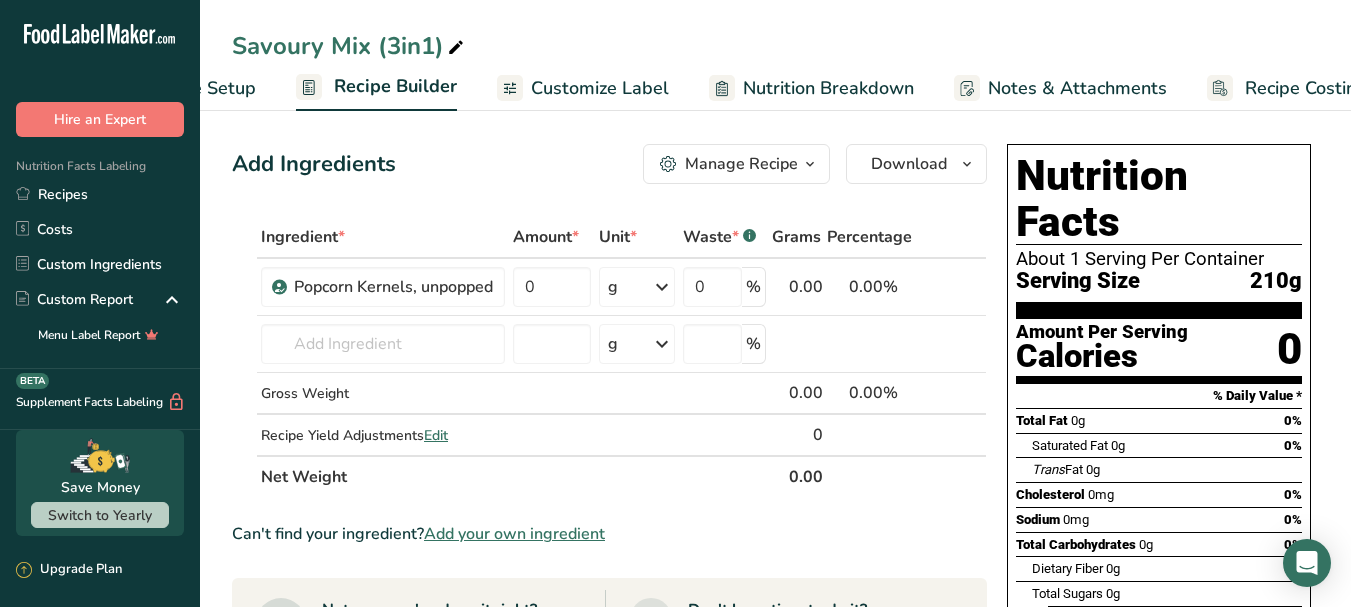 scroll, scrollTop: 0, scrollLeft: 170, axis: horizontal 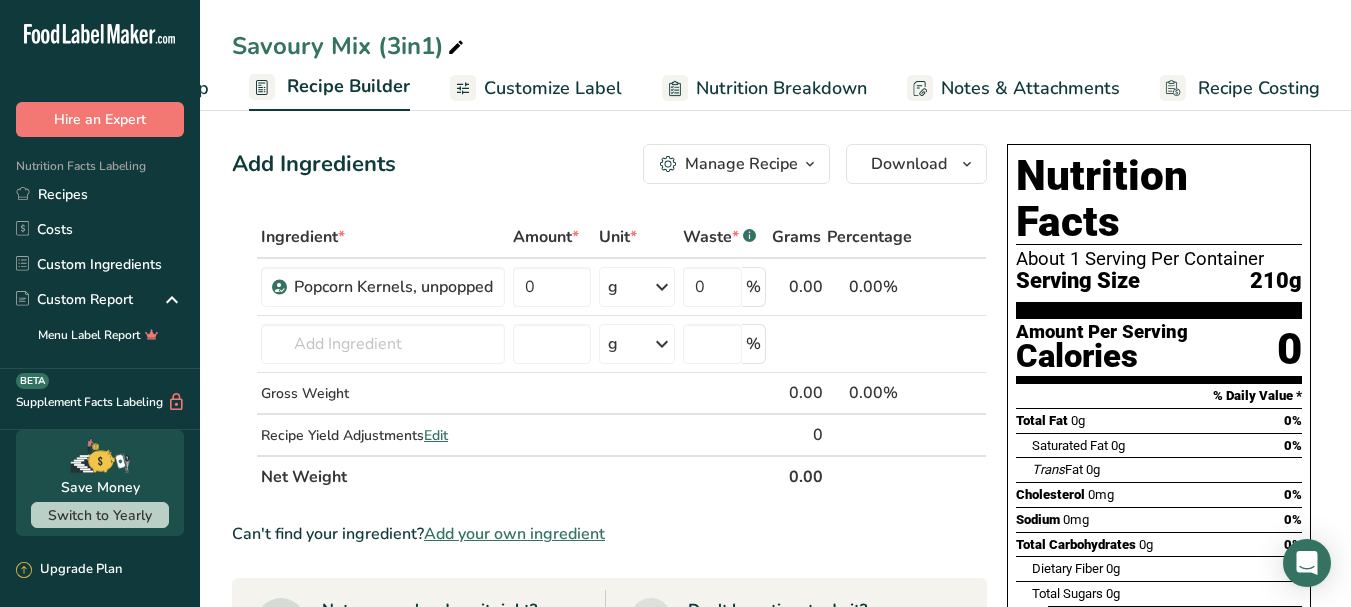 click on "Customize Label" at bounding box center [553, 88] 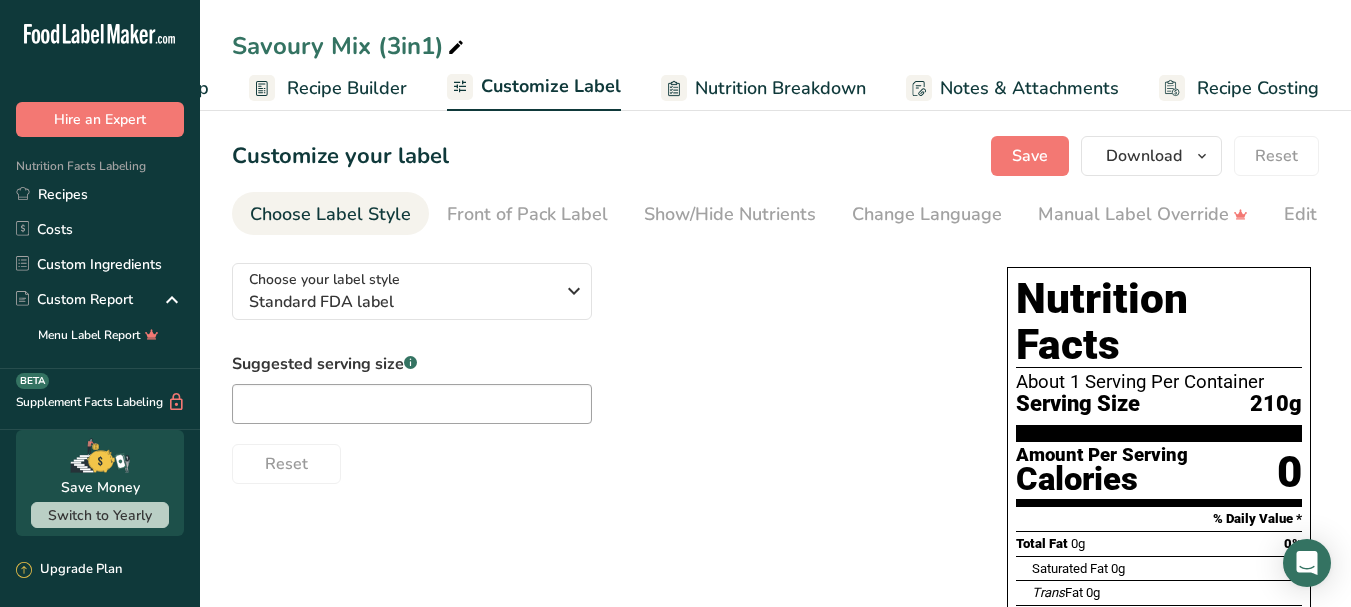 drag, startPoint x: 745, startPoint y: 84, endPoint x: 802, endPoint y: 84, distance: 57 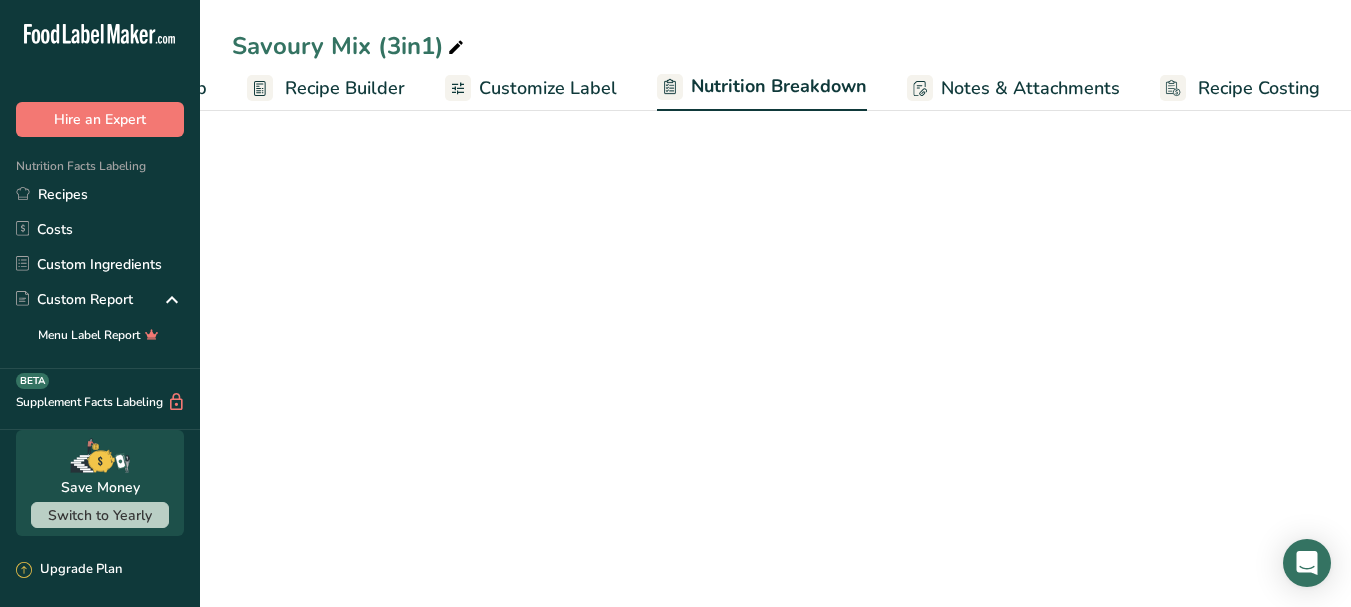 select on "Calories" 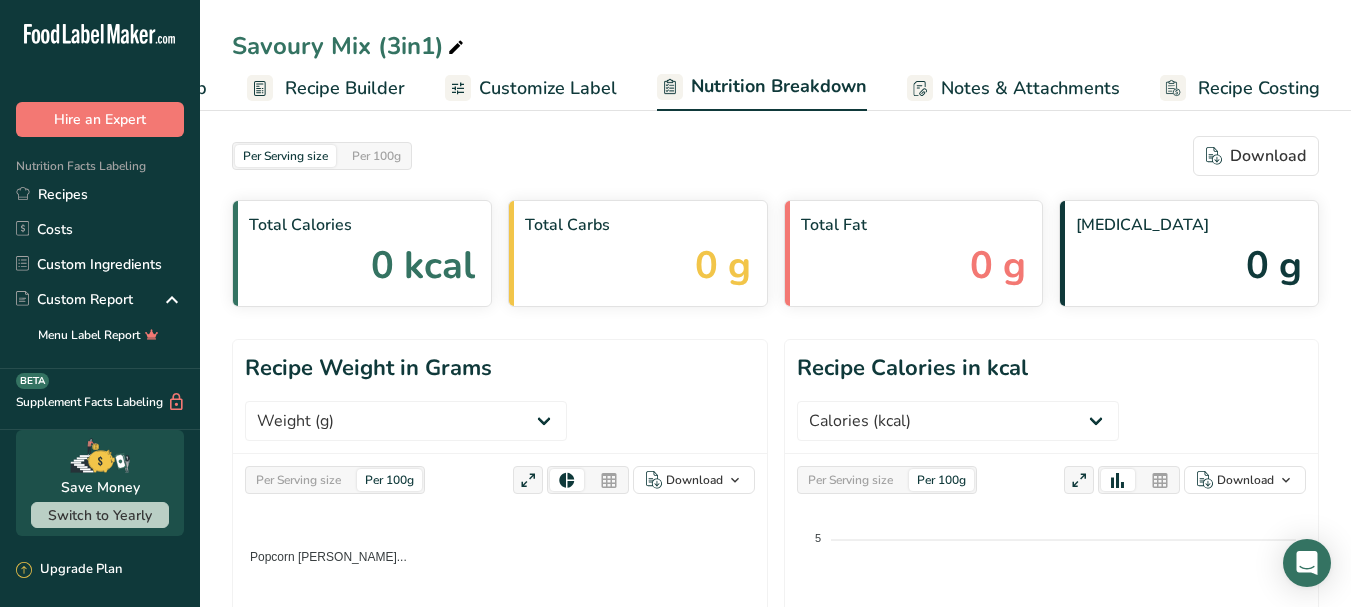 click on "Notes & Attachments" at bounding box center (1030, 88) 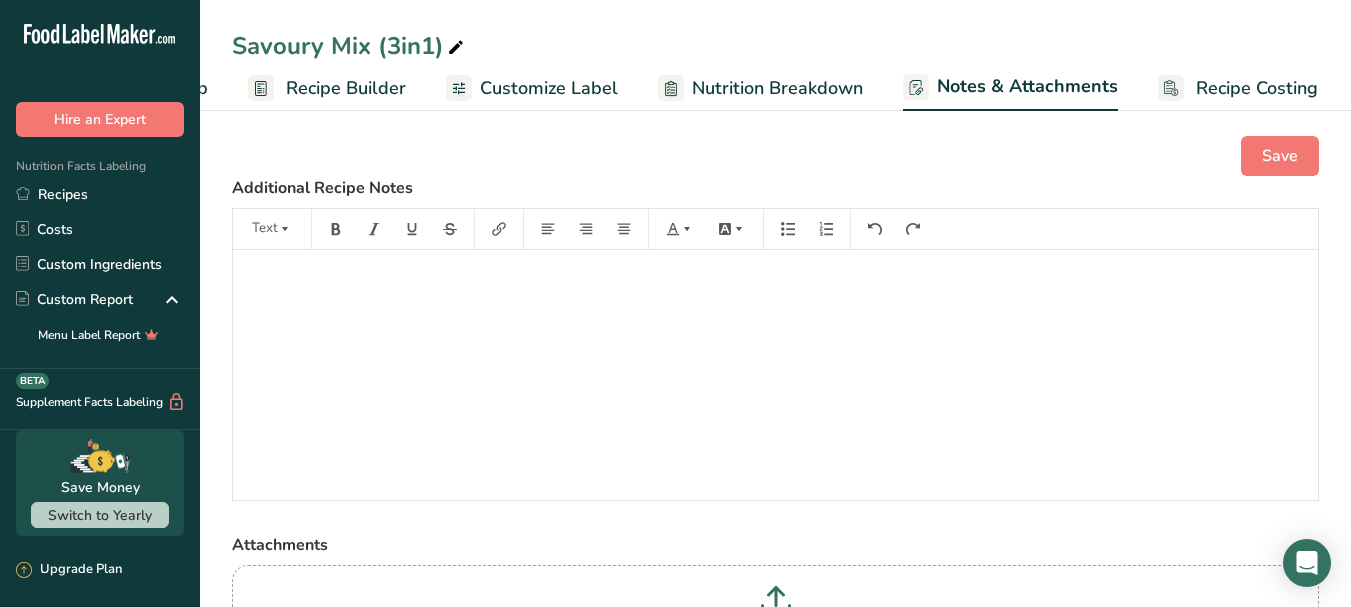click on "Recipe Costing" at bounding box center [1257, 88] 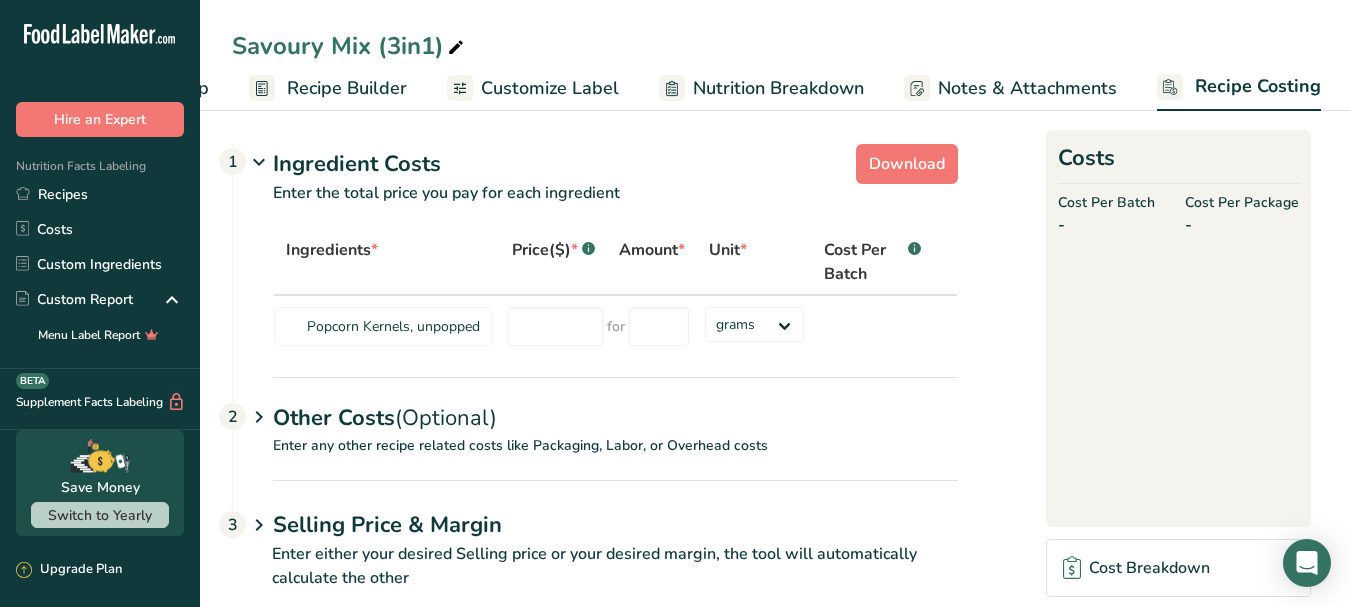 scroll, scrollTop: 0, scrollLeft: 0, axis: both 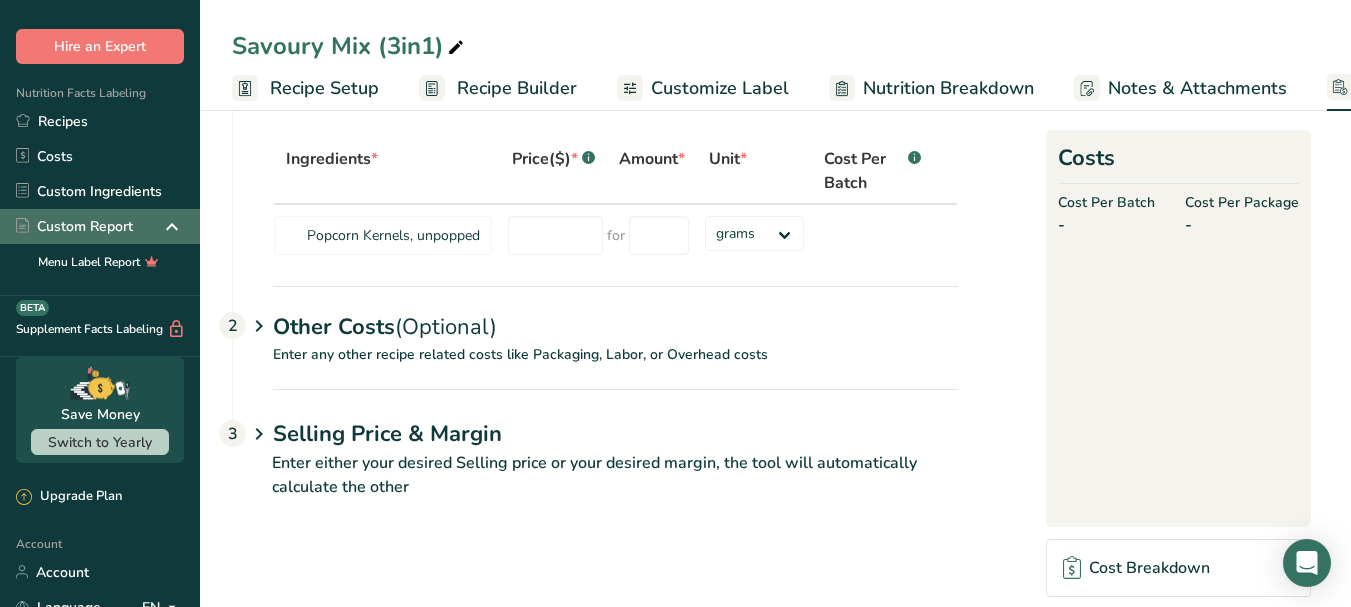 click at bounding box center [172, 227] 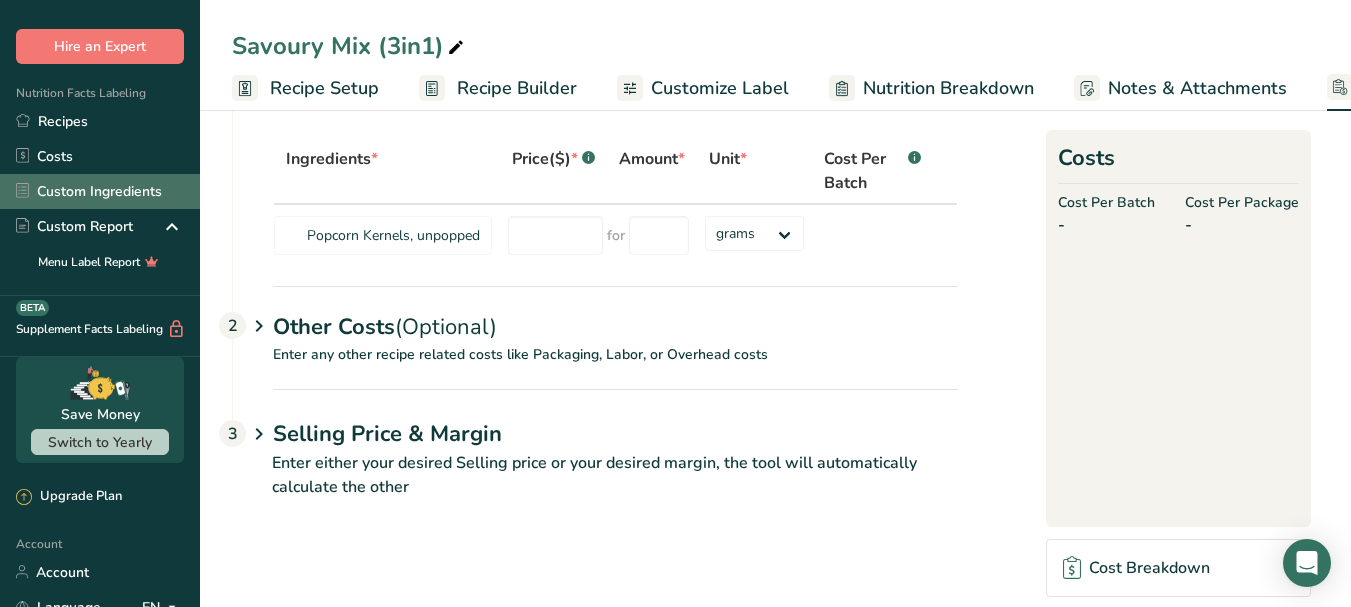 click on "Custom Ingredients" at bounding box center (100, 191) 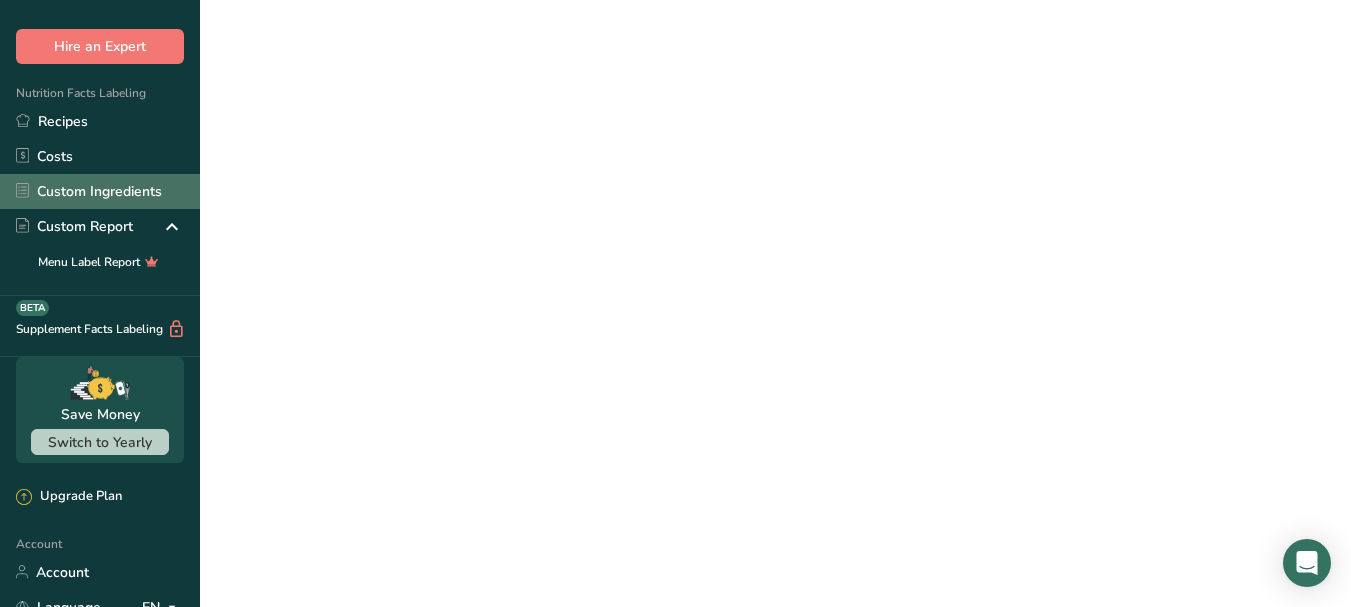 scroll, scrollTop: 0, scrollLeft: 0, axis: both 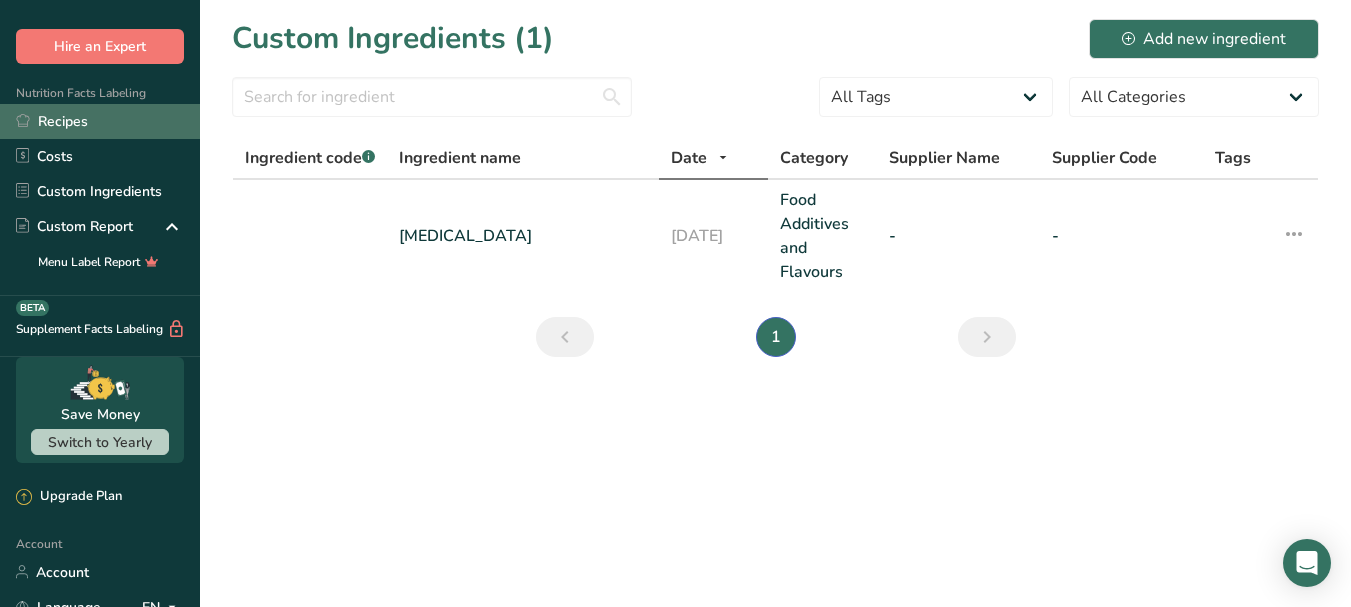 click on "Recipes" at bounding box center [100, 121] 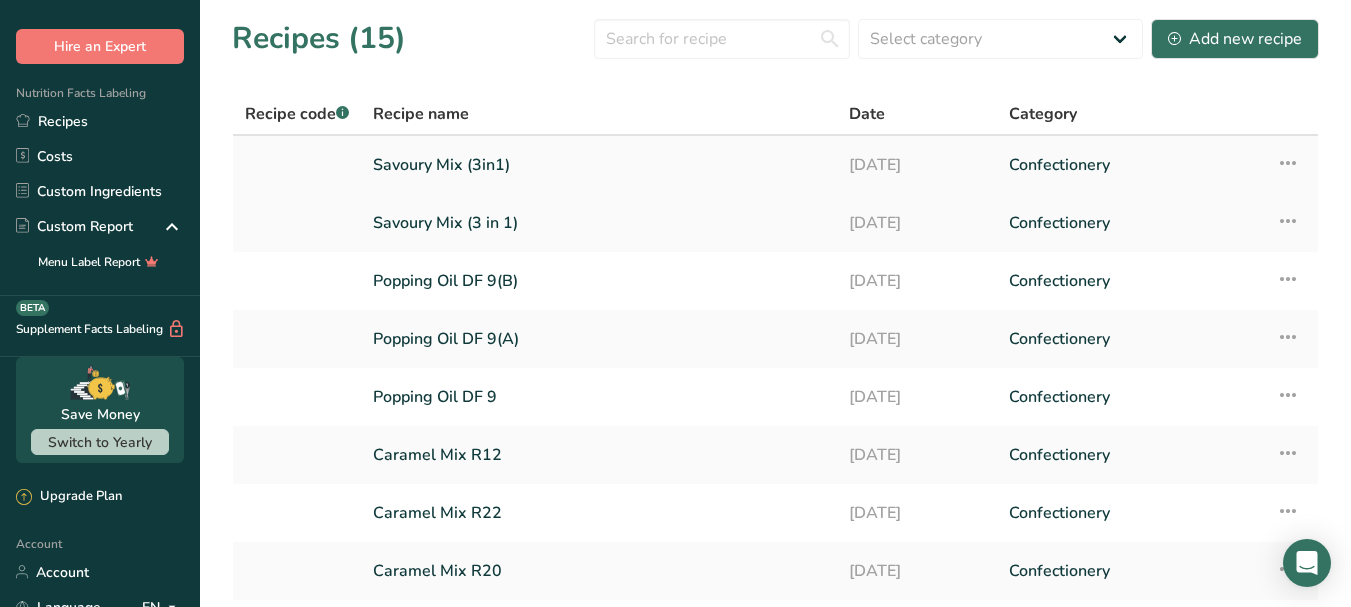 click at bounding box center (1288, 163) 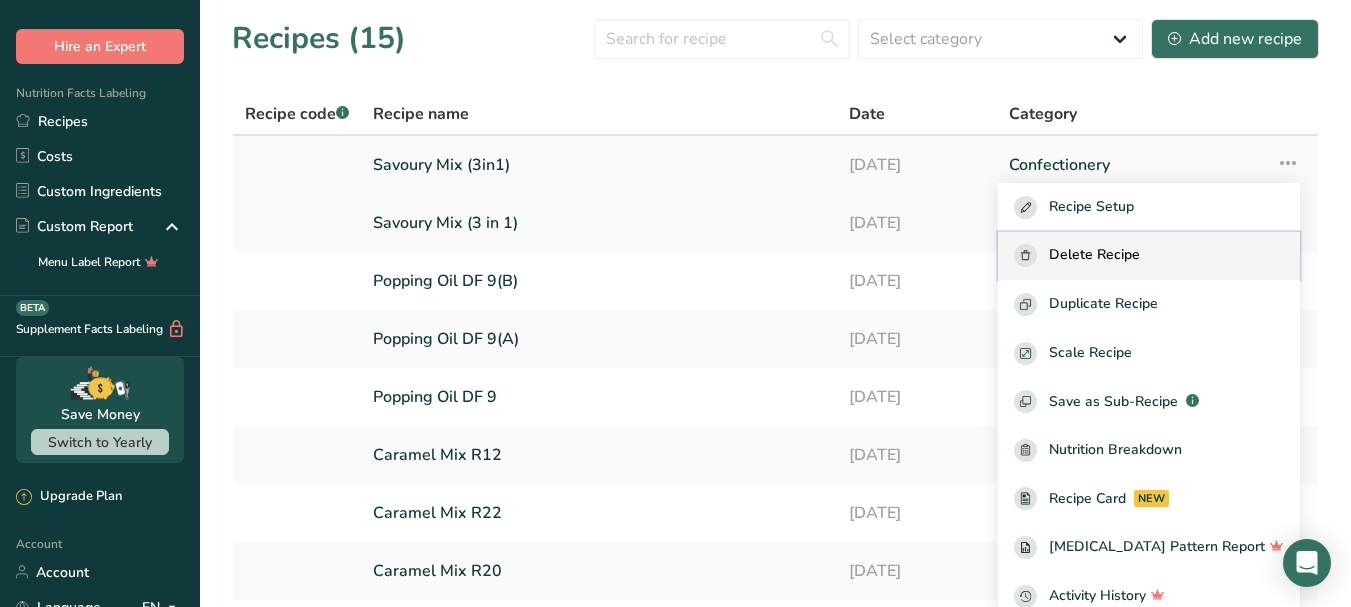 click on "Delete Recipe" at bounding box center (1094, 255) 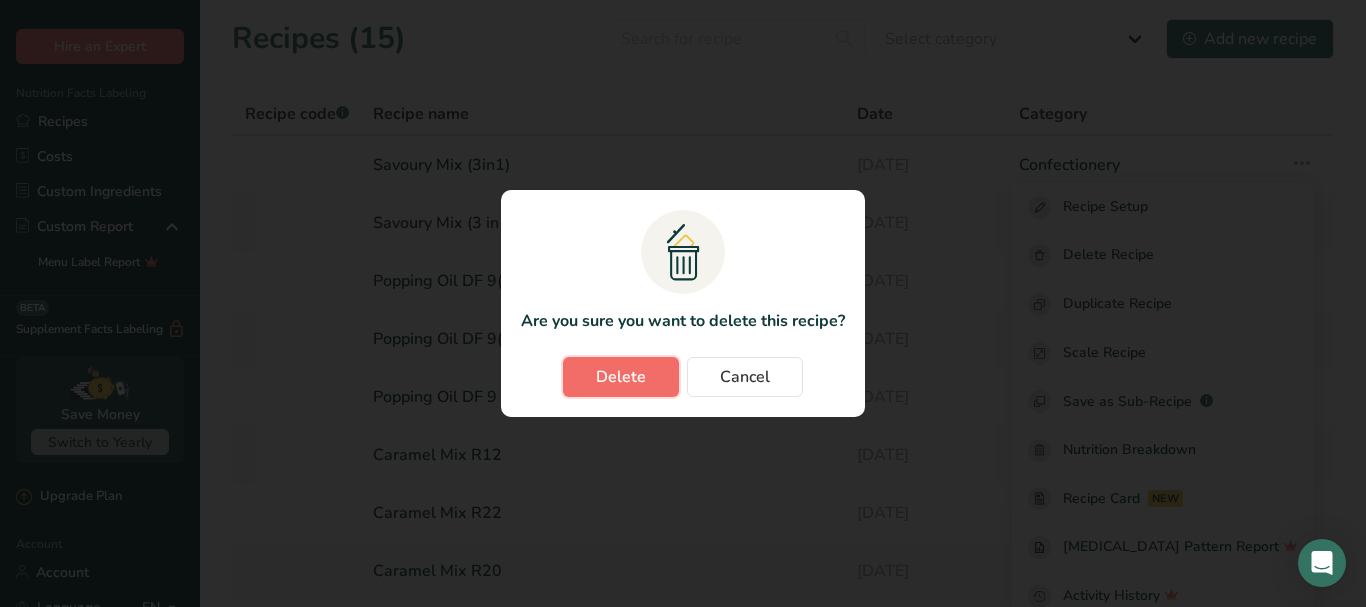 click on "Delete" at bounding box center [621, 377] 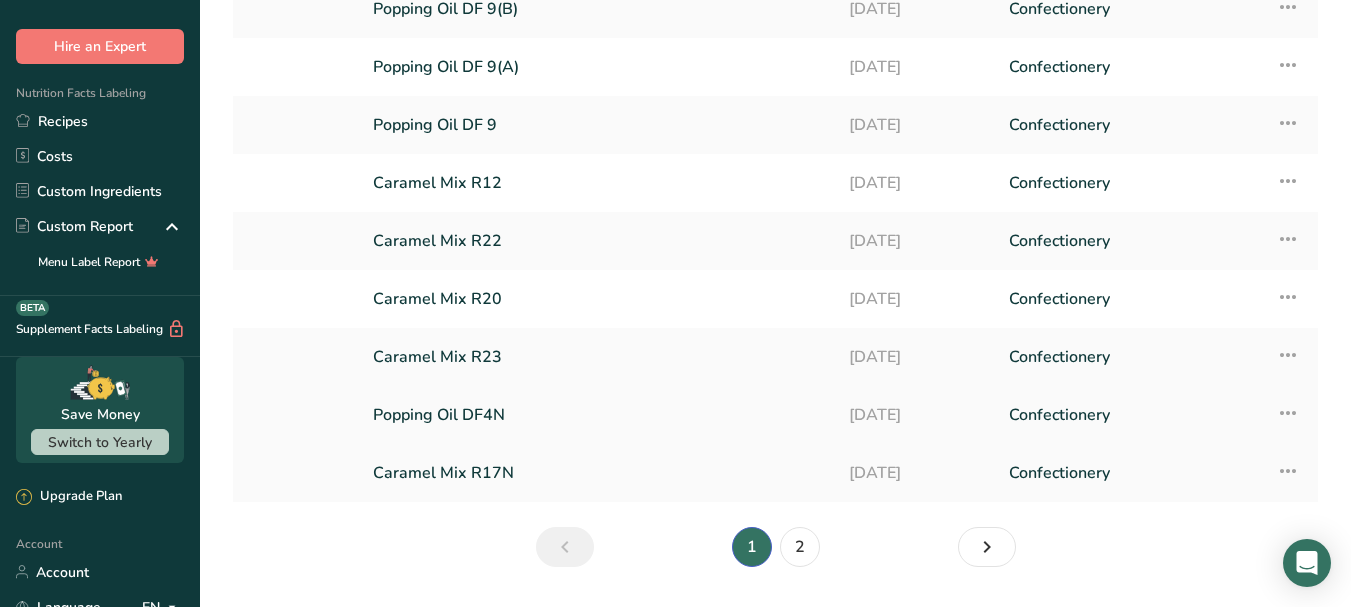 scroll, scrollTop: 270, scrollLeft: 0, axis: vertical 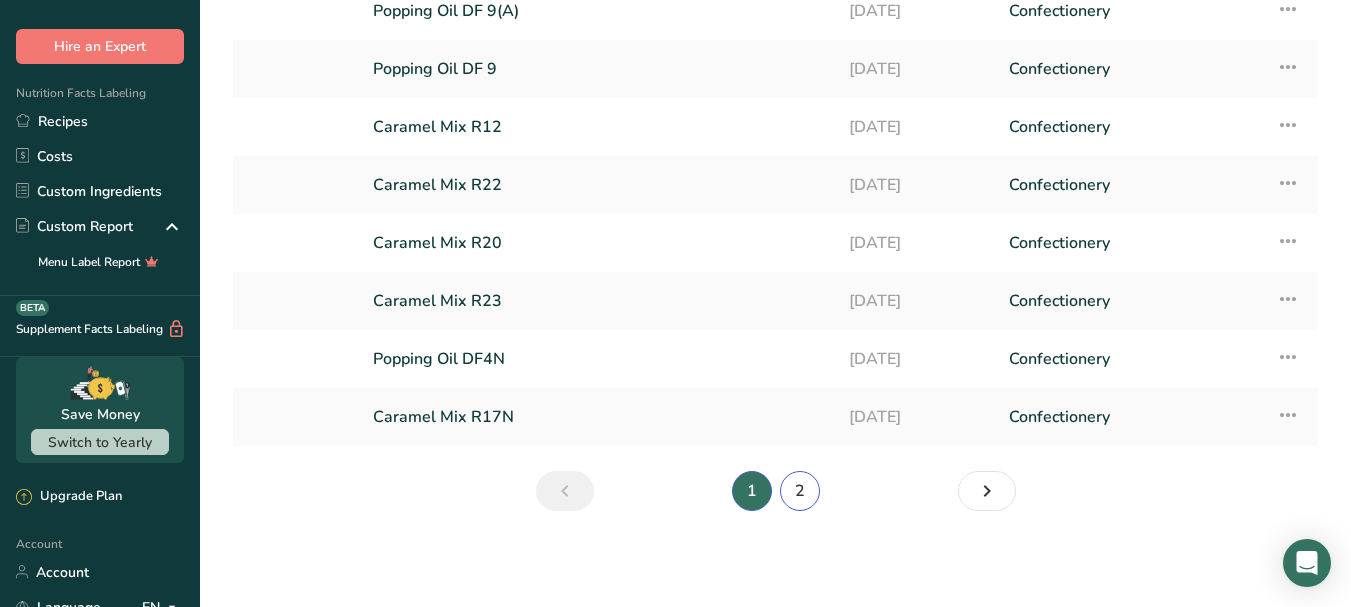 click on "2" at bounding box center (800, 491) 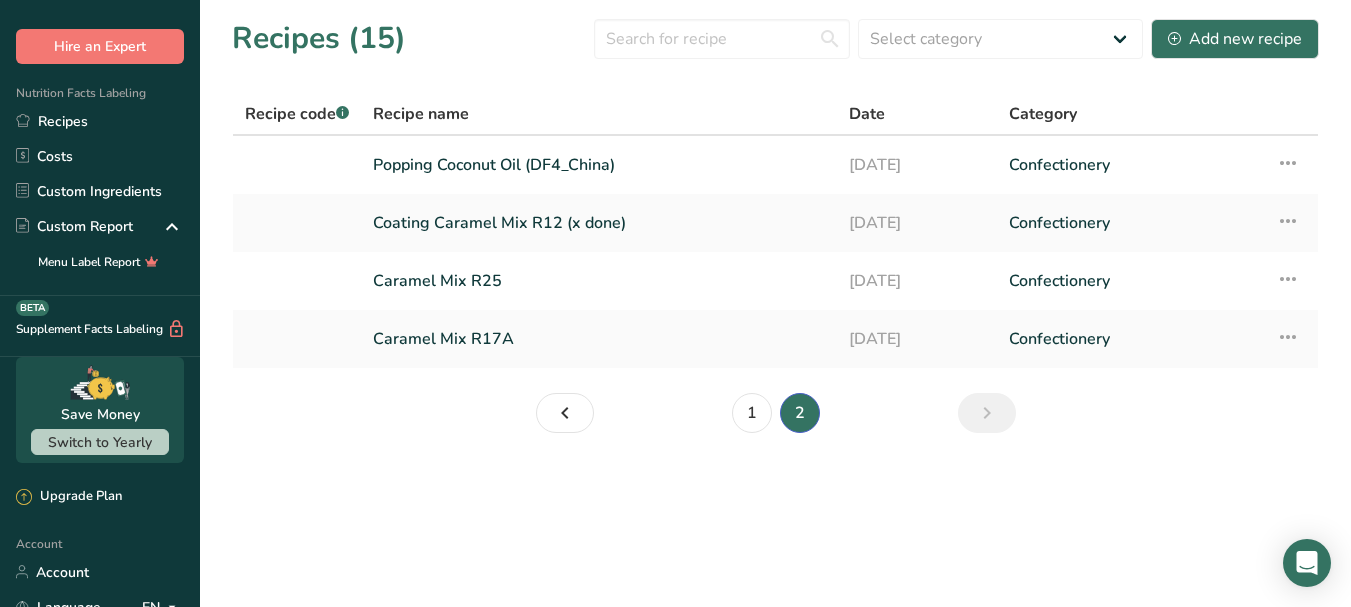 scroll, scrollTop: 0, scrollLeft: 0, axis: both 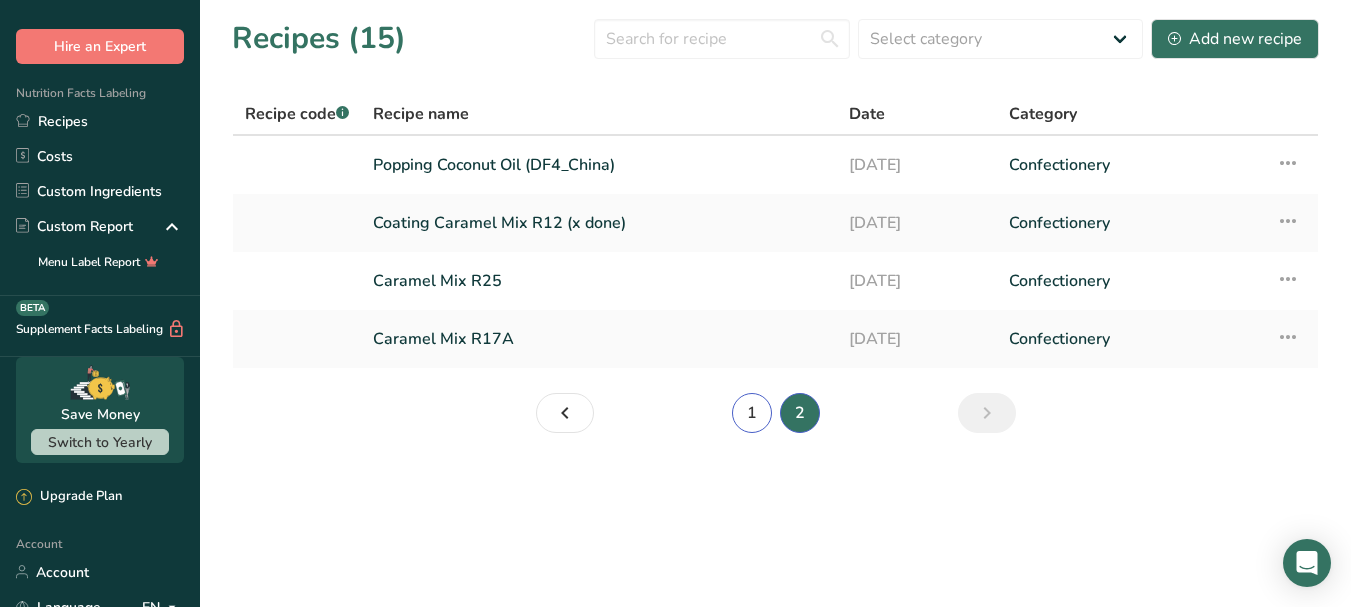 click on "1" at bounding box center (752, 413) 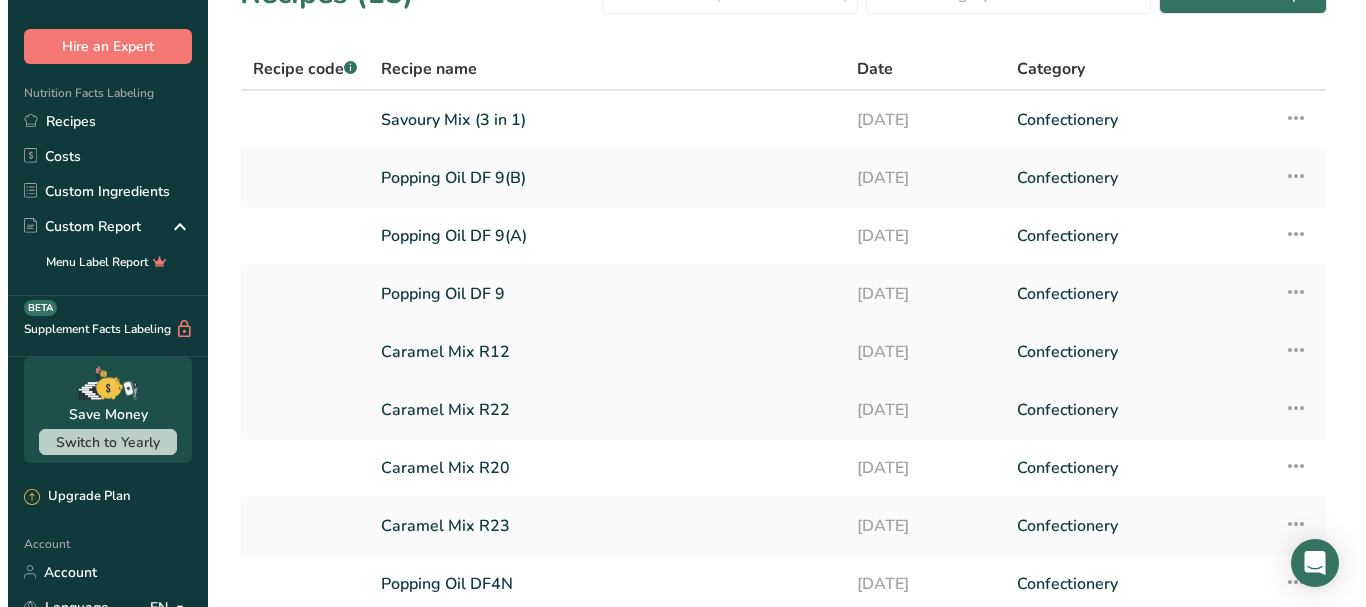 scroll, scrollTop: 0, scrollLeft: 0, axis: both 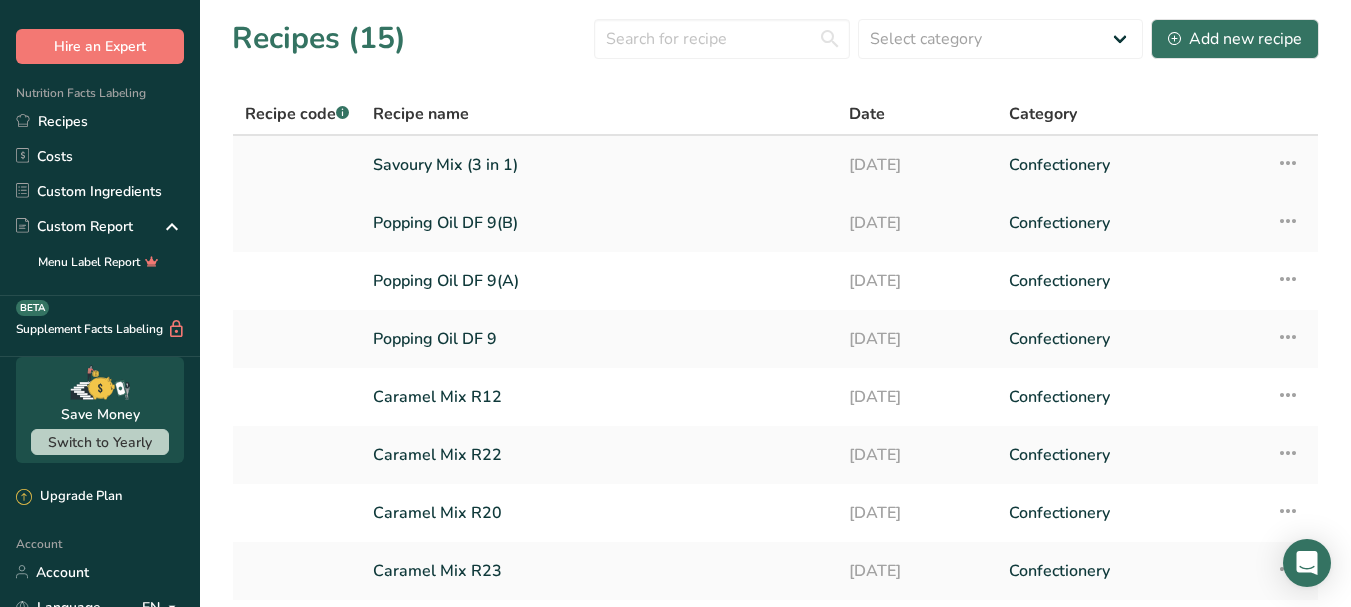 click on "Savoury Mix (3 in 1)" at bounding box center [599, 165] 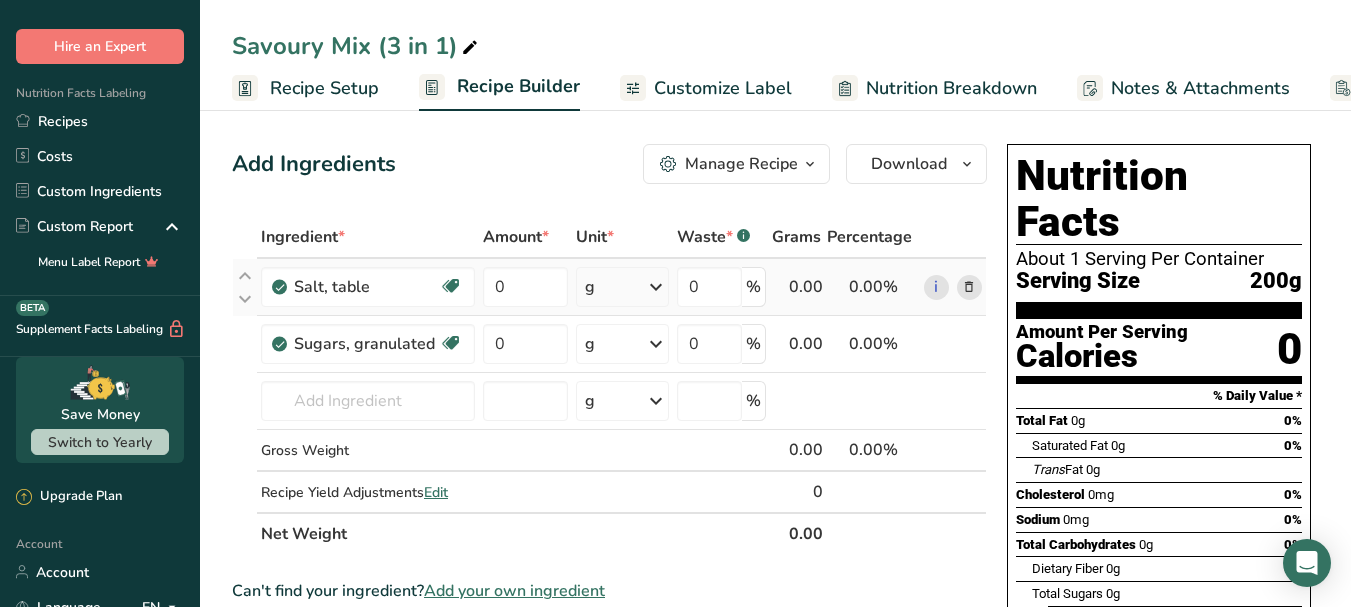 click at bounding box center [969, 287] 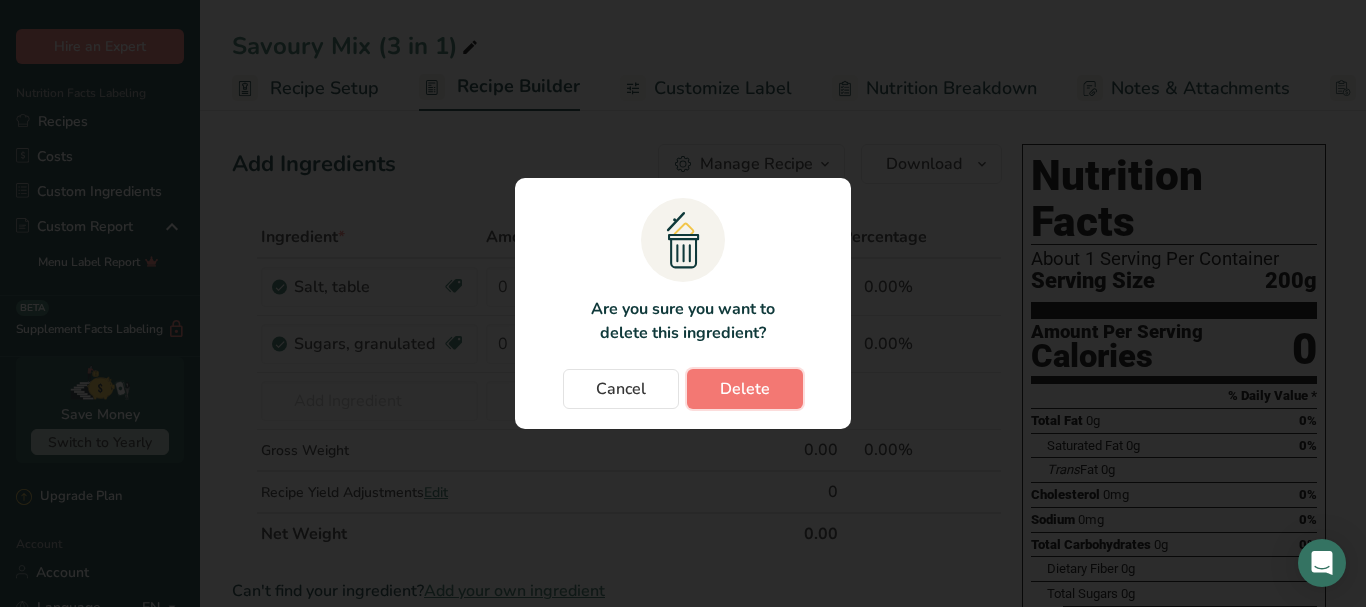 drag, startPoint x: 776, startPoint y: 390, endPoint x: 897, endPoint y: 329, distance: 135.50645 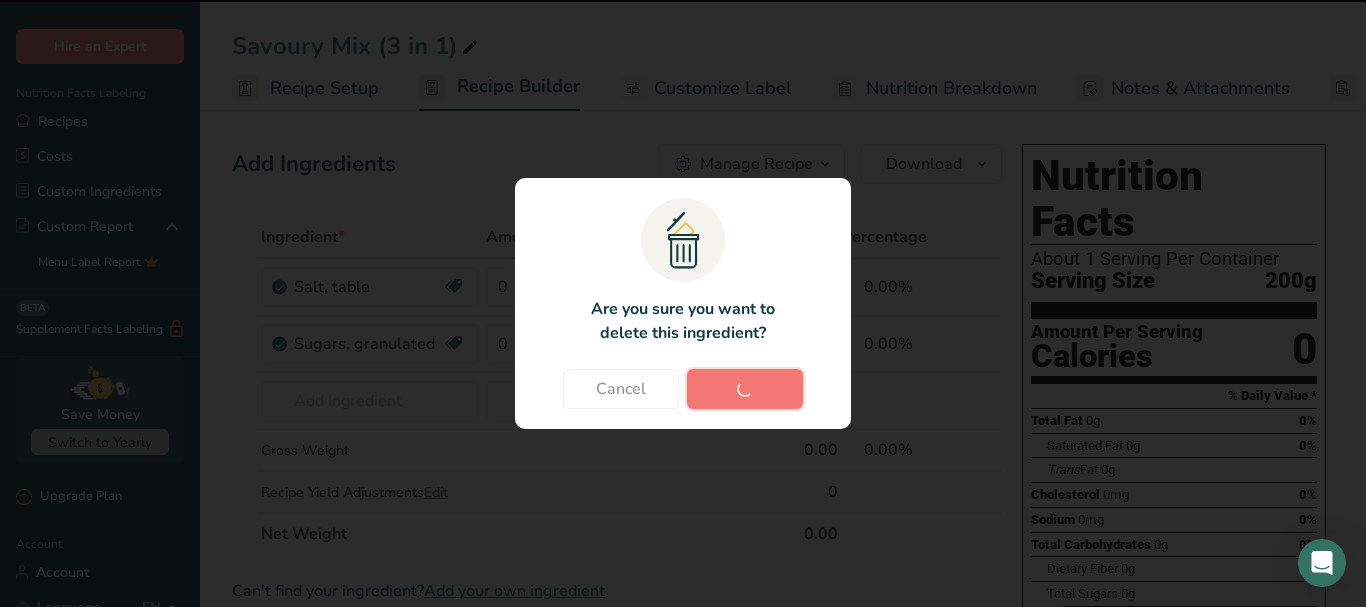 type 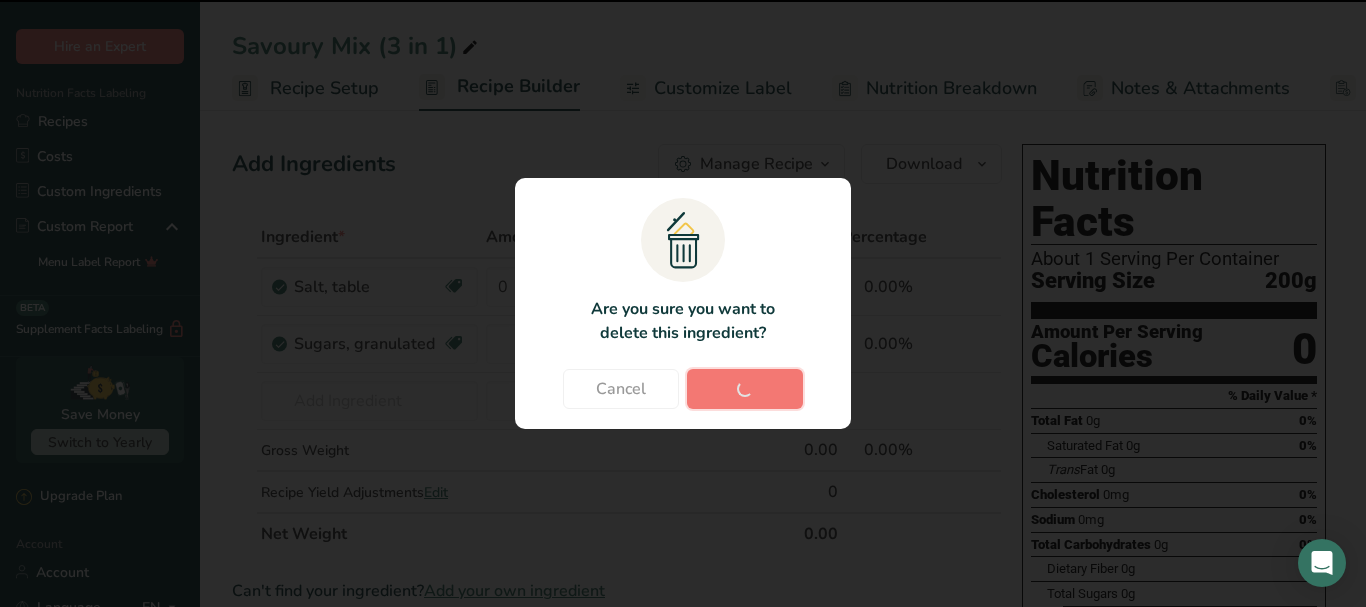 type 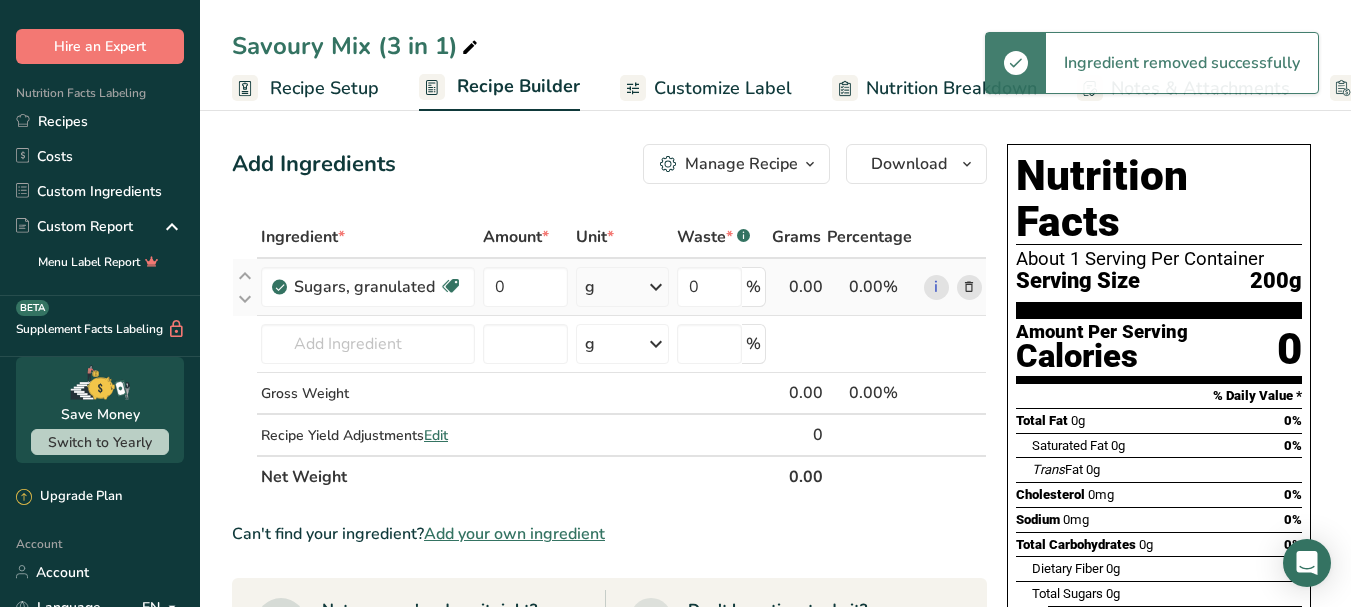 click at bounding box center (969, 287) 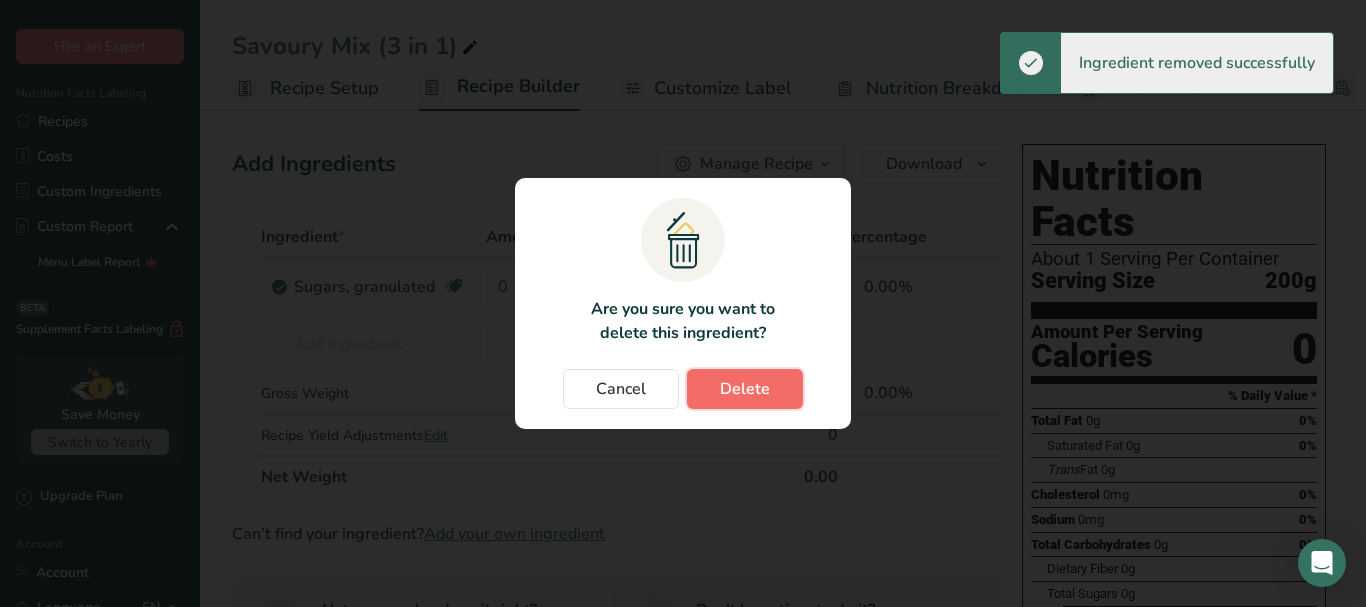 click on "Delete" at bounding box center [745, 389] 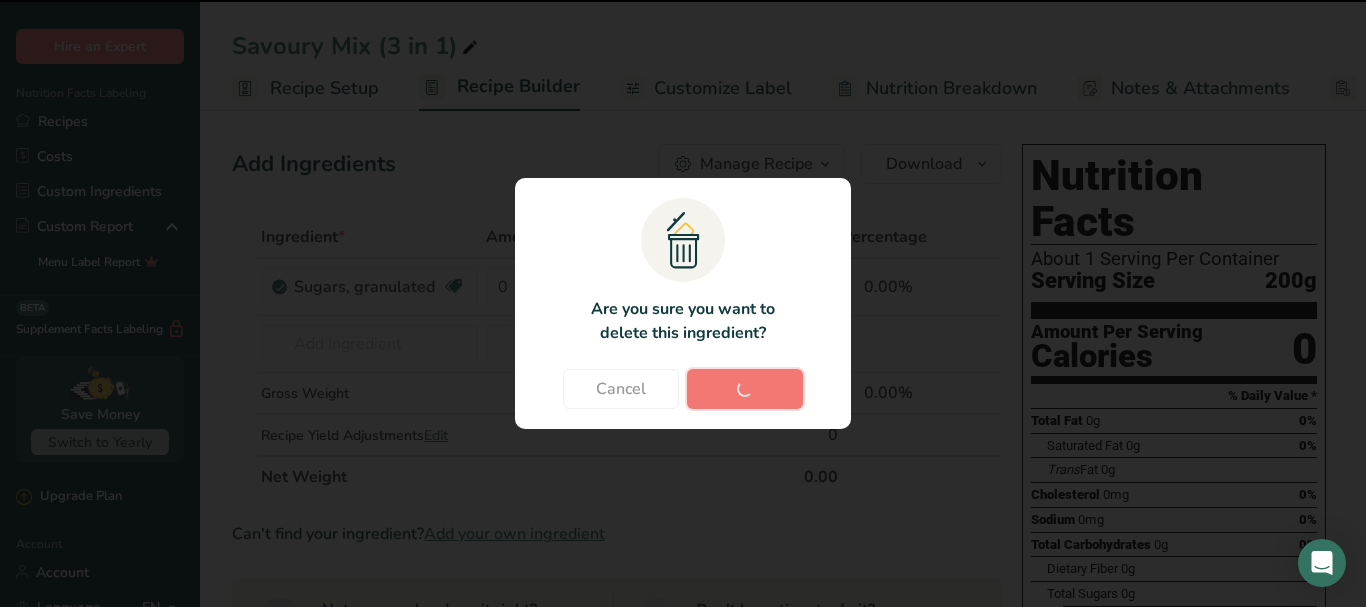 type 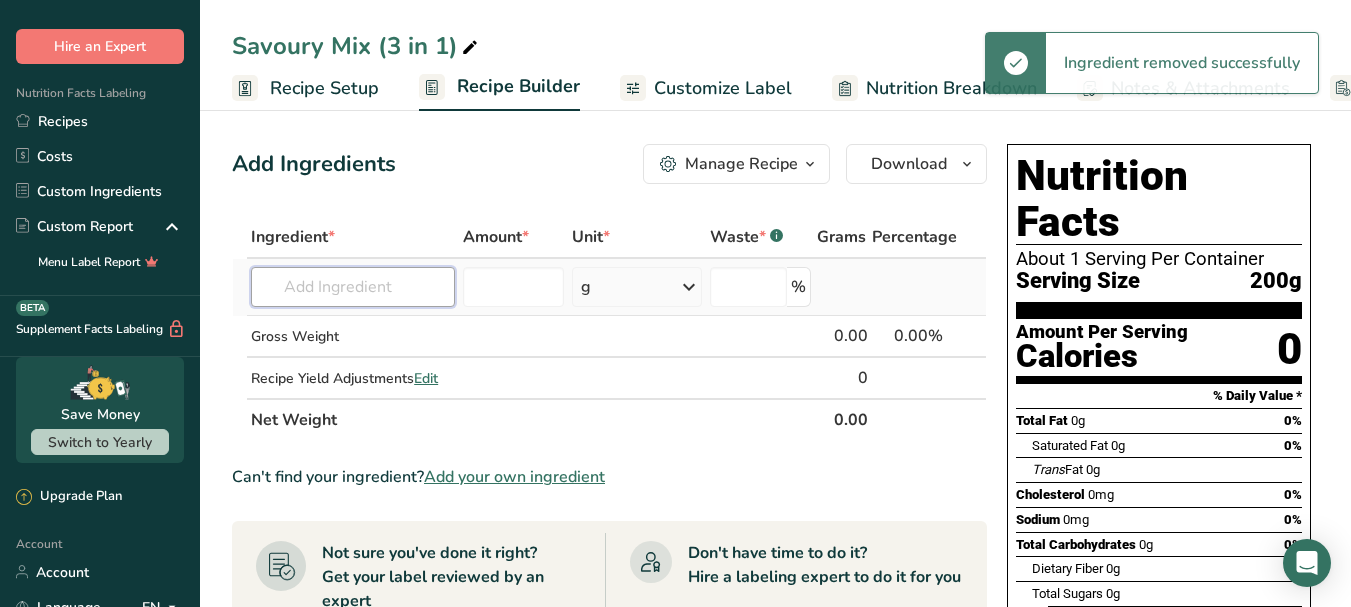 click at bounding box center (353, 287) 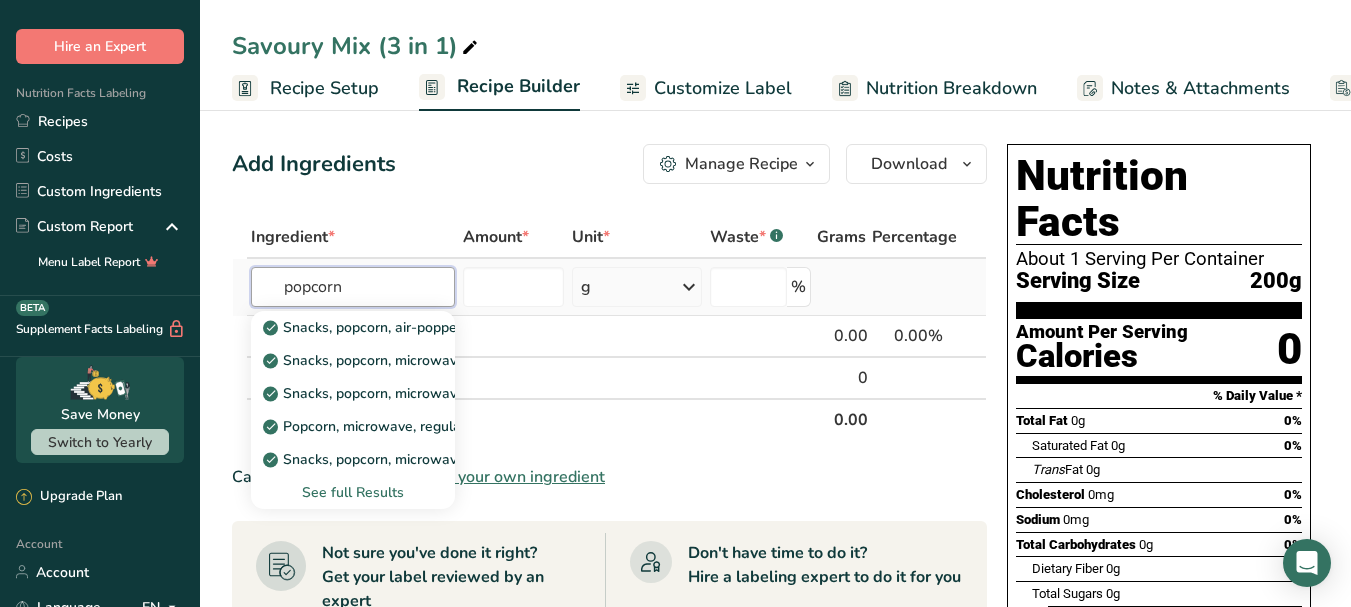 type on "popcorn" 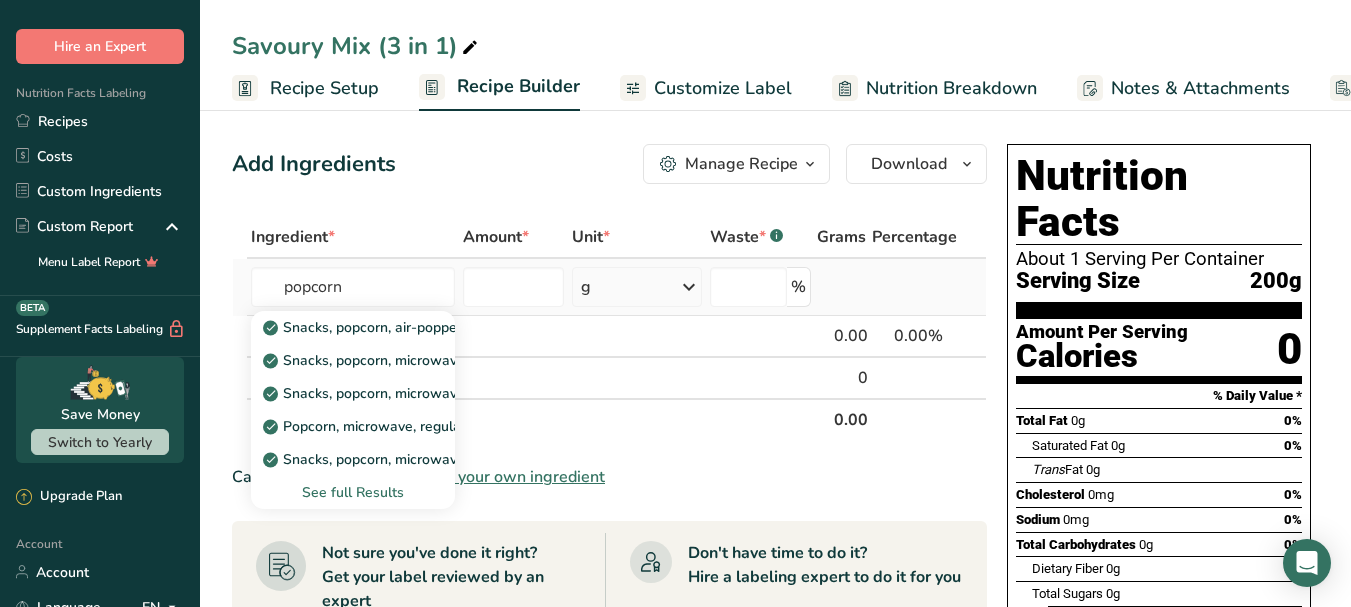 type 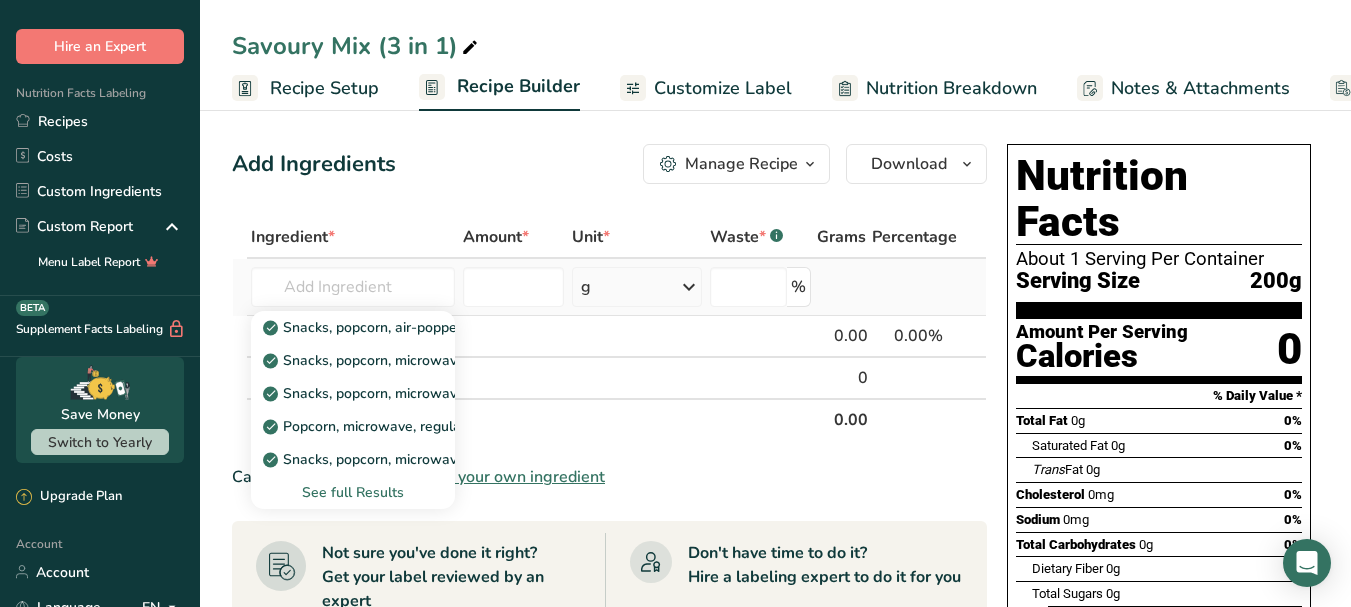 click on "See full Results" at bounding box center [353, 492] 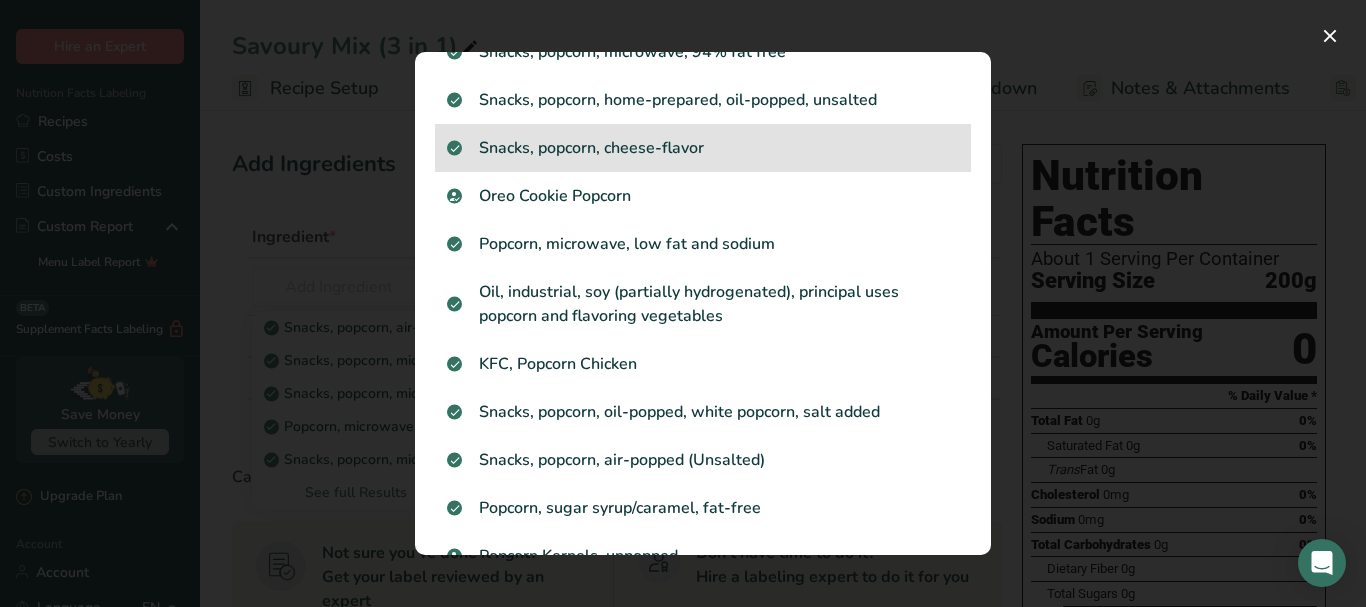 scroll, scrollTop: 345, scrollLeft: 0, axis: vertical 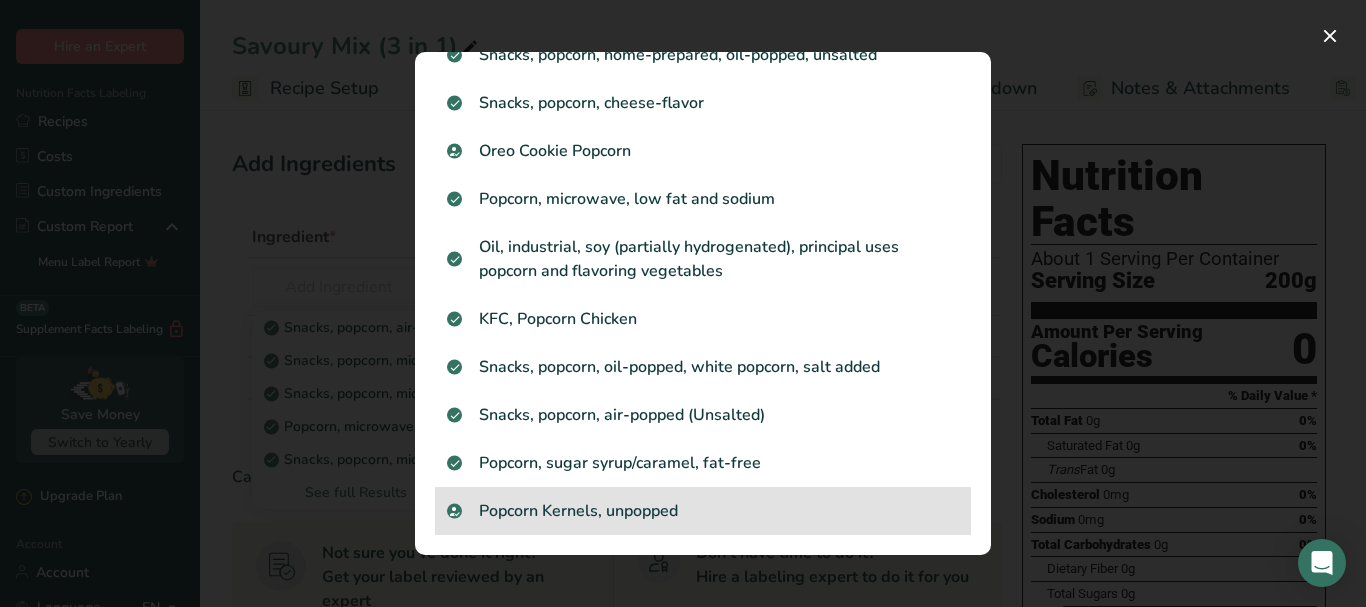 click on "Popcorn Kernels, unpopped" at bounding box center (703, 511) 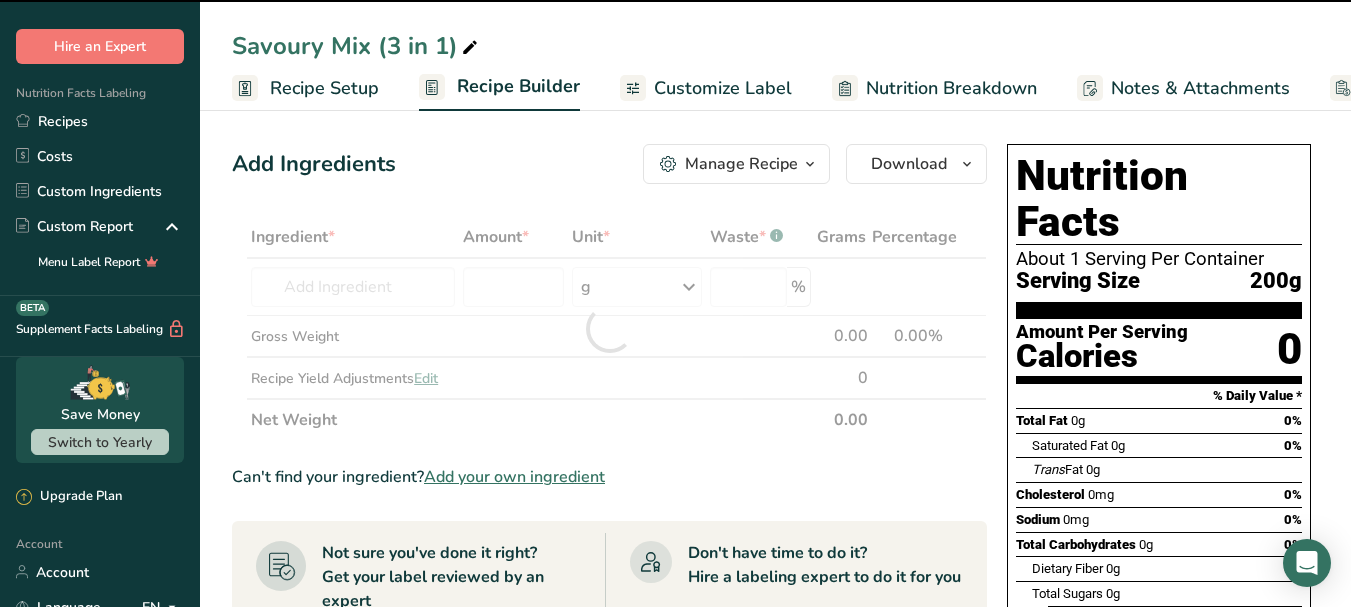 type on "0" 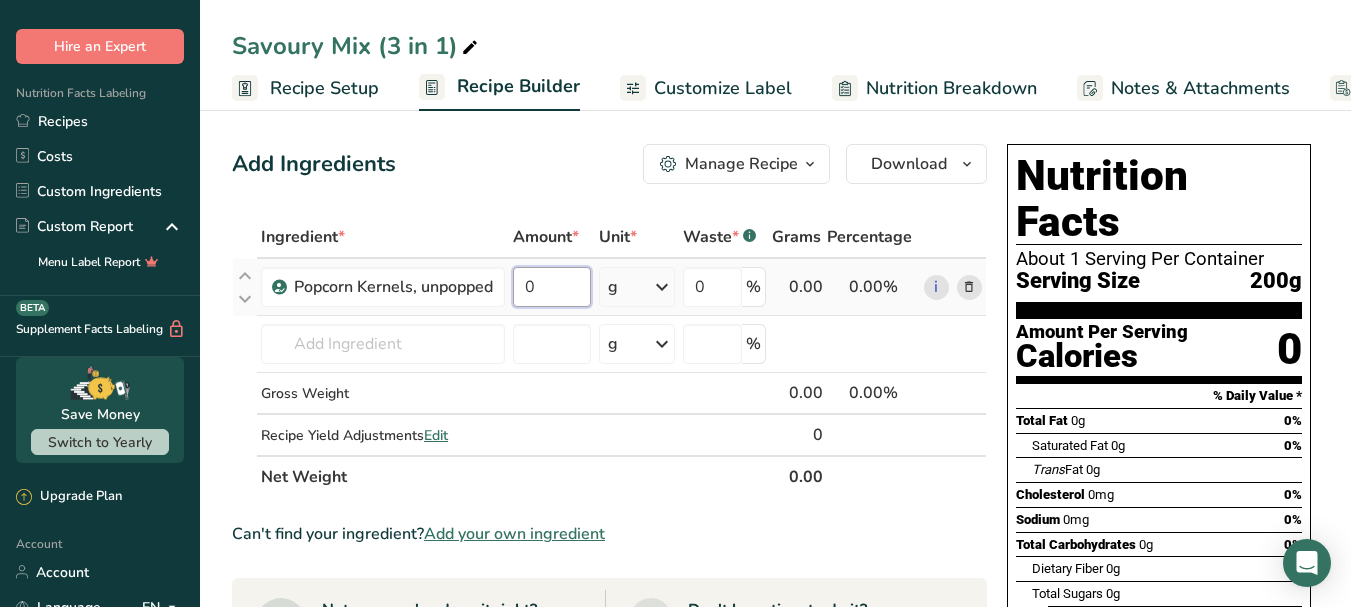 click on "0" at bounding box center [552, 287] 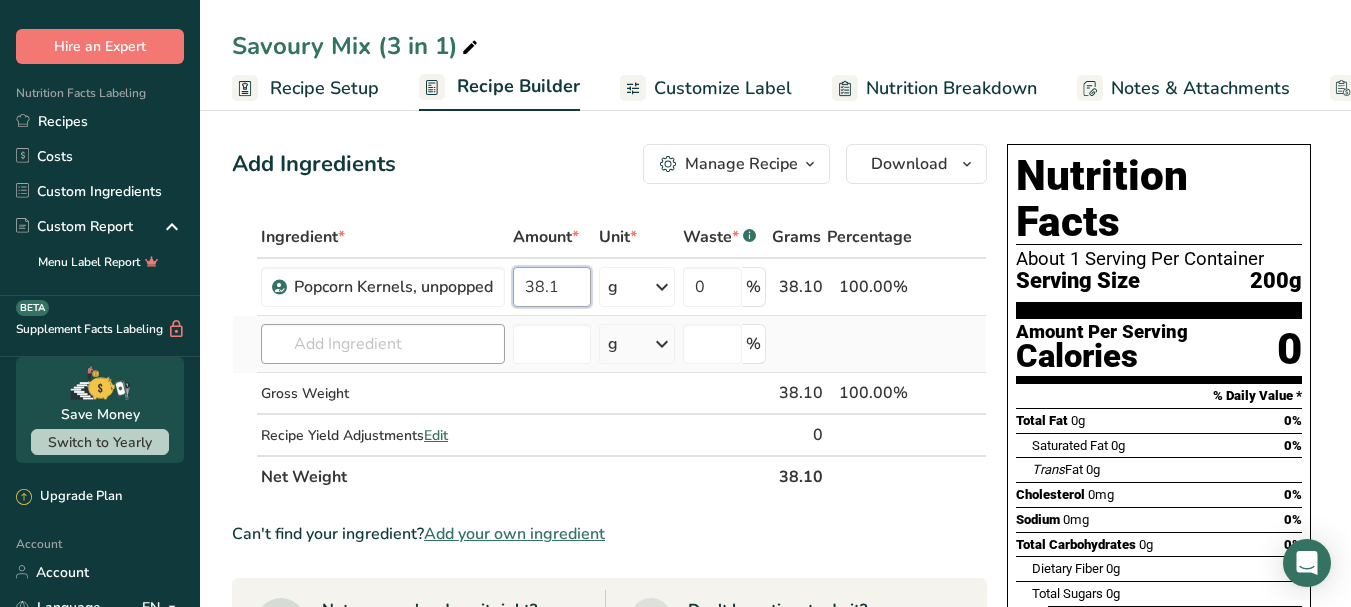 type on "38.1" 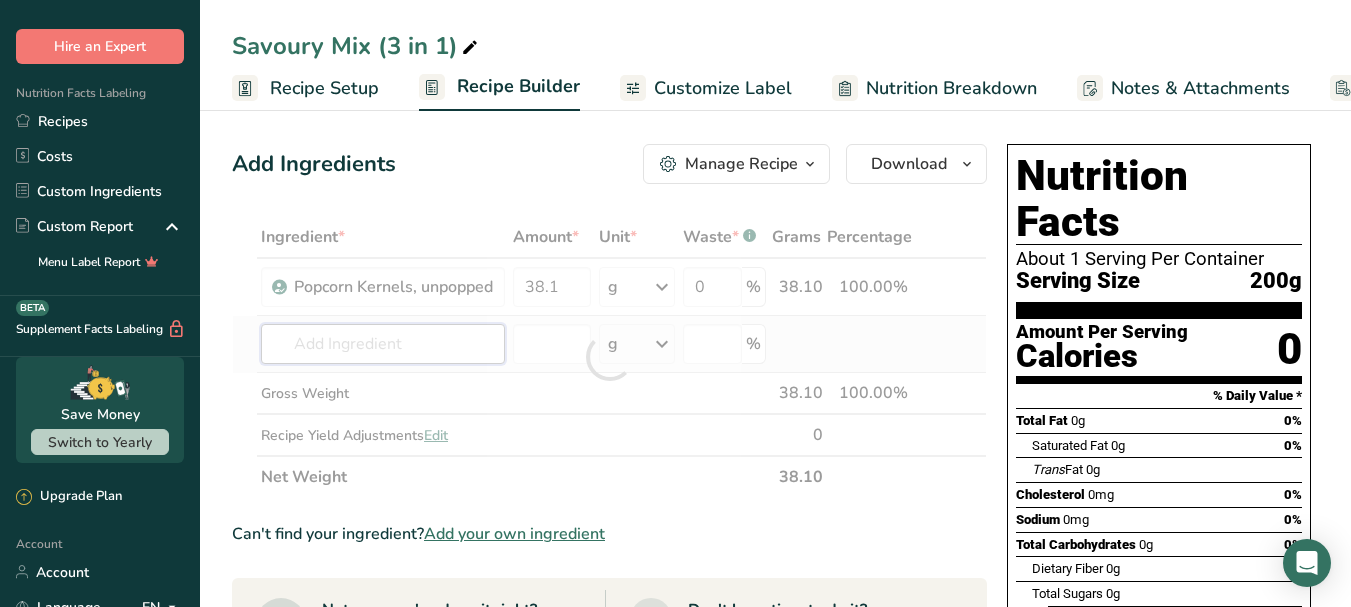 click on "Ingredient *
Amount *
Unit *
Waste *   .a-a{fill:#347362;}.b-a{fill:#fff;}          Grams
Percentage
Popcorn Kernels, unpopped
38.1
g
Portions
1 Tablespoon
1 Cup
Weight Units
g
kg
mg
See more
Volume Units
l
Volume units require a density conversion. If you know your ingredient's density enter it below. Otherwise, click on "RIA" our AI Regulatory bot - she will be able to help you
lb/ft3
g/cm3
Confirm
mL
lb/ft3
g/cm3
Confirm
fl oz
0" at bounding box center (609, 357) 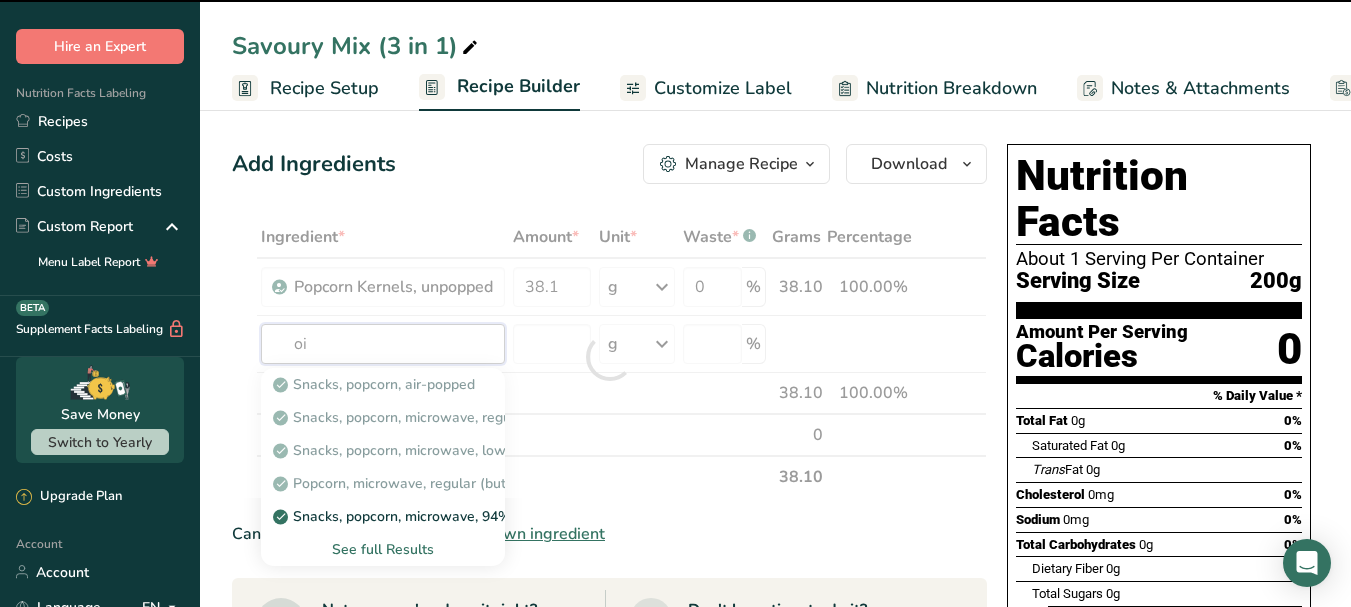 type on "oil" 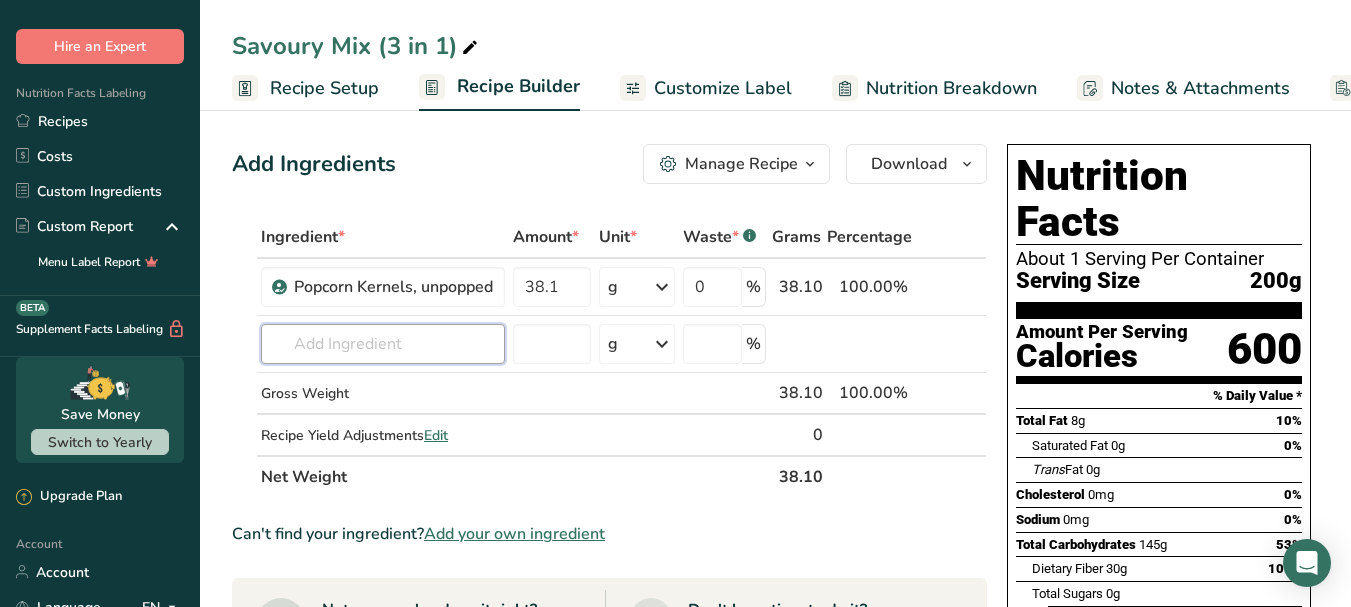 click at bounding box center [383, 344] 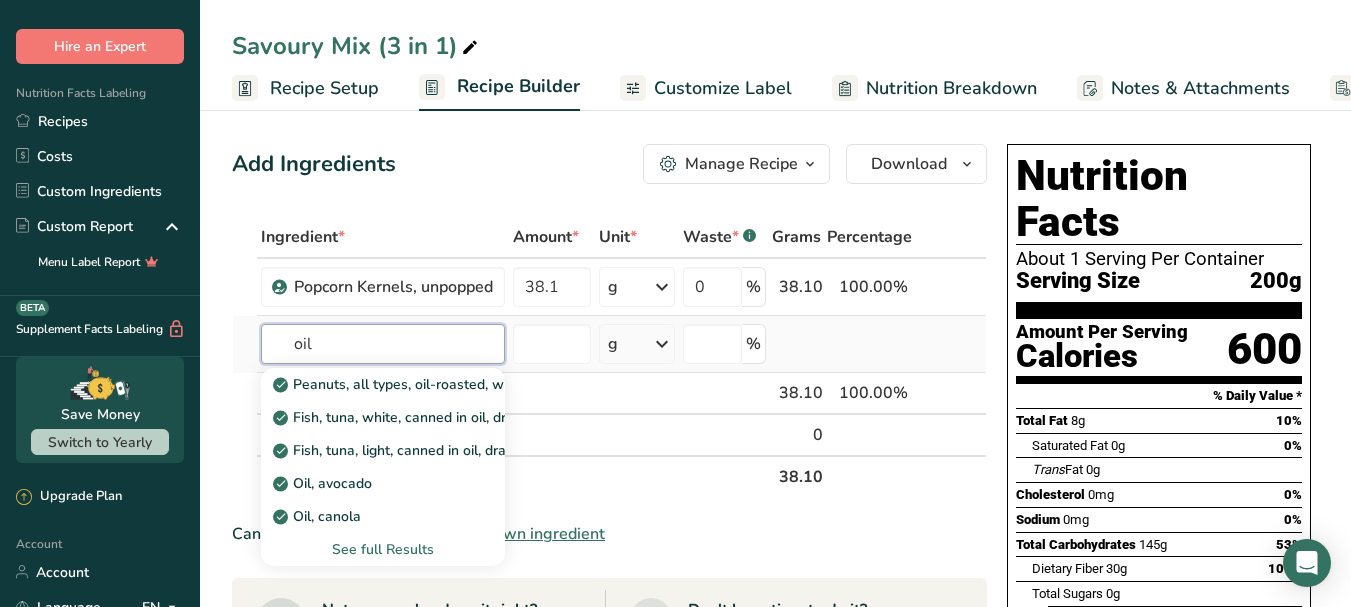 type on "oil" 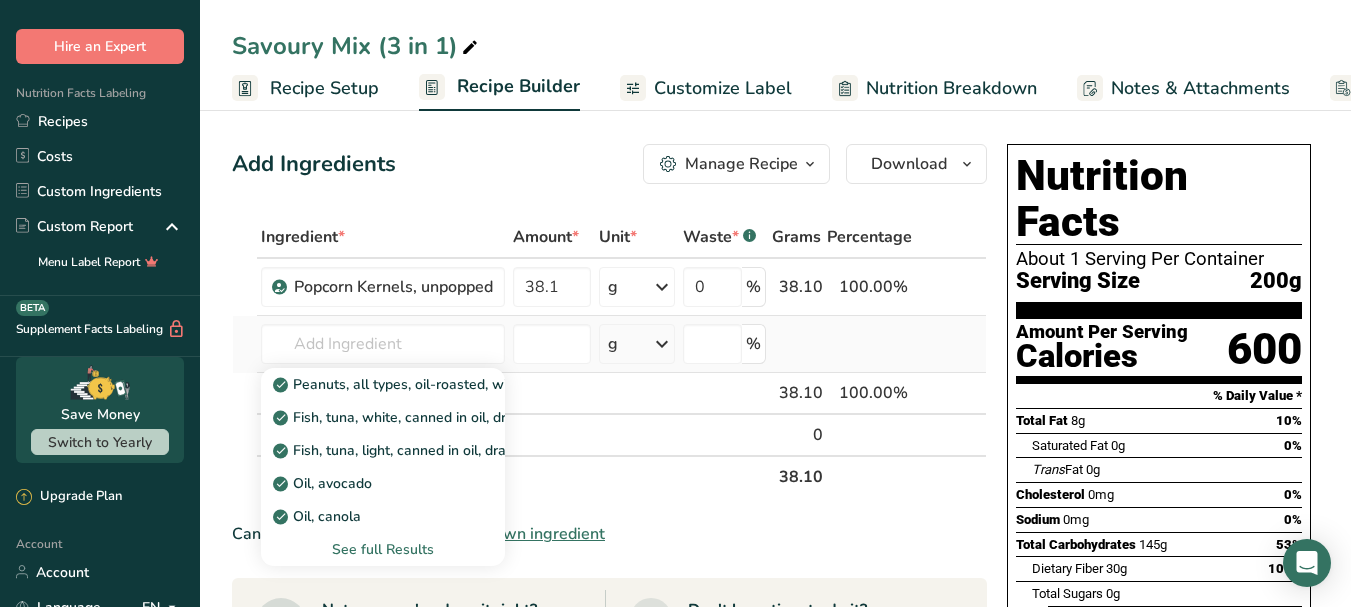 click on "See full Results" at bounding box center (383, 549) 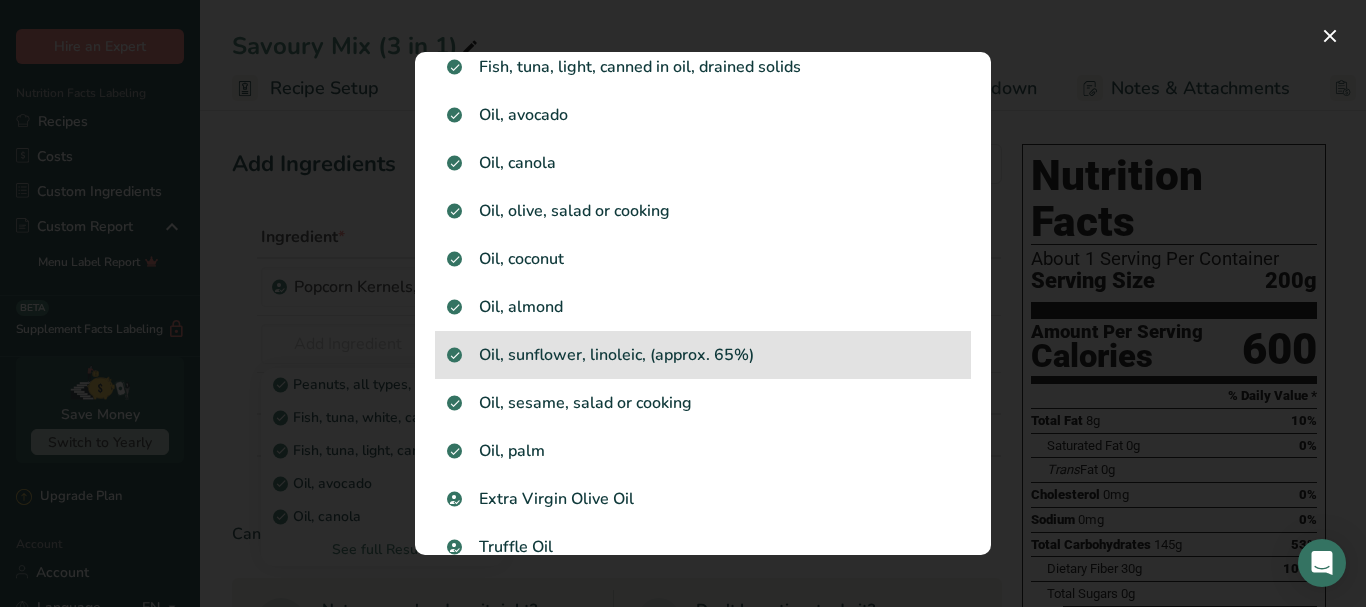 scroll, scrollTop: 200, scrollLeft: 0, axis: vertical 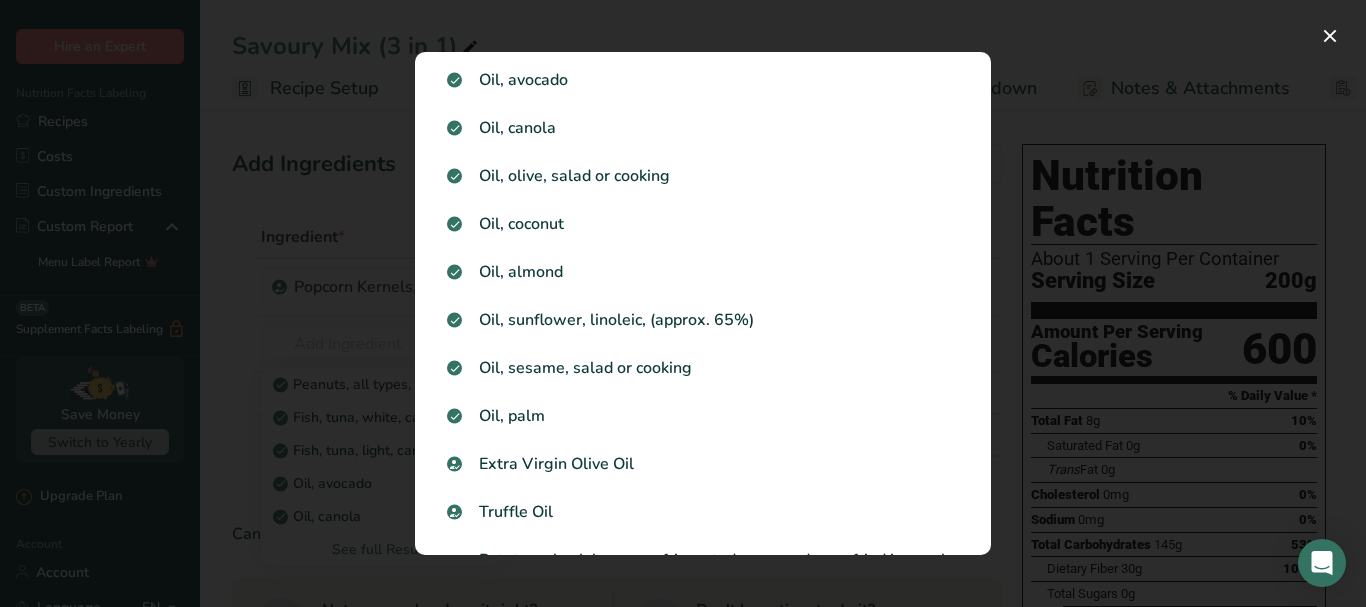 click at bounding box center [683, 303] 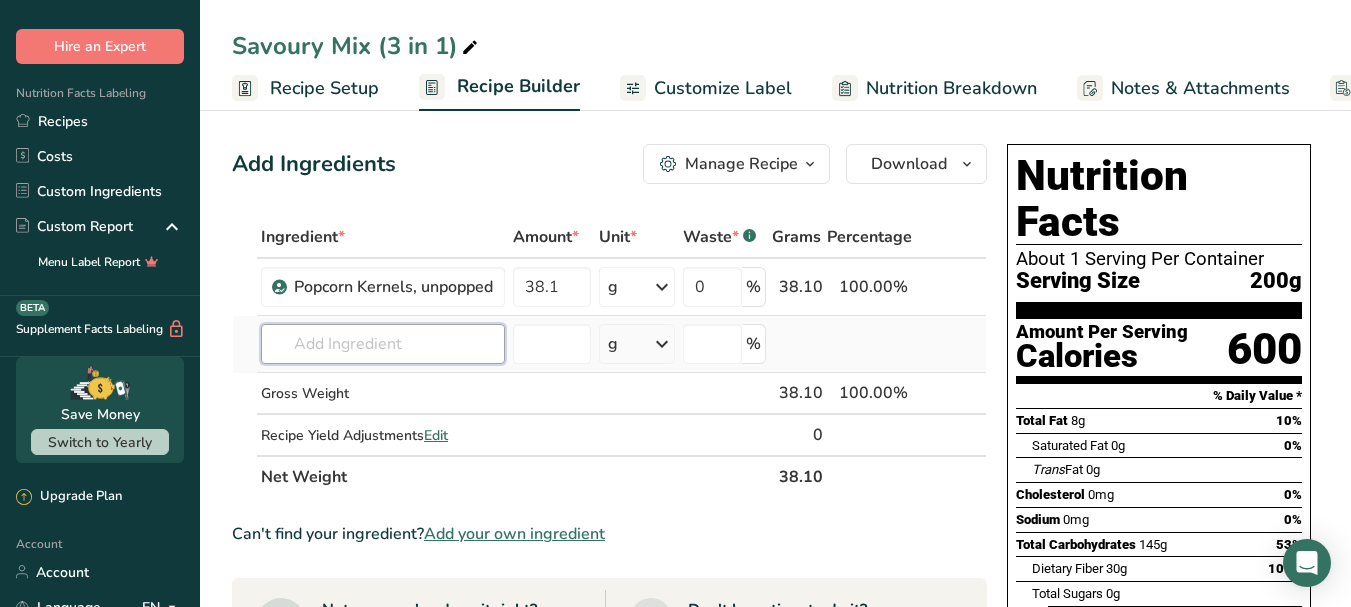 click at bounding box center (383, 344) 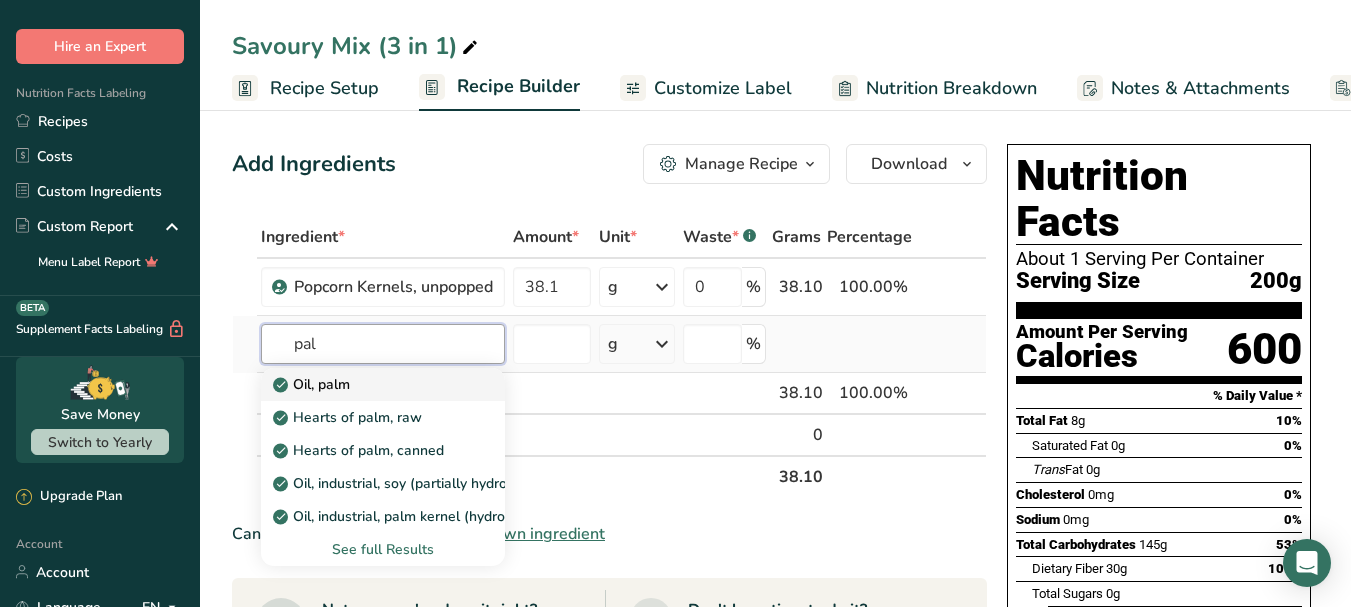 type on "pal" 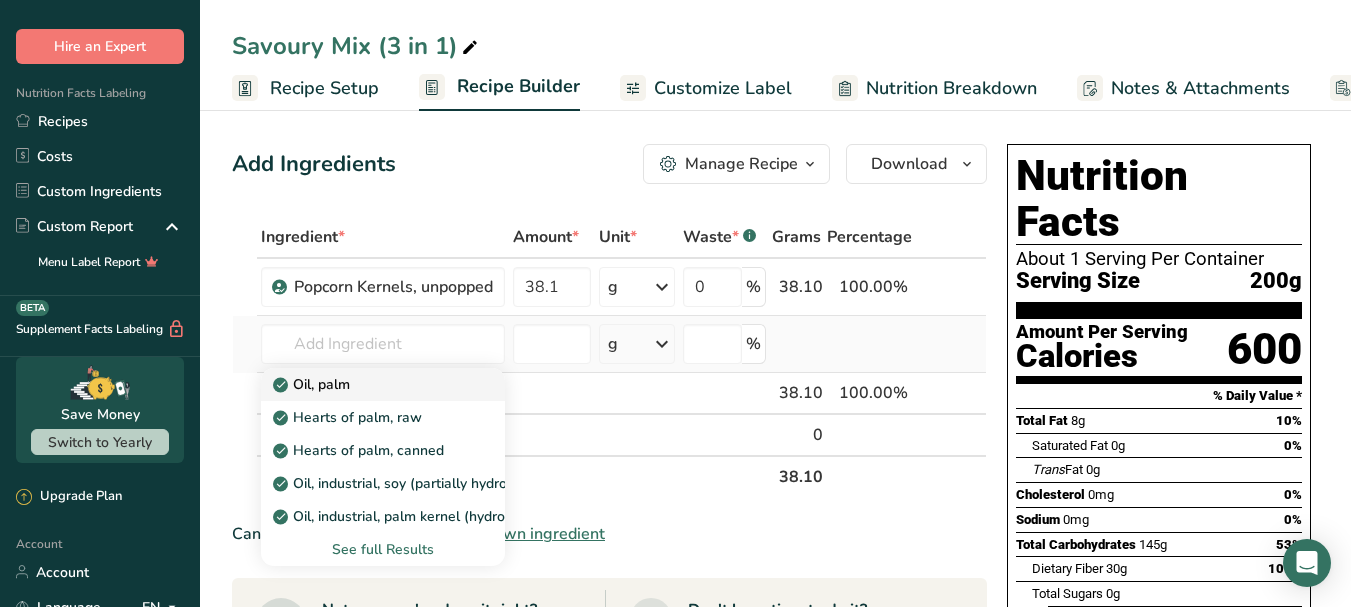 click on "Oil, palm" at bounding box center (313, 384) 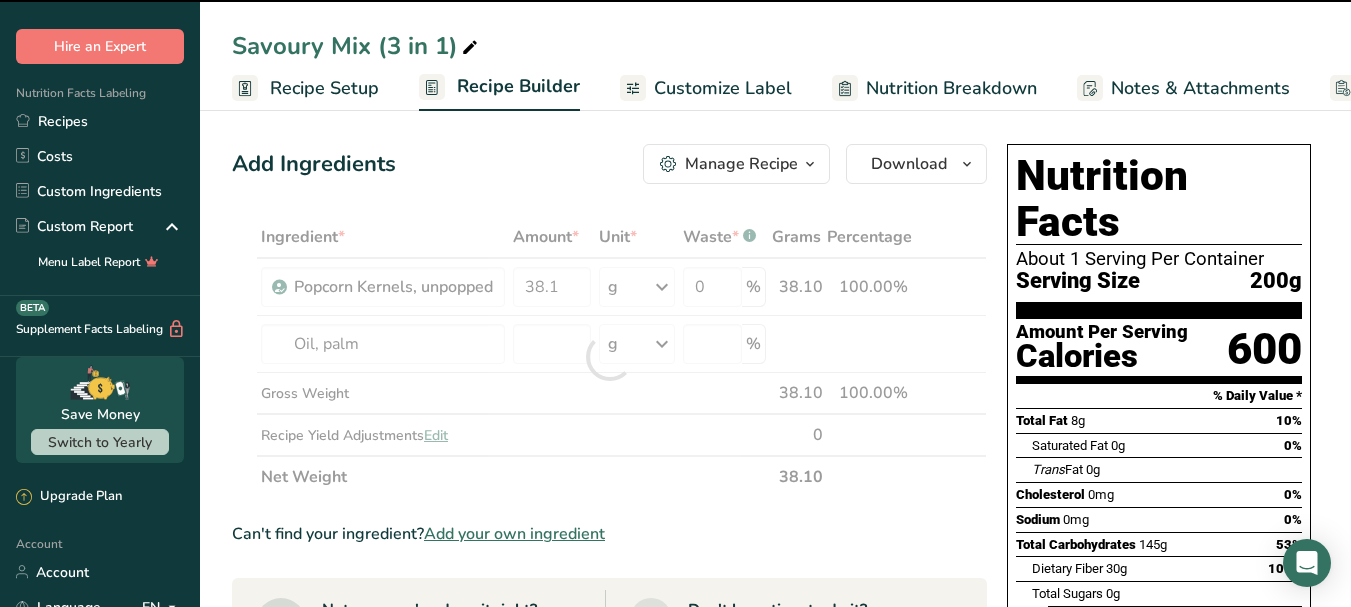 type on "0" 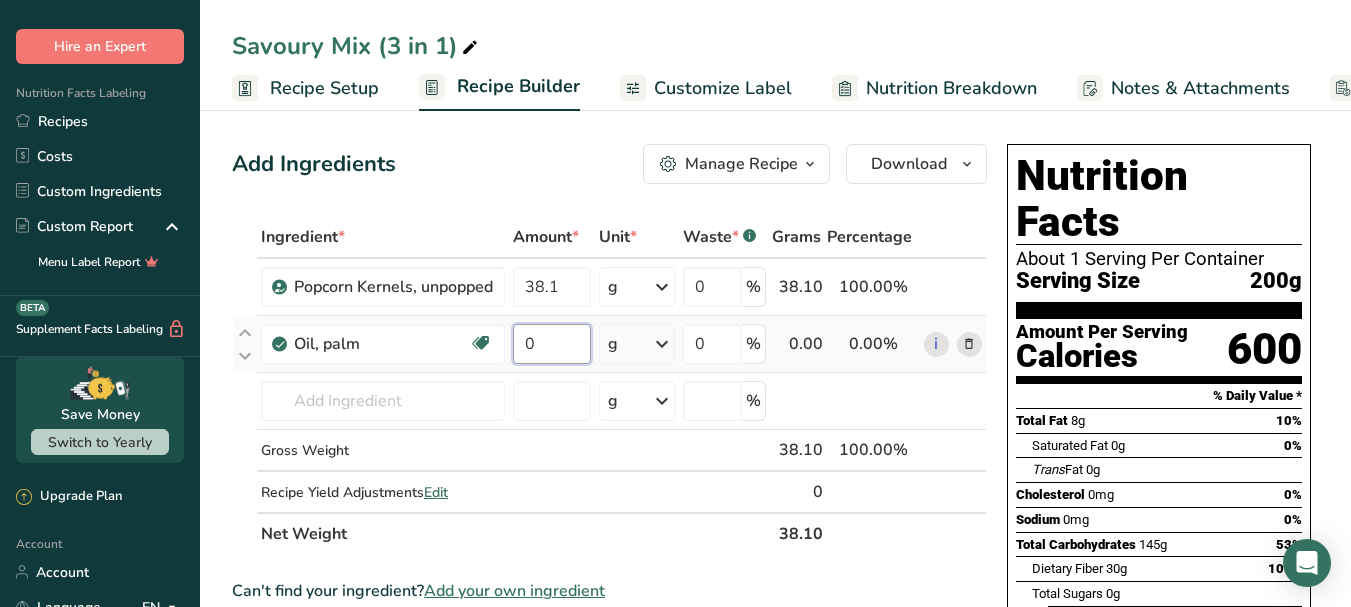 drag, startPoint x: 566, startPoint y: 351, endPoint x: 575, endPoint y: 338, distance: 15.811388 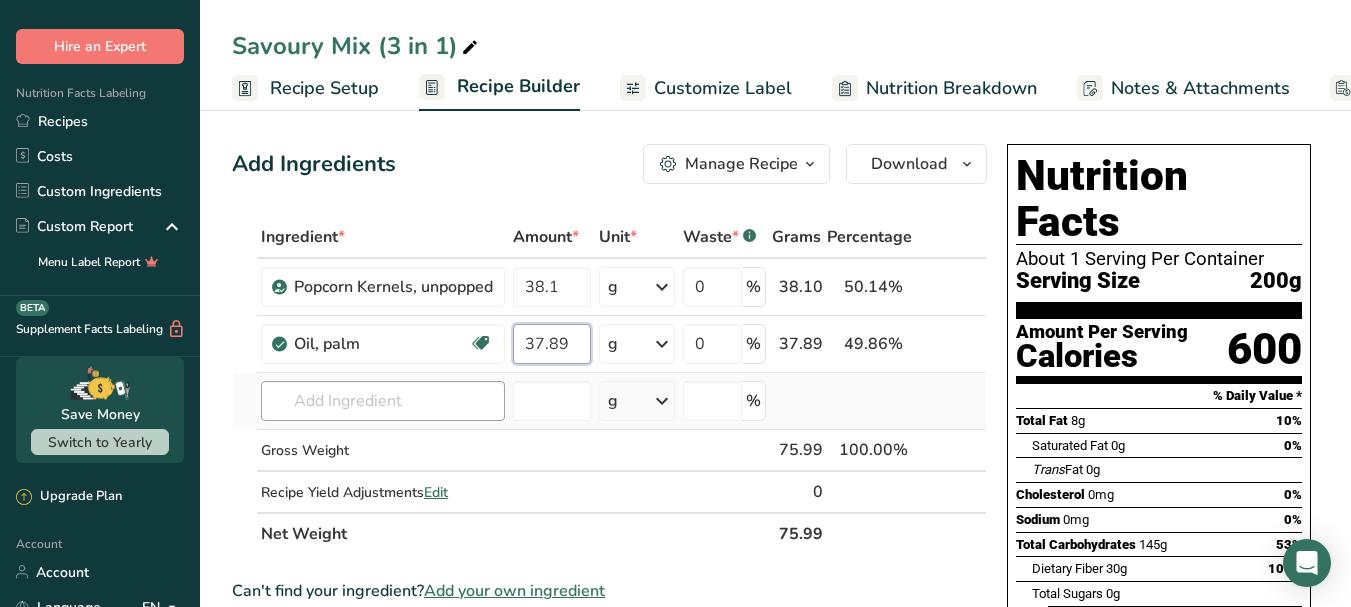type on "37.89" 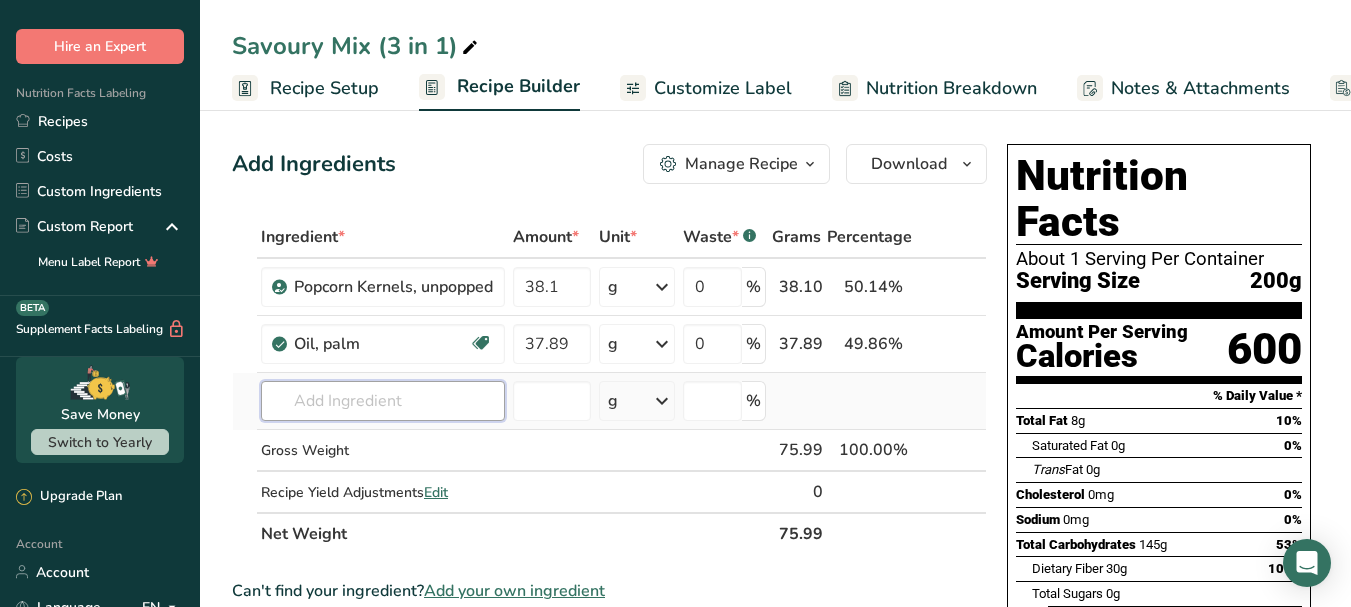 click on "Ingredient *
Amount *
Unit *
Waste *   .a-a{fill:#347362;}.b-a{fill:#fff;}          Grams
Percentage
Popcorn Kernels, unpopped
38.1
g
Portions
1 Tablespoon
1 Cup
Weight Units
g
kg
mg
See more
Volume Units
l
Volume units require a density conversion. If you know your ingredient's density enter it below. Otherwise, click on "RIA" our AI Regulatory bot - she will be able to help you
lb/ft3
g/cm3
Confirm
mL
lb/ft3
g/cm3
Confirm
fl oz
0" at bounding box center [609, 385] 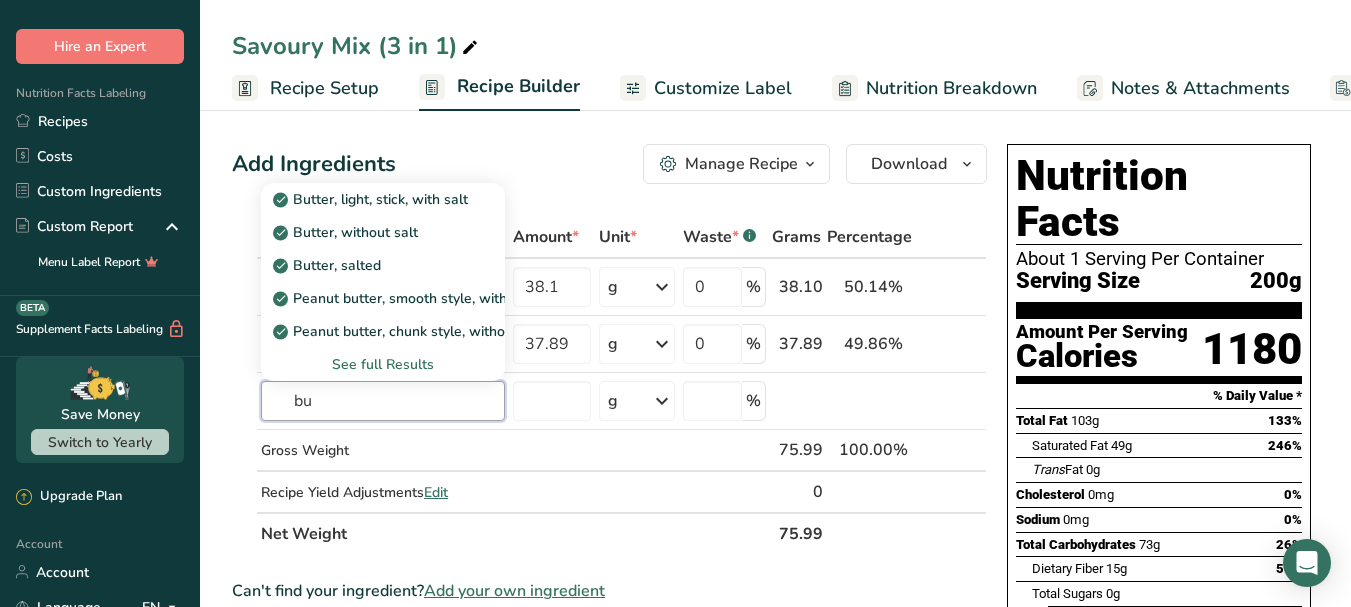 type on "b" 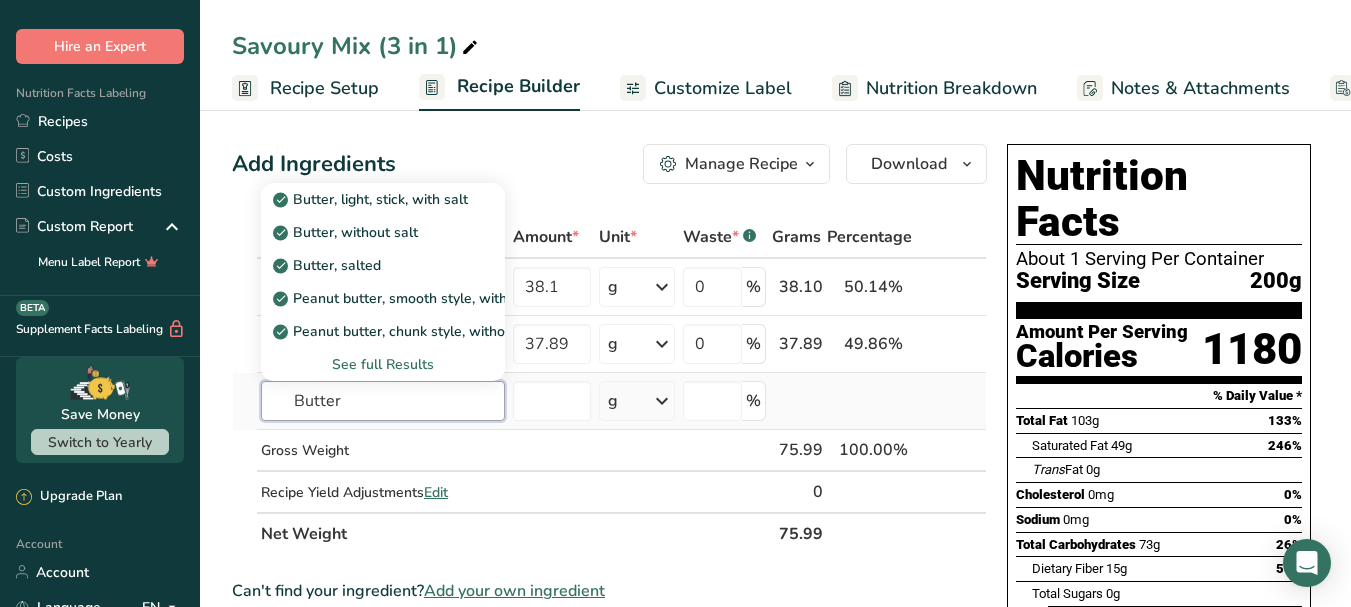 type on "Butter" 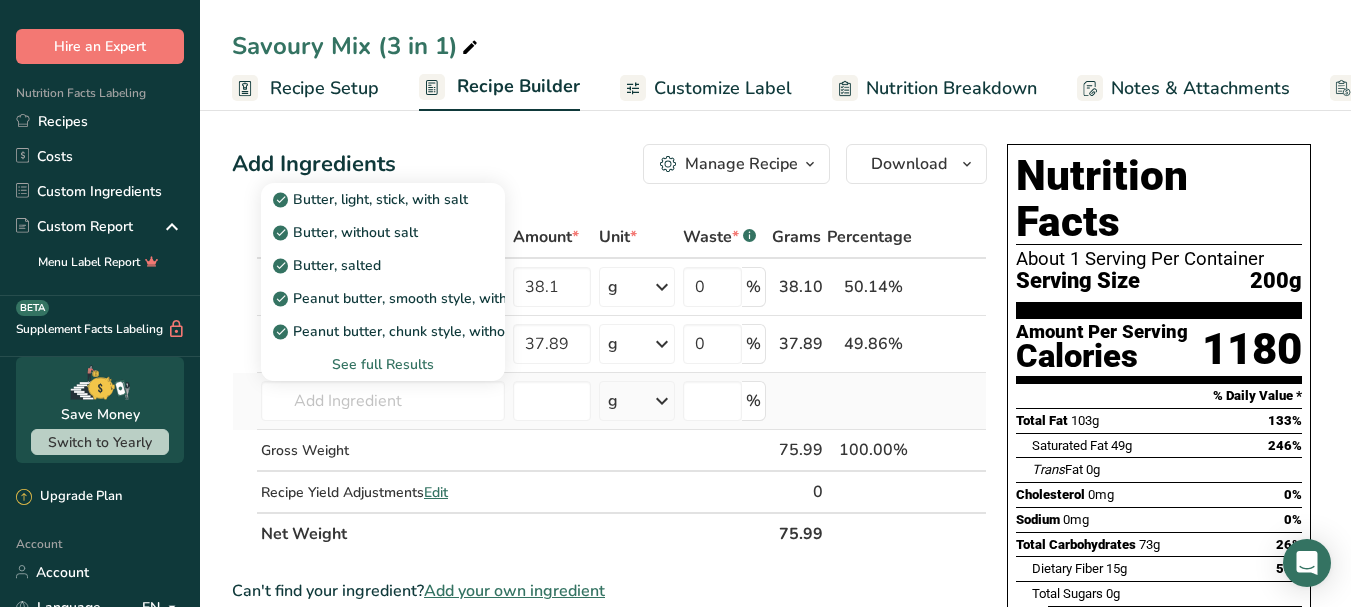 click on "See full Results" at bounding box center [383, 364] 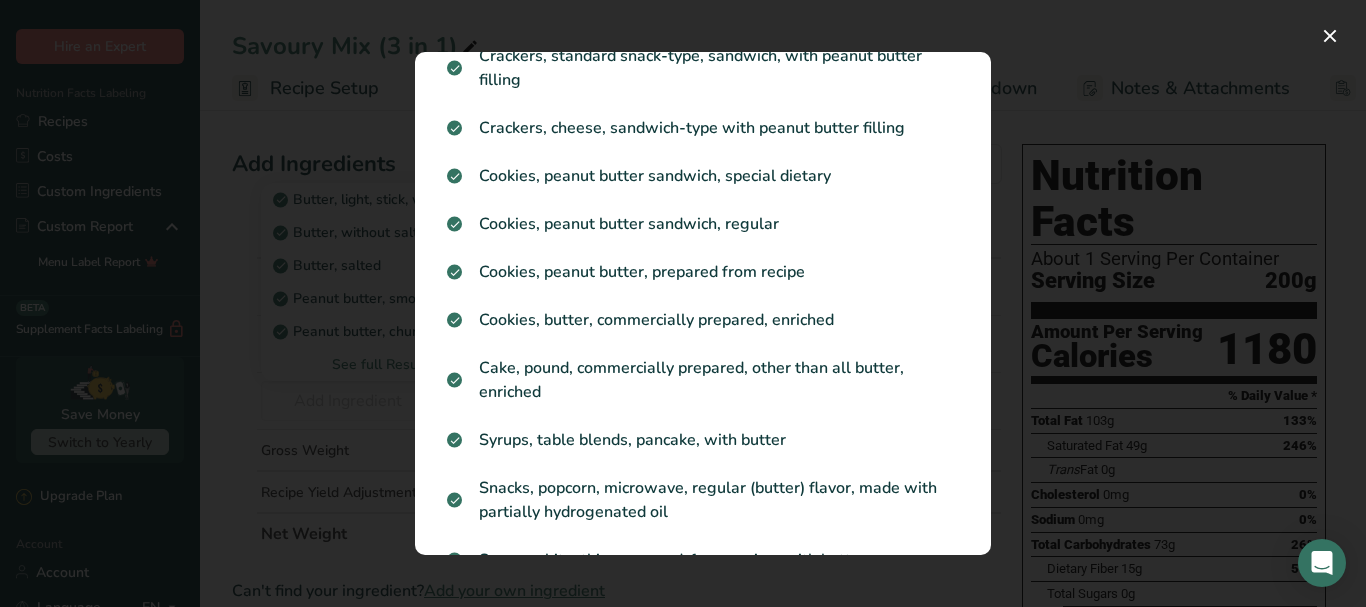 scroll, scrollTop: 741, scrollLeft: 0, axis: vertical 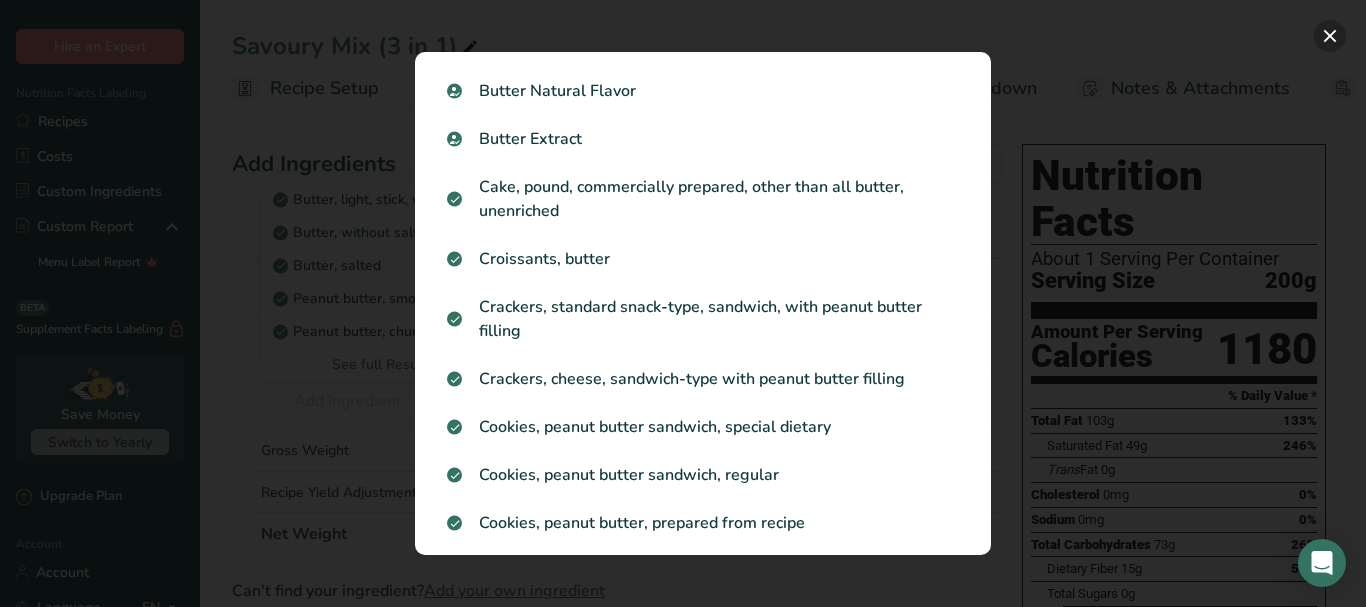 click at bounding box center (1330, 36) 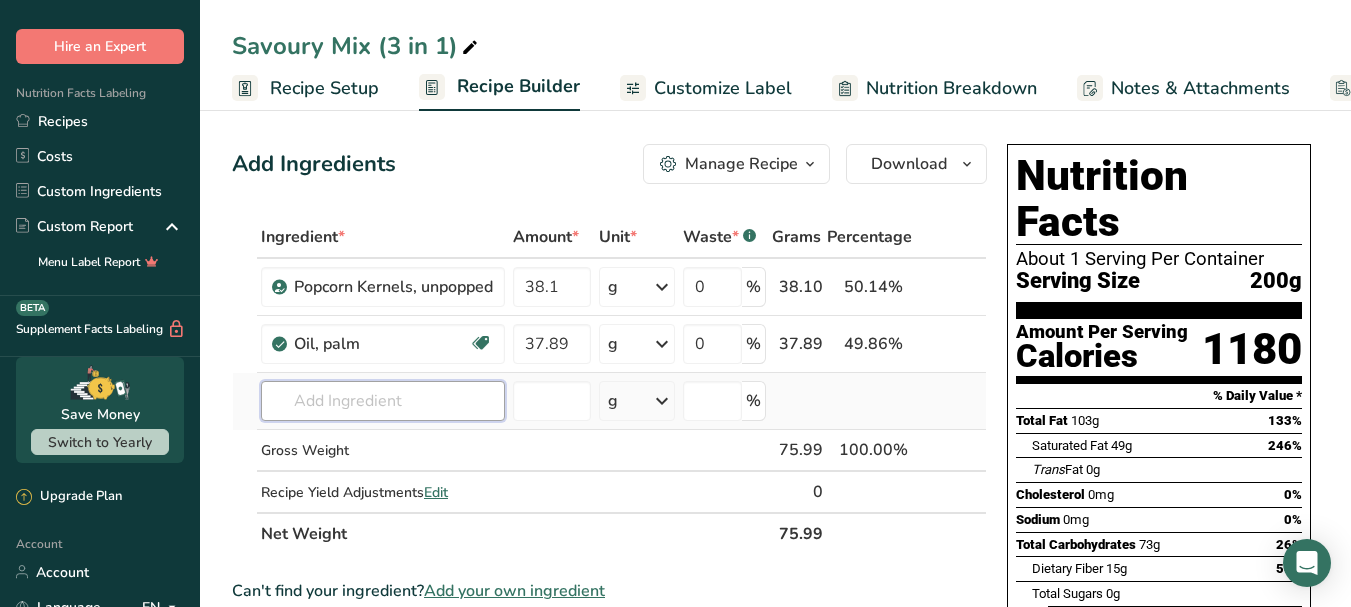 click at bounding box center [383, 401] 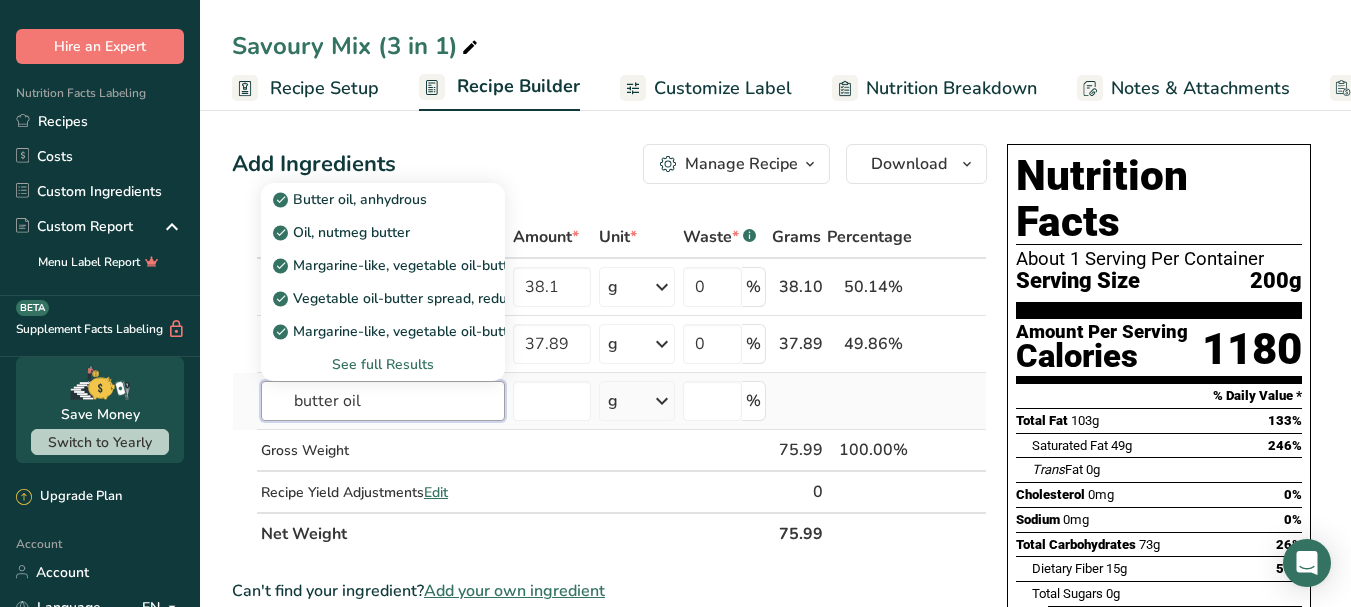 type on "butter oil" 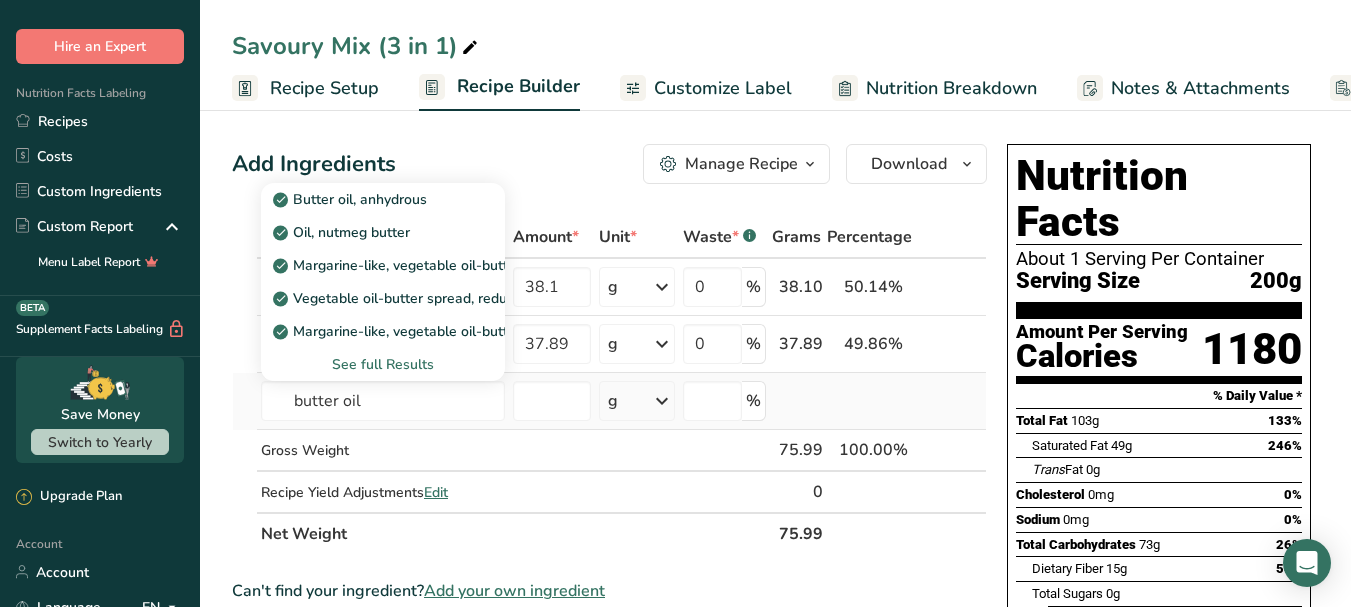 type 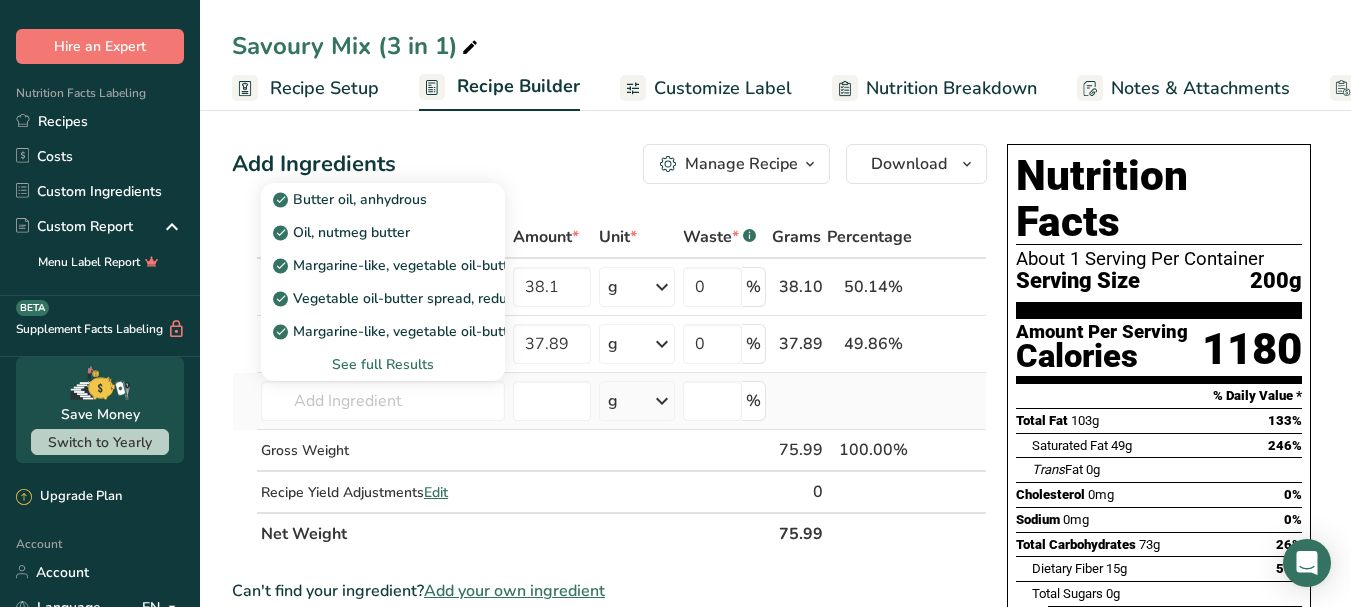 click on "See full Results" at bounding box center [383, 364] 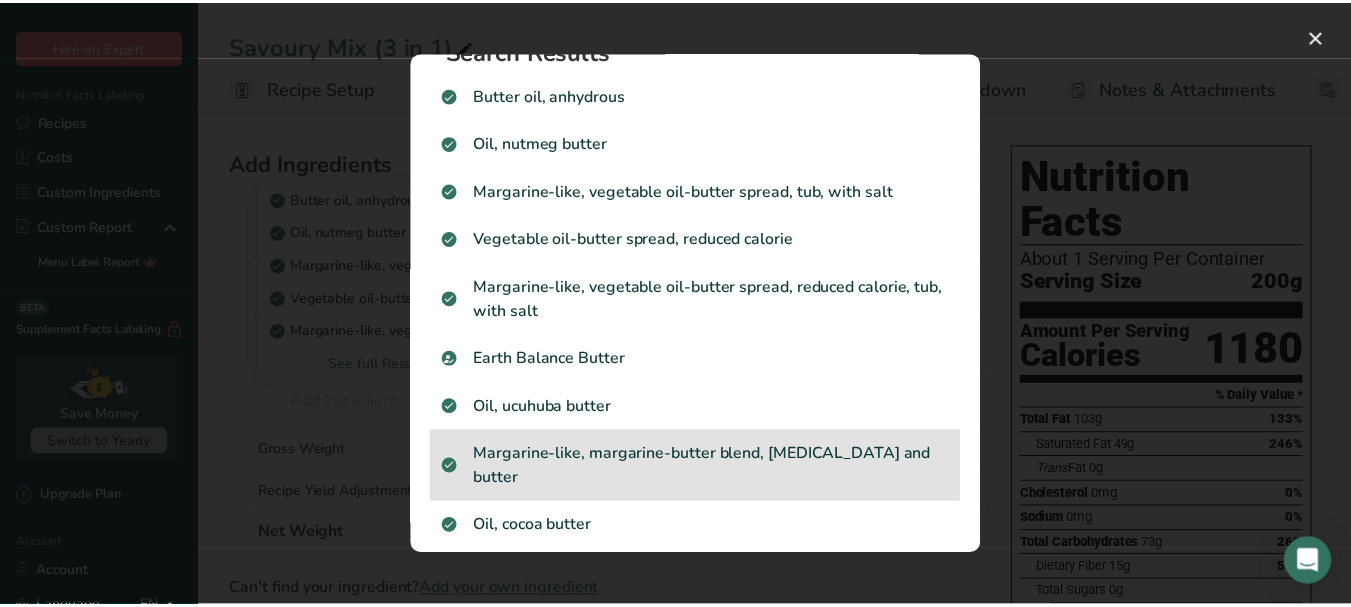 scroll, scrollTop: 0, scrollLeft: 0, axis: both 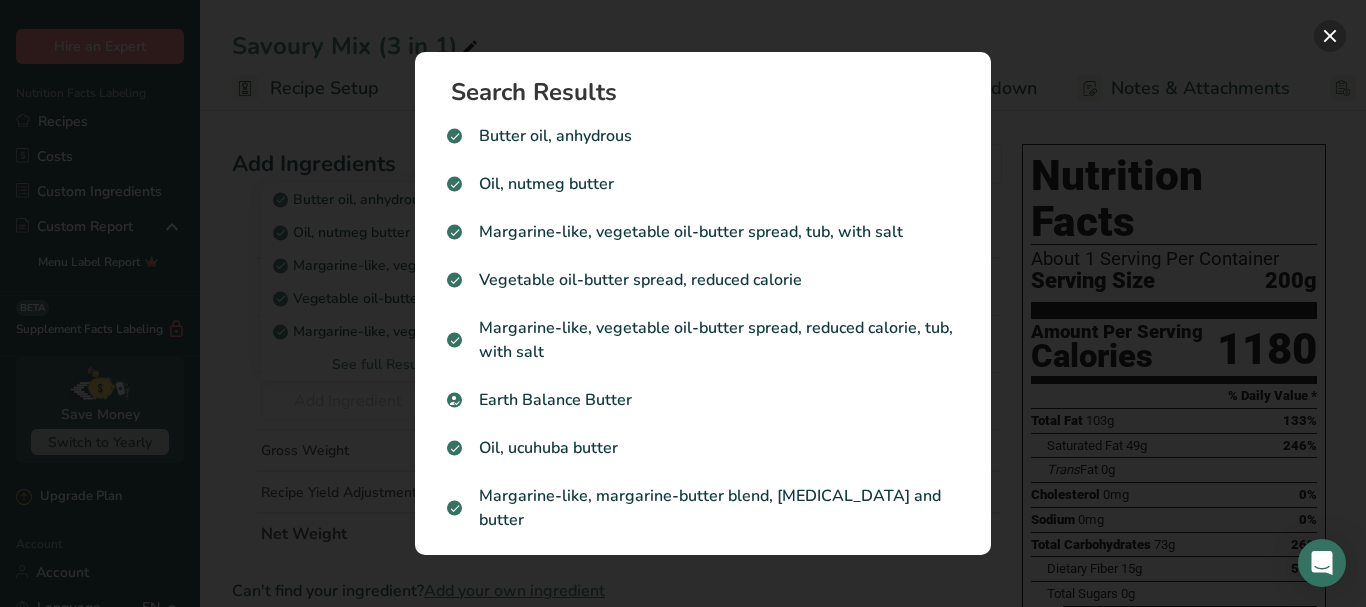 click at bounding box center [1330, 36] 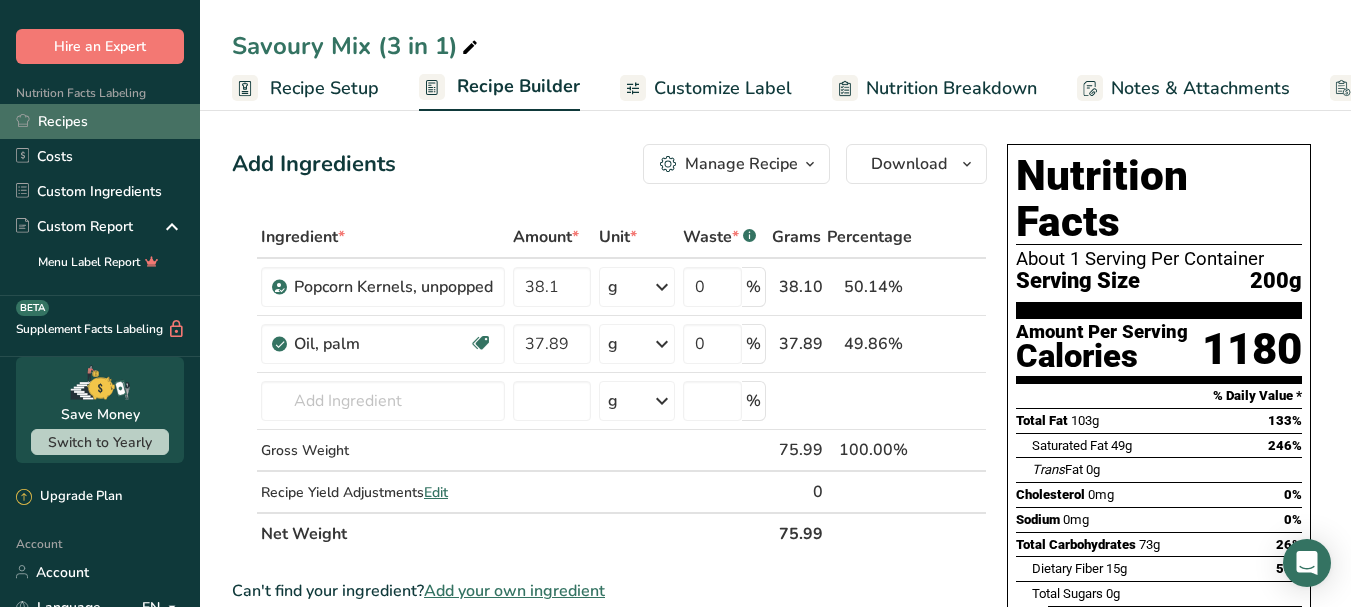 click on "Recipes" at bounding box center (100, 121) 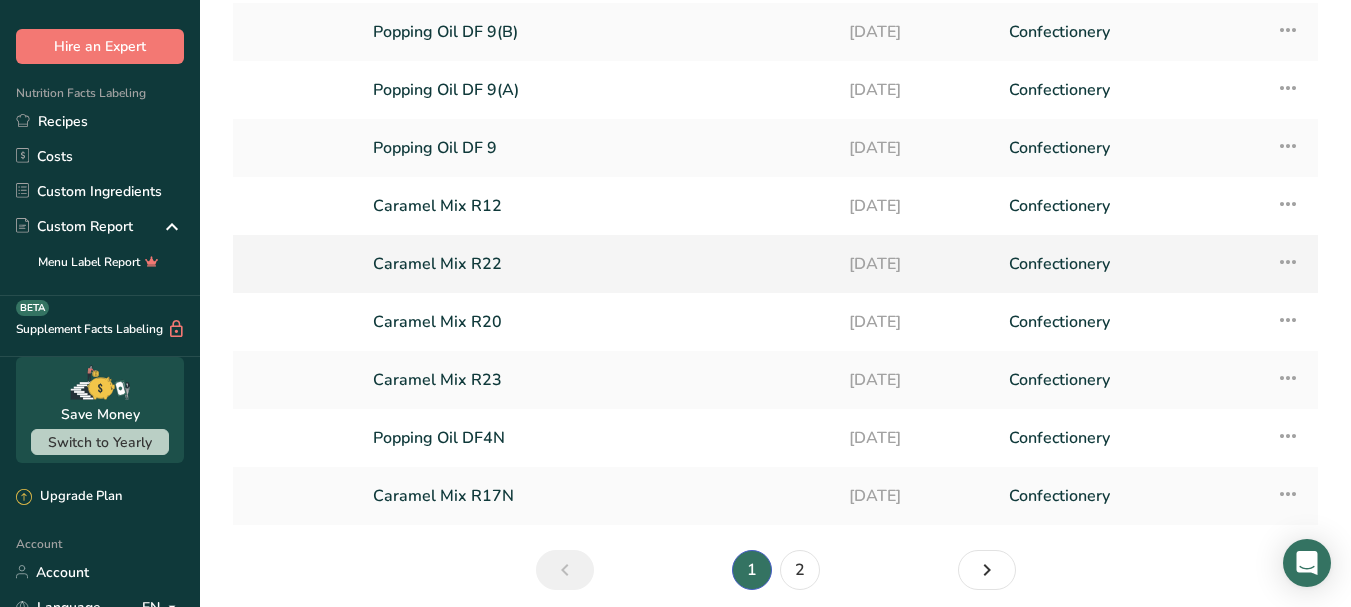scroll, scrollTop: 200, scrollLeft: 0, axis: vertical 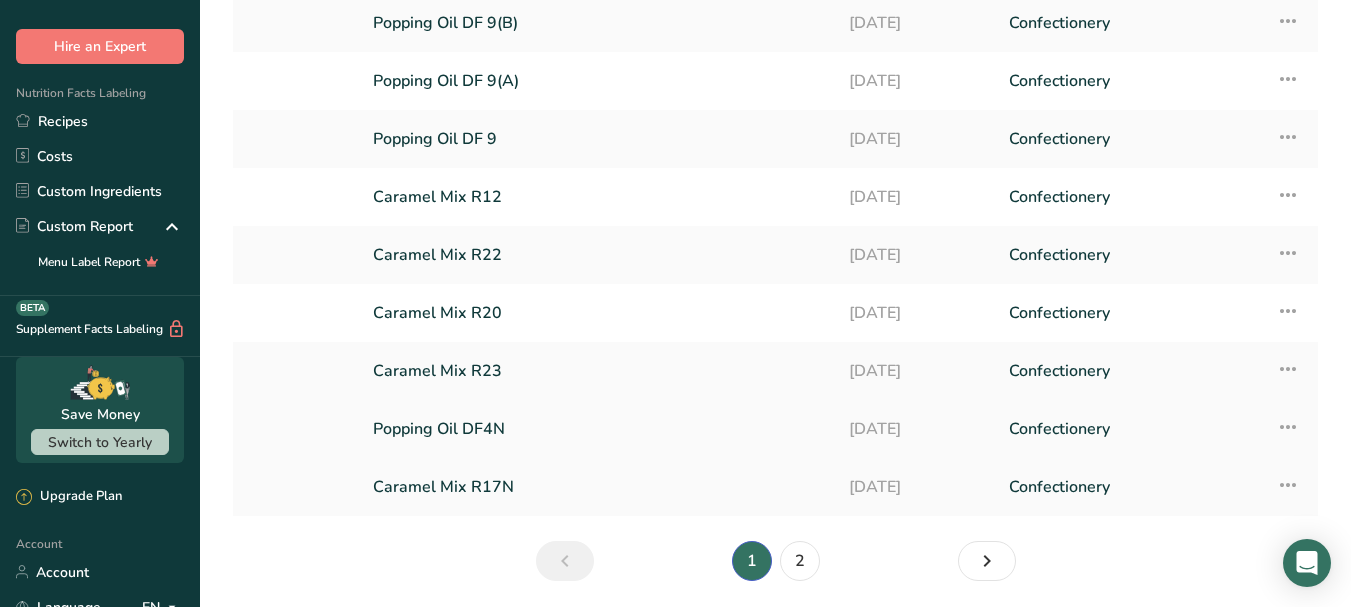 click on "Popping Oil DF4N" at bounding box center (599, 429) 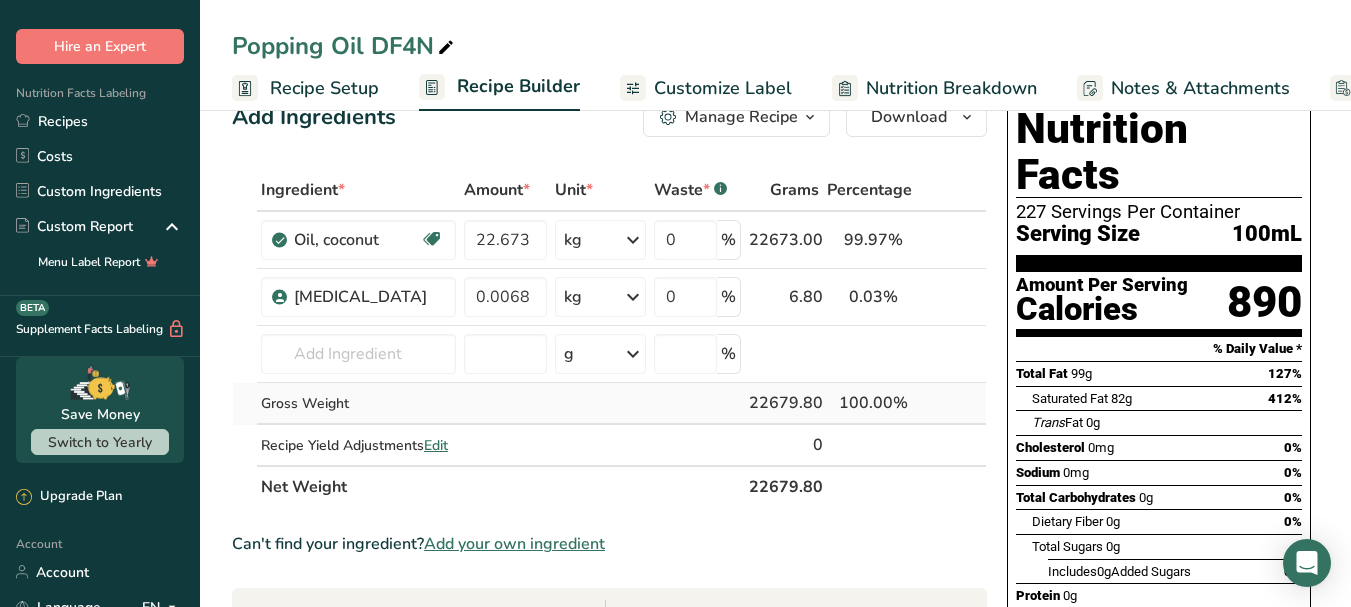 scroll, scrollTop: 0, scrollLeft: 0, axis: both 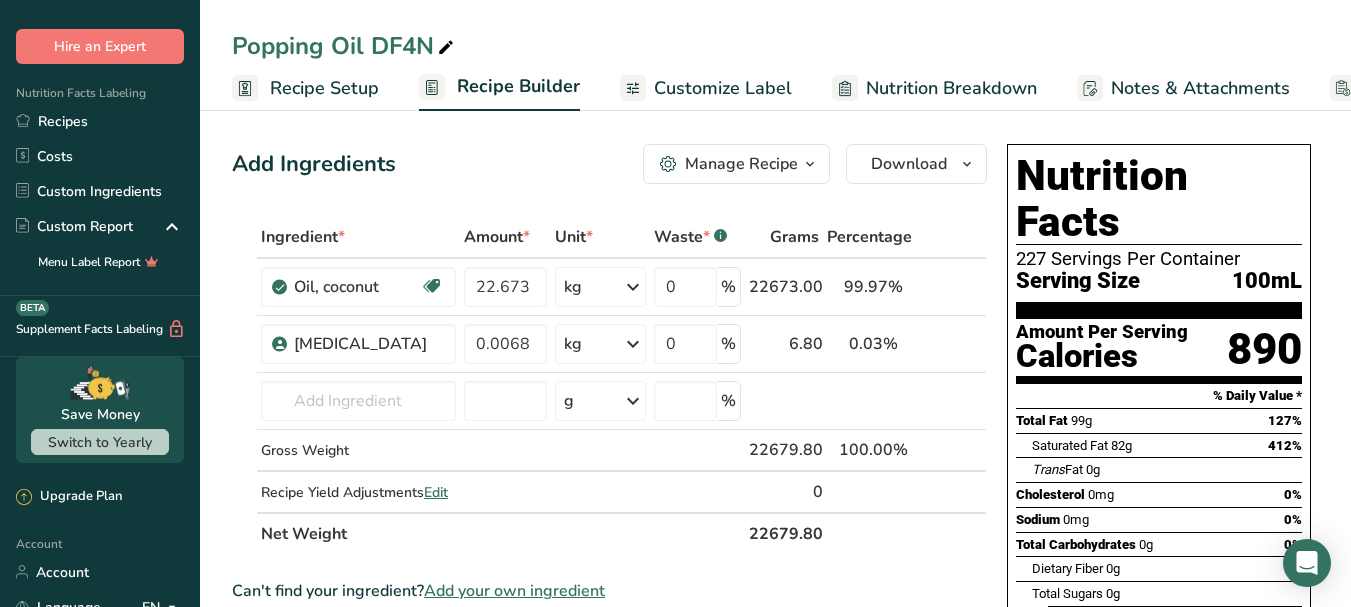 click at bounding box center (810, 164) 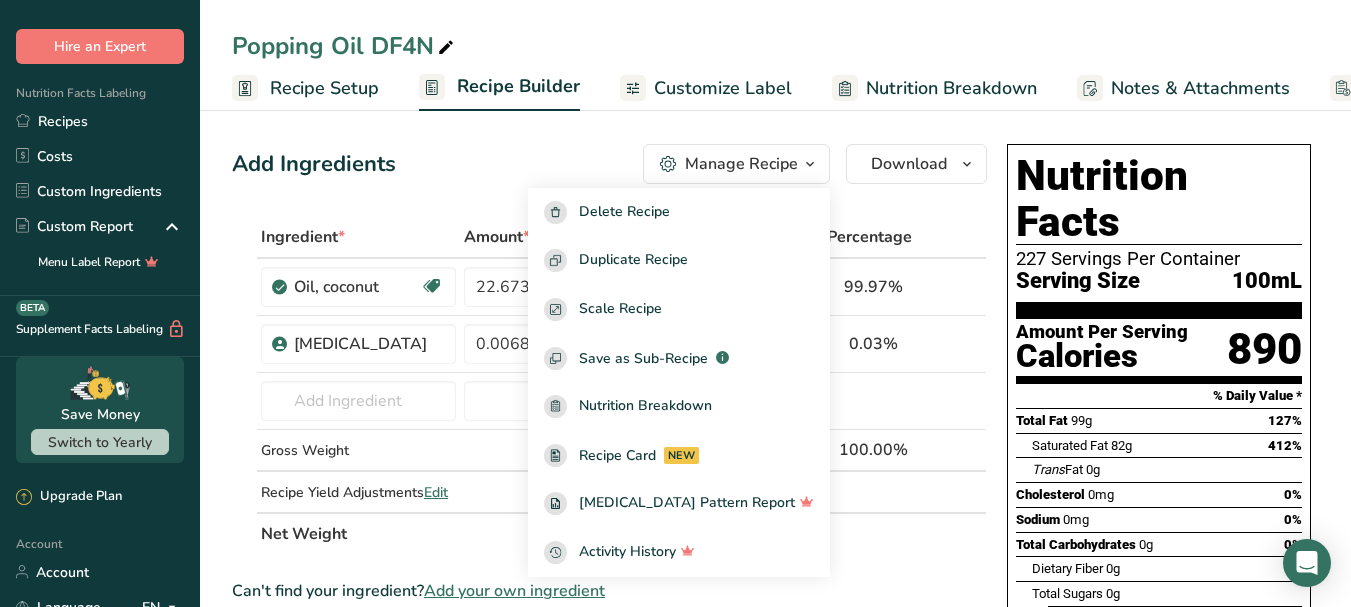 click at bounding box center [810, 164] 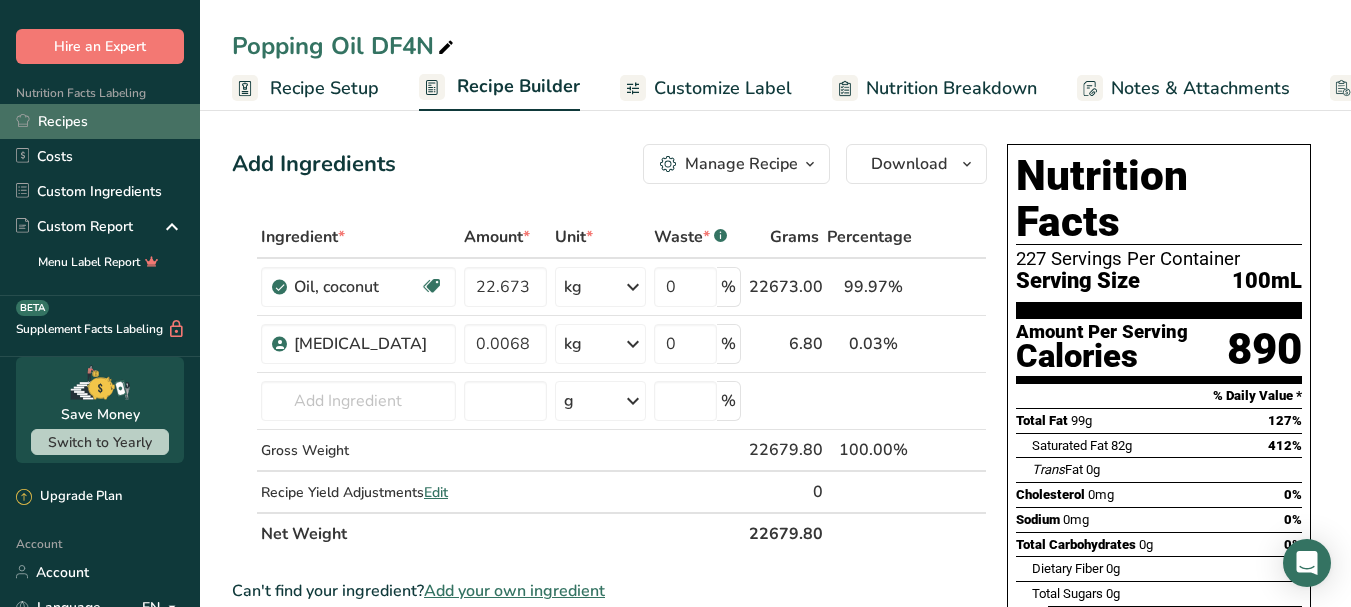 click on "Recipes" at bounding box center (100, 121) 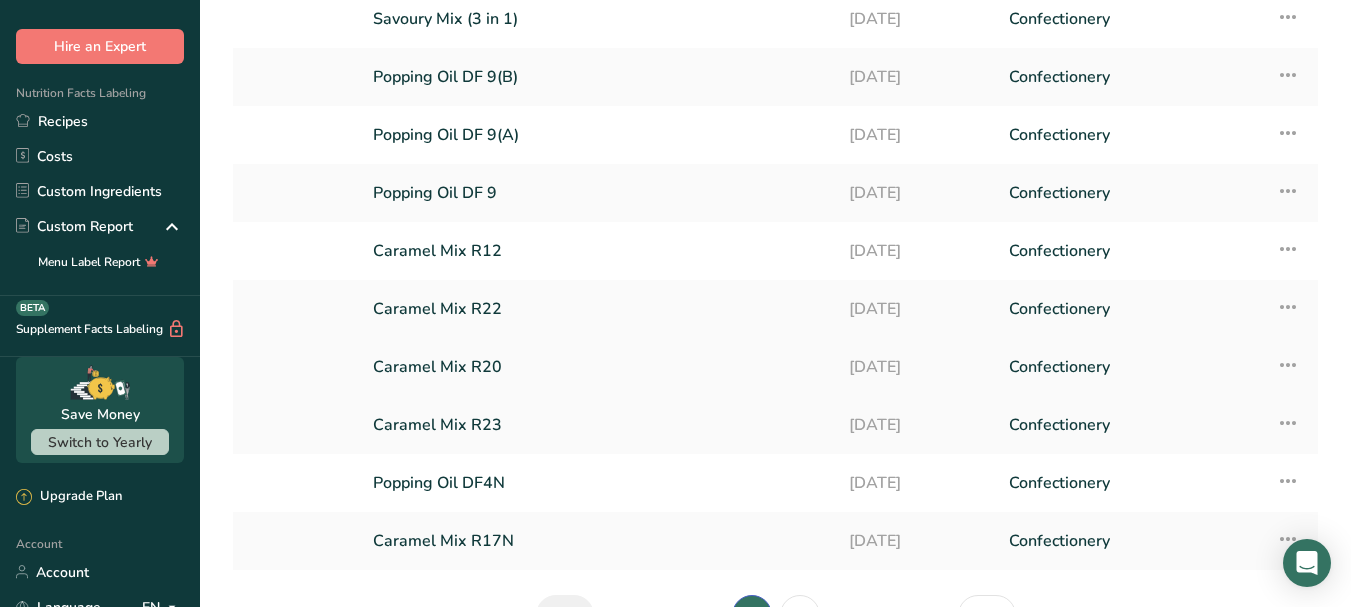 scroll, scrollTop: 200, scrollLeft: 0, axis: vertical 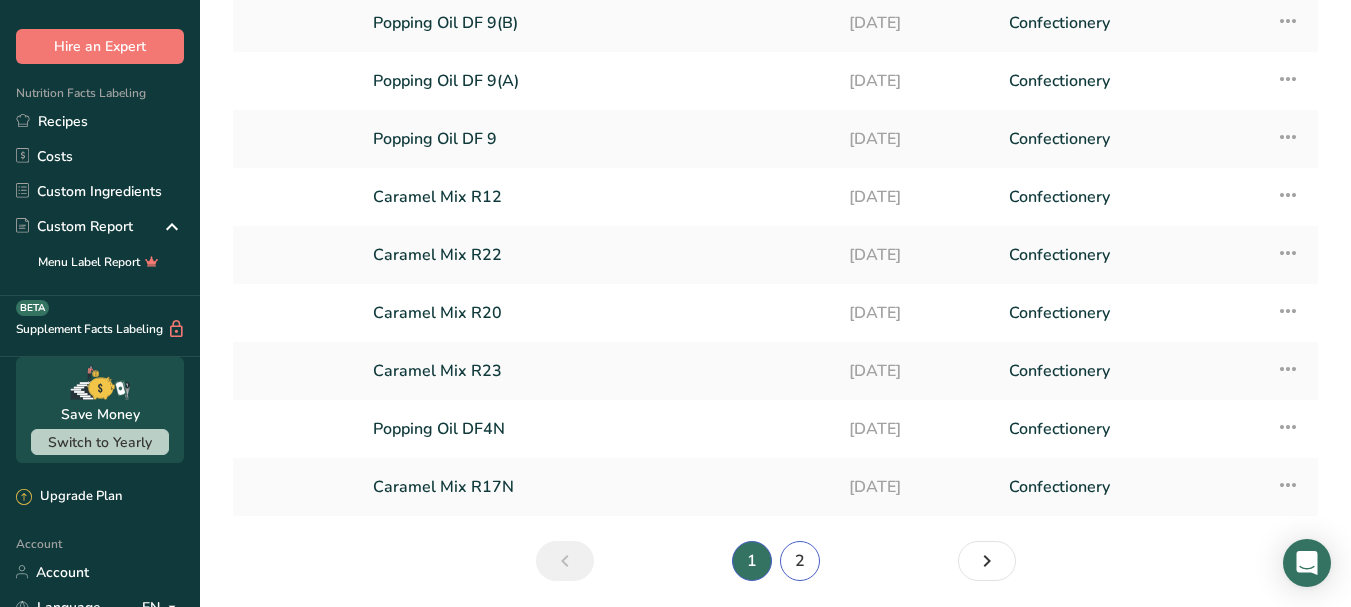 click on "2" at bounding box center [800, 561] 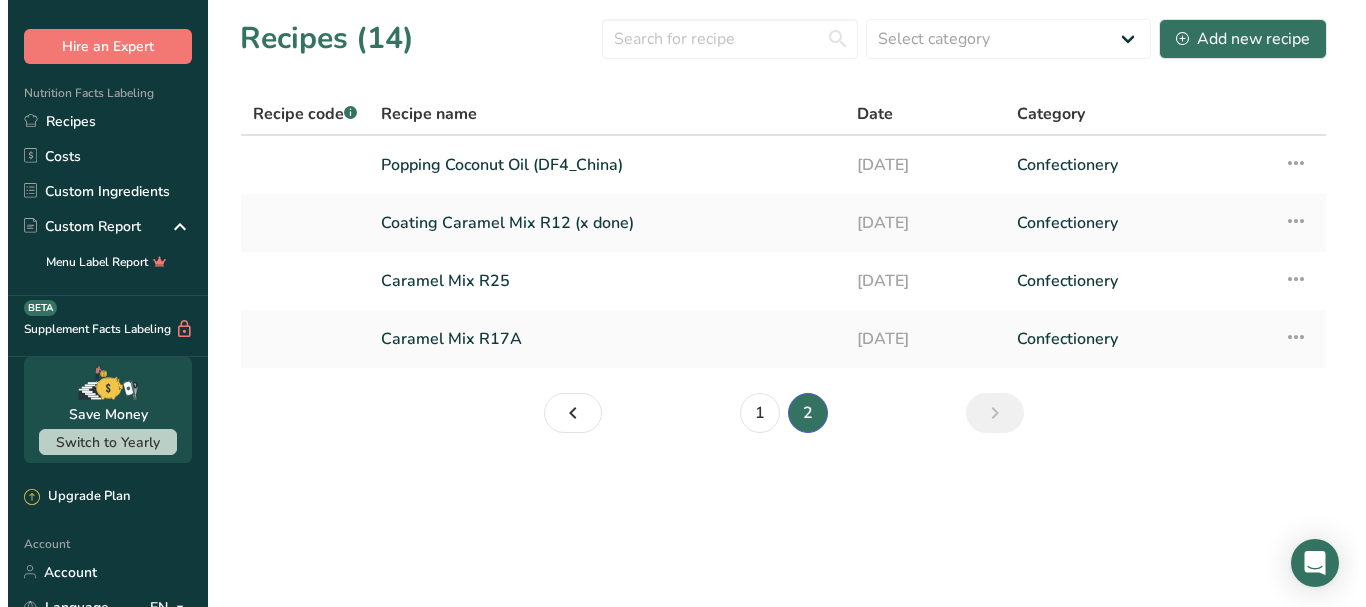 scroll, scrollTop: 0, scrollLeft: 0, axis: both 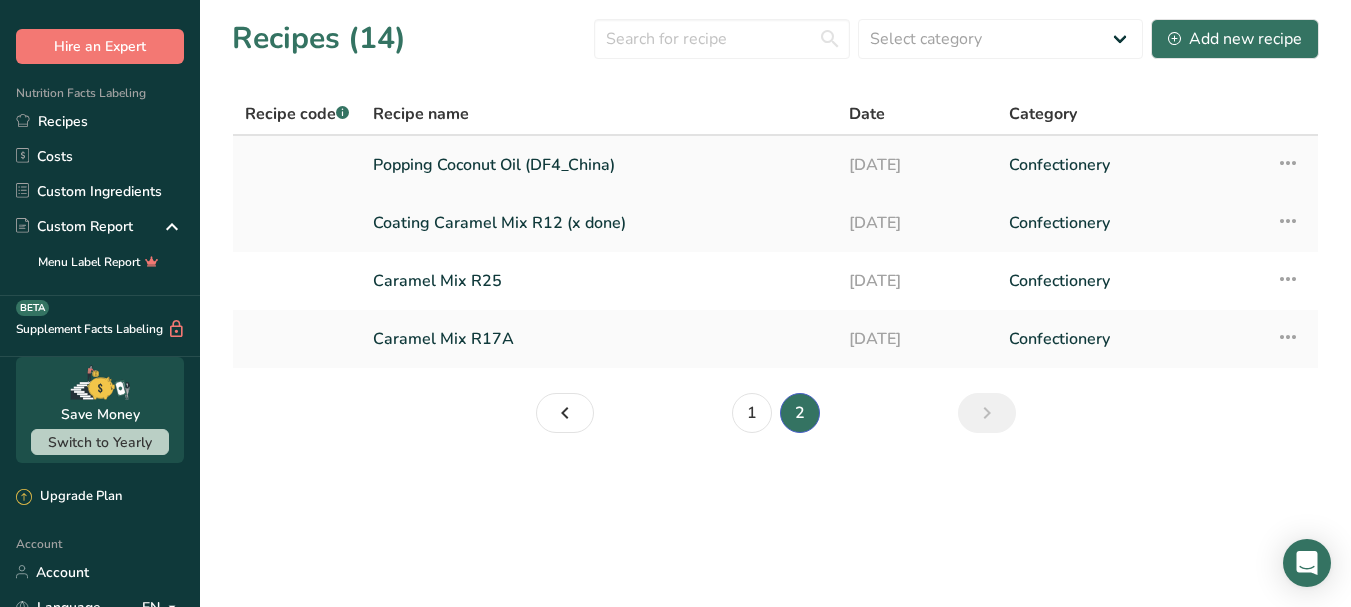 click on "Popping Coconut Oil (DF4_China)" at bounding box center [599, 165] 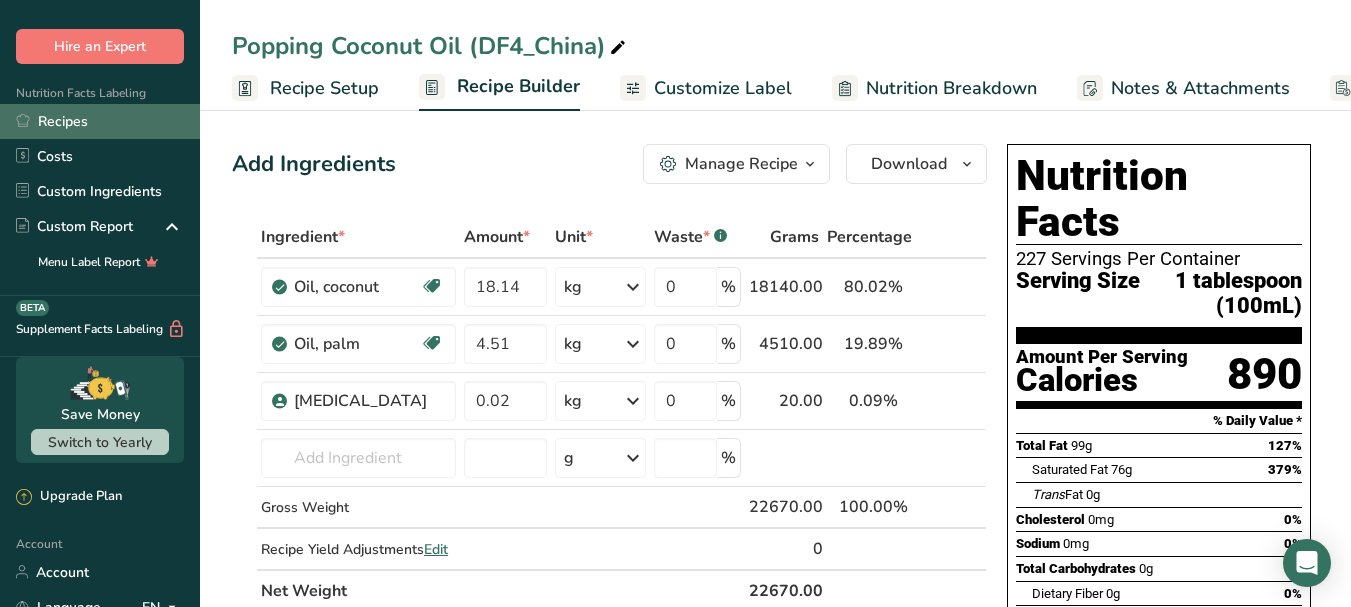 click on "Recipes" at bounding box center (100, 121) 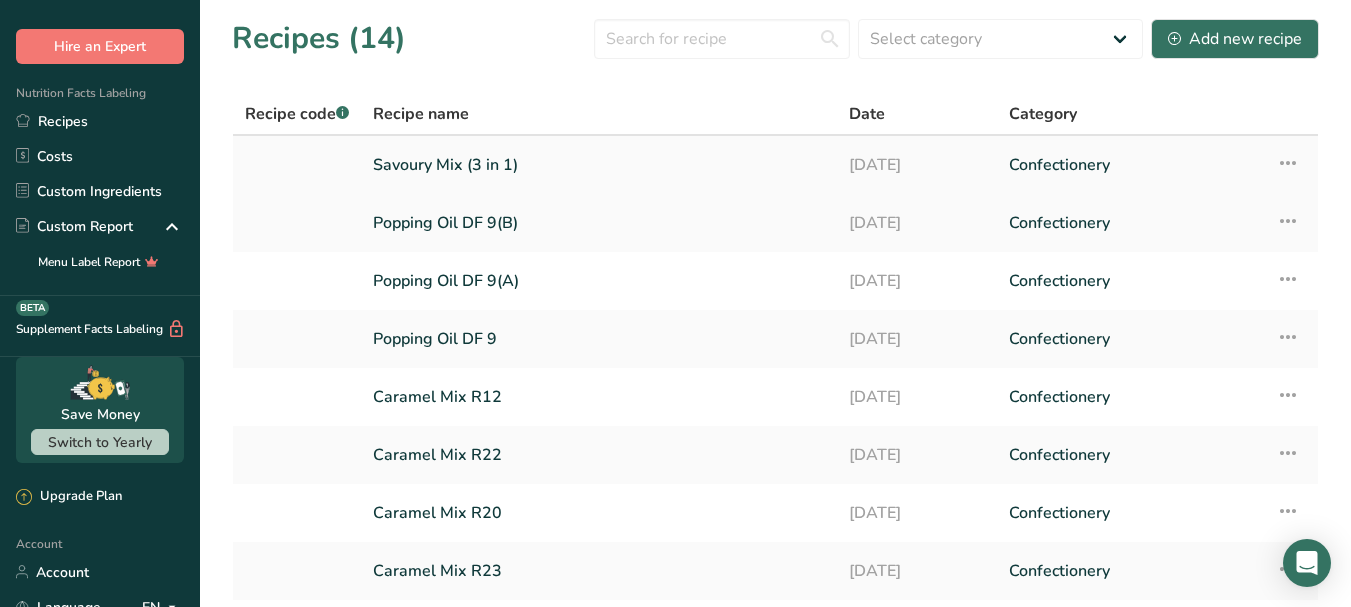 click on "Savoury Mix (3 in 1)" at bounding box center [599, 165] 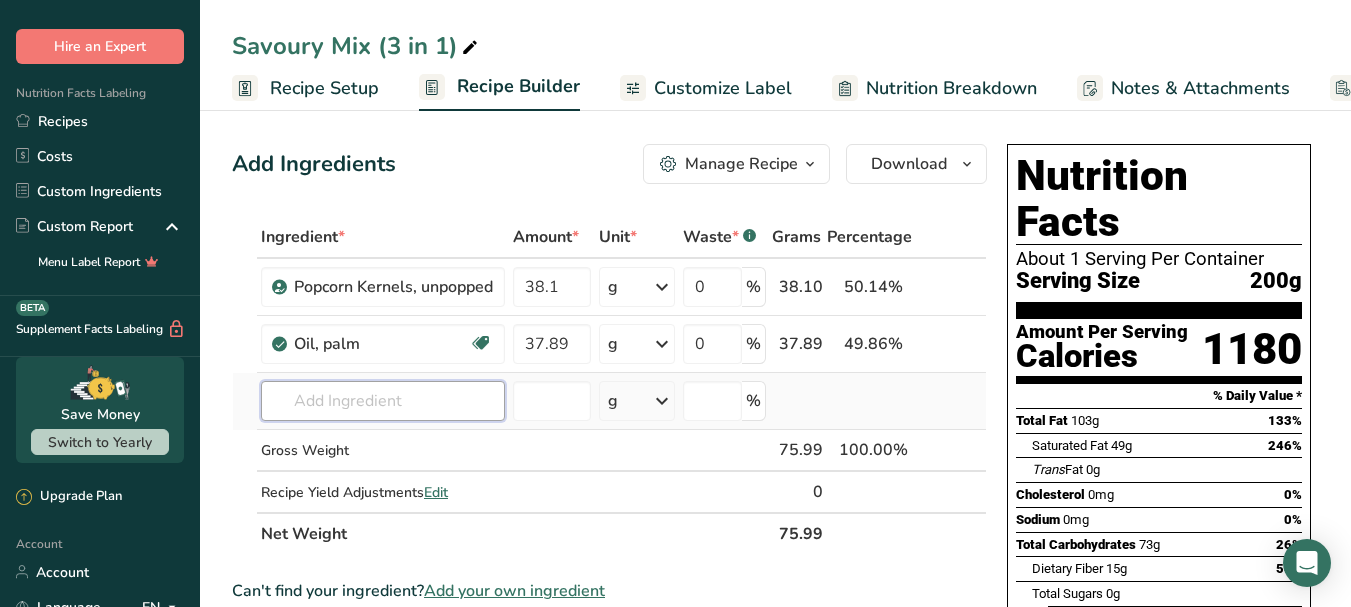 click at bounding box center (383, 401) 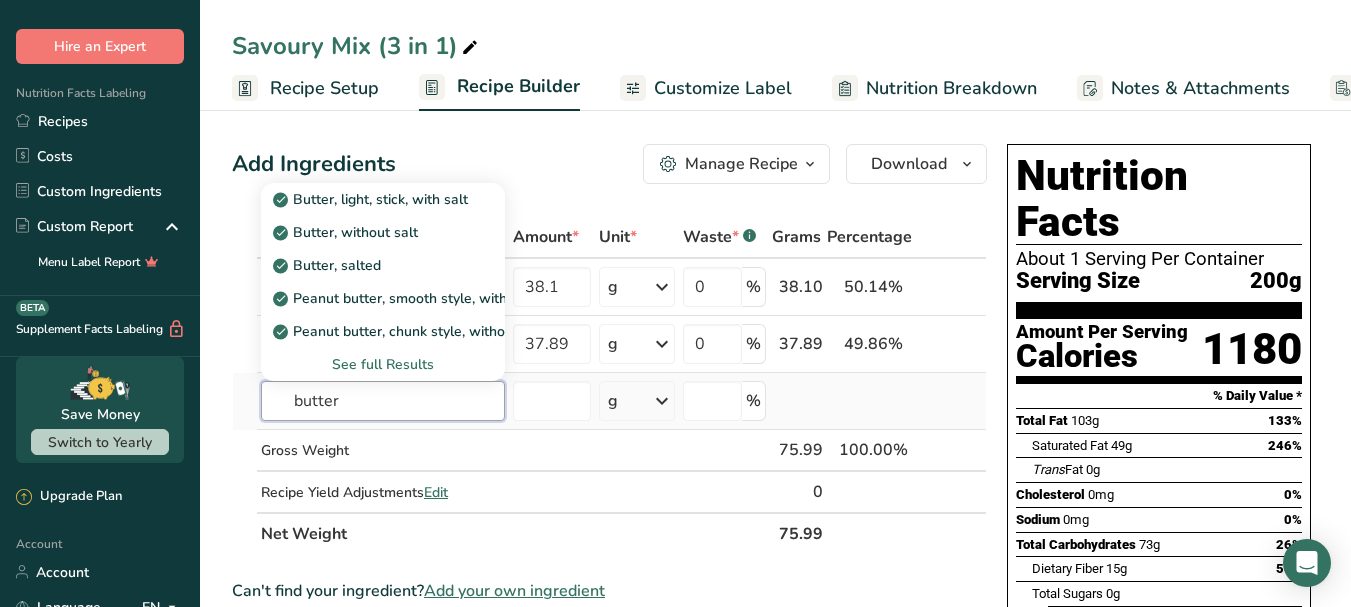 type on "butter" 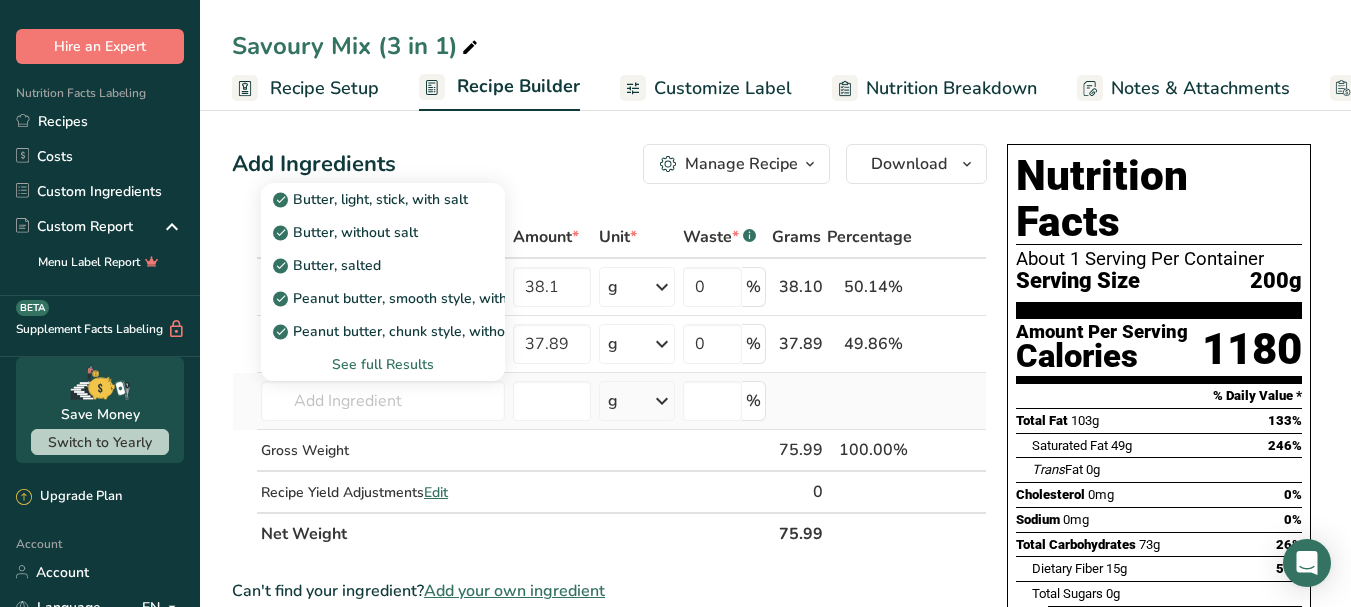 click on "See full Results" at bounding box center [383, 364] 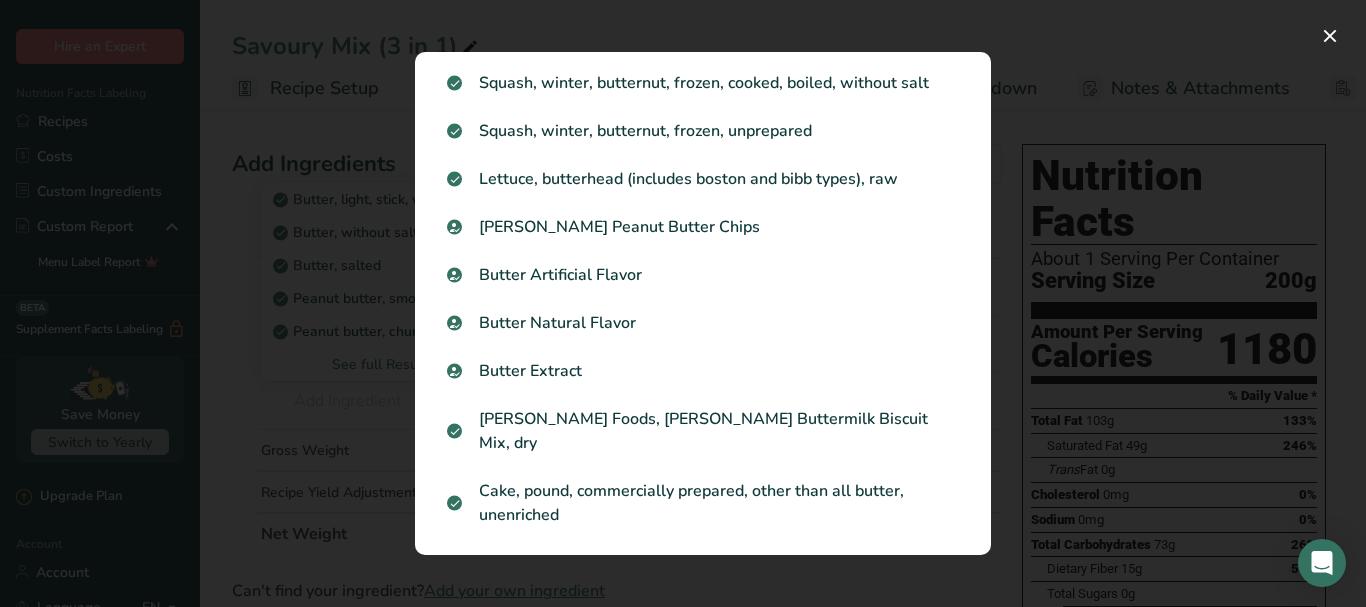 scroll, scrollTop: 700, scrollLeft: 0, axis: vertical 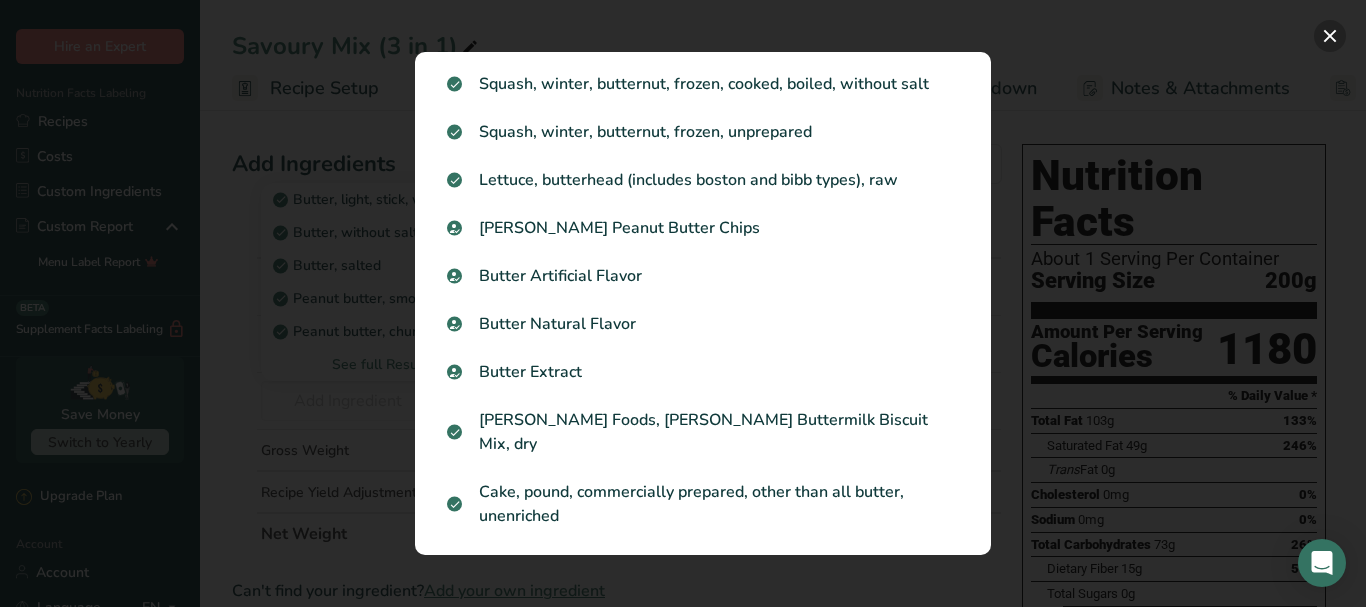 click at bounding box center [1330, 36] 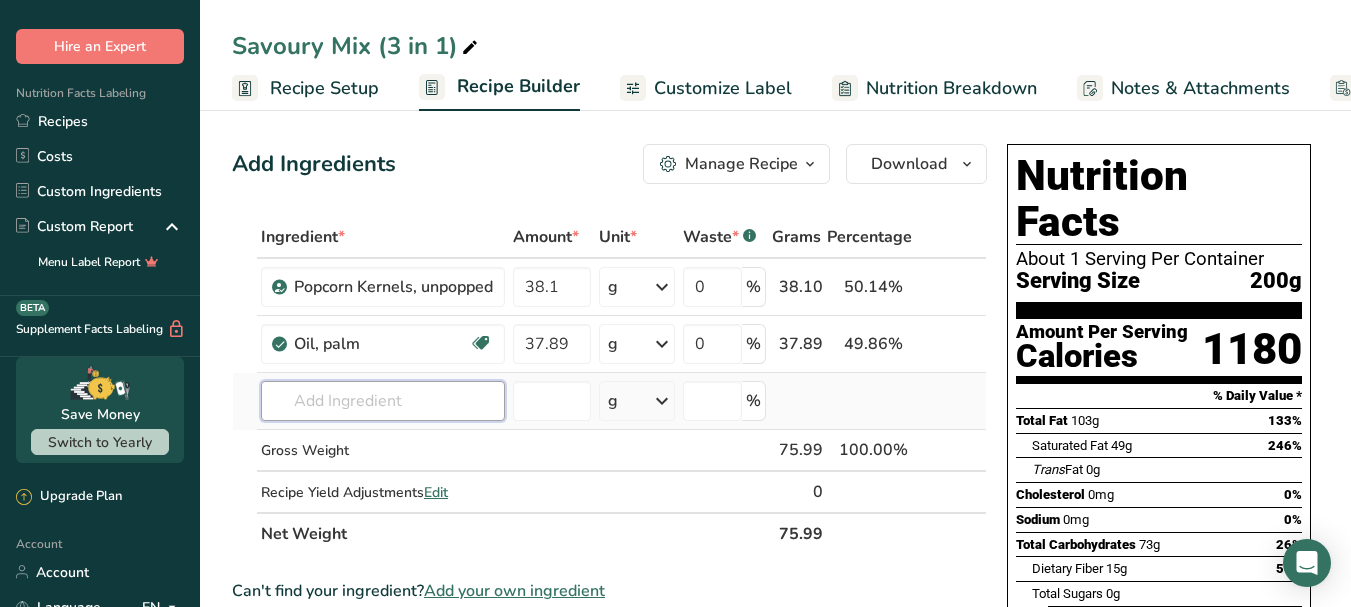 click at bounding box center (383, 401) 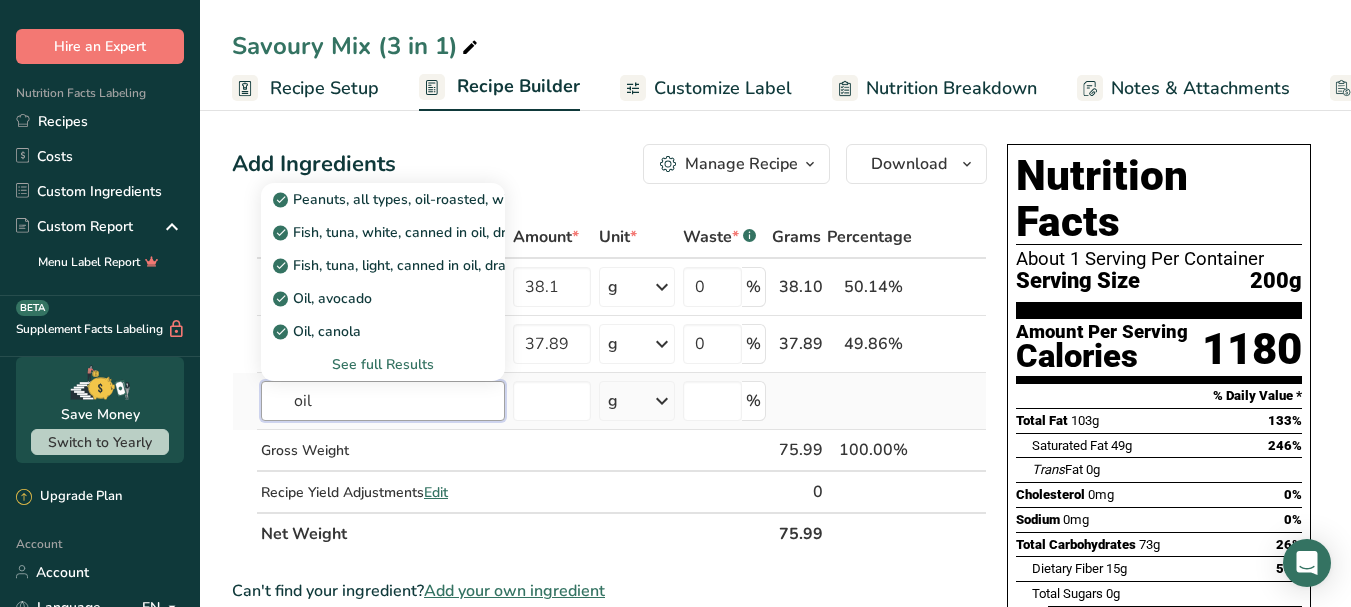 type on "oil" 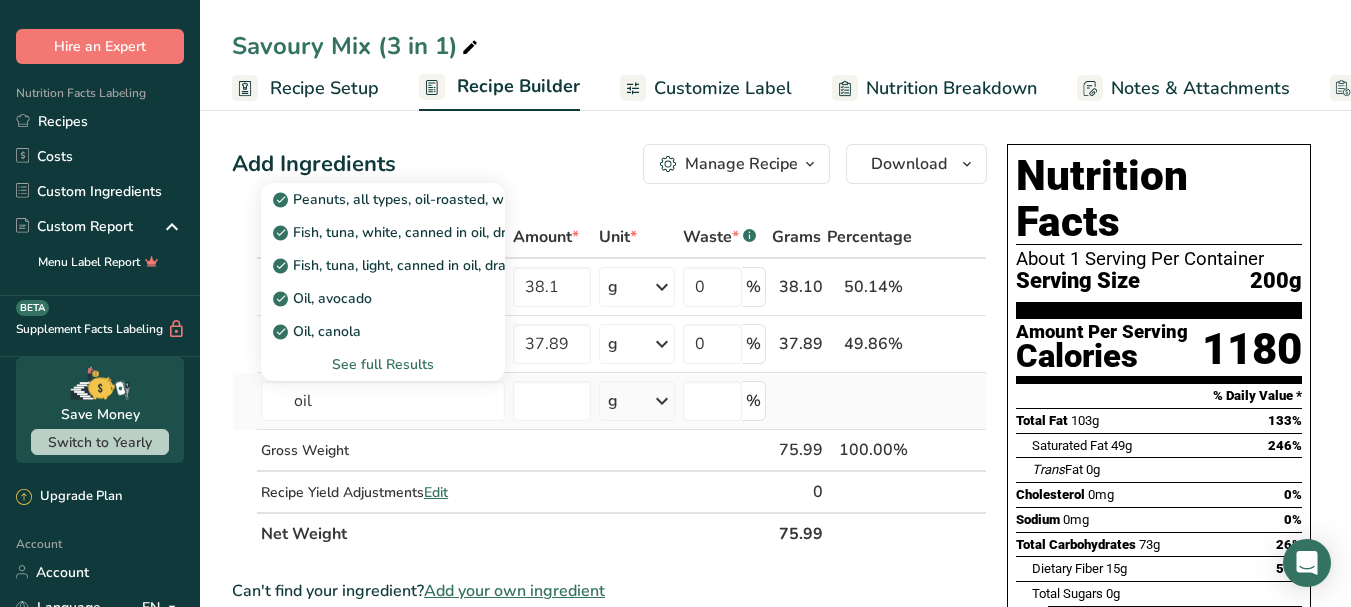 type 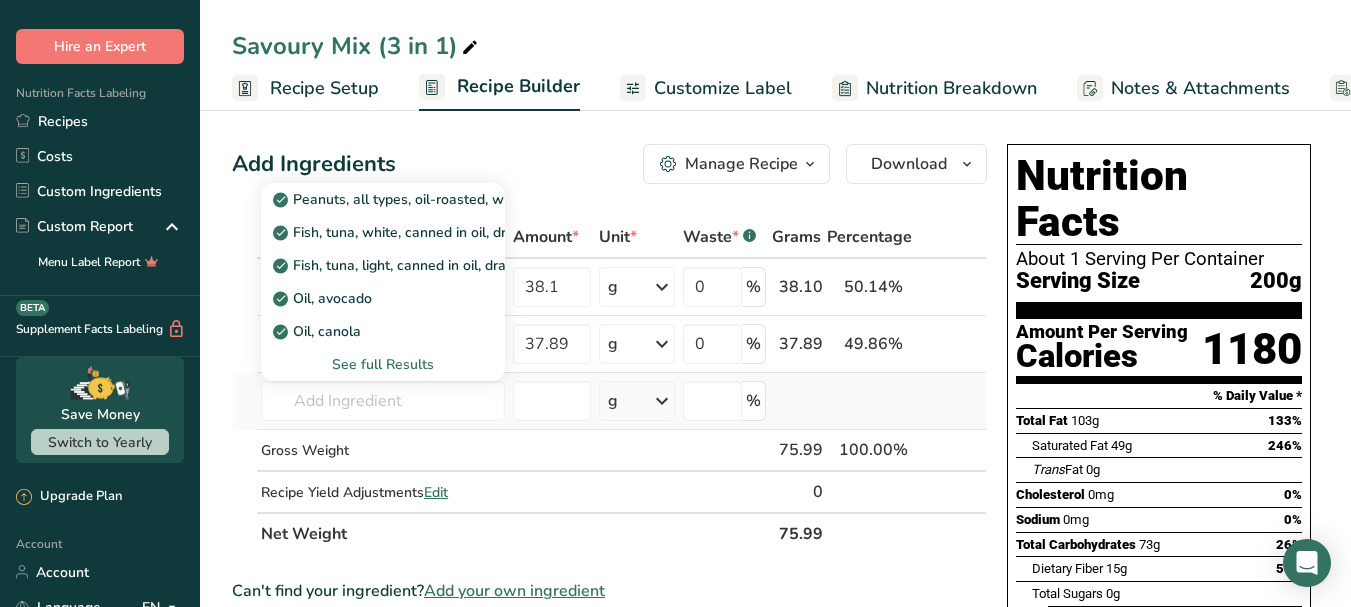 click on "See full Results" at bounding box center (383, 364) 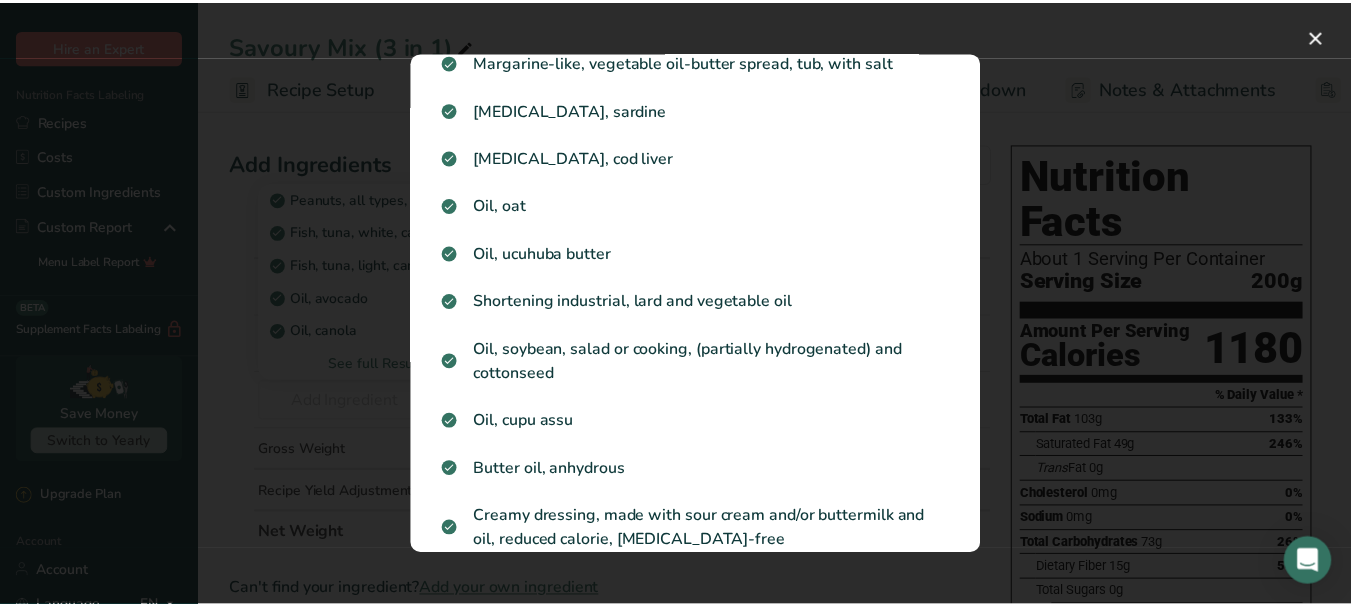 scroll, scrollTop: 2289, scrollLeft: 0, axis: vertical 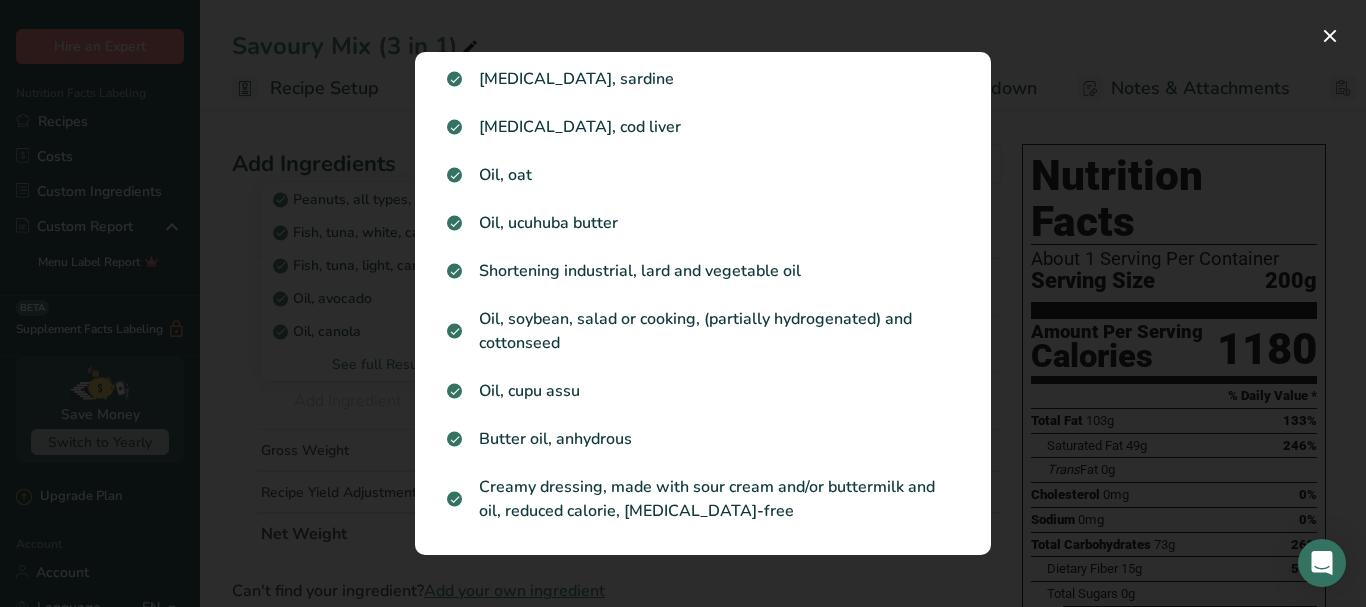 drag, startPoint x: 1163, startPoint y: 141, endPoint x: 1338, endPoint y: 71, distance: 188.48077 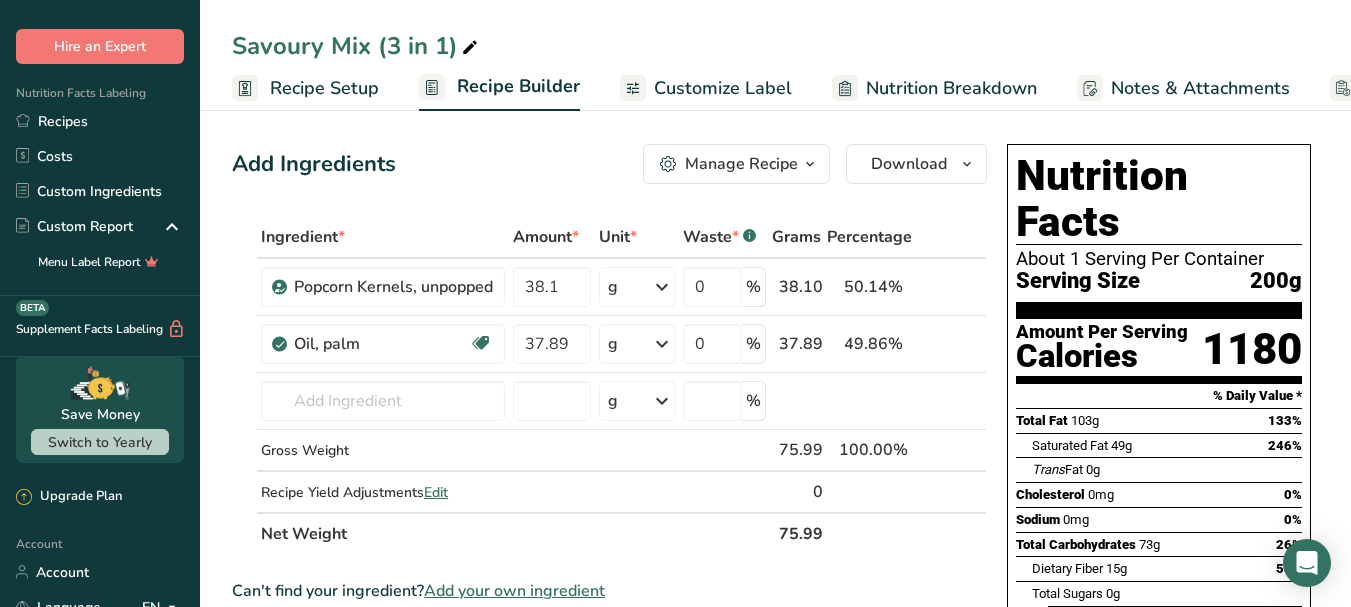 click 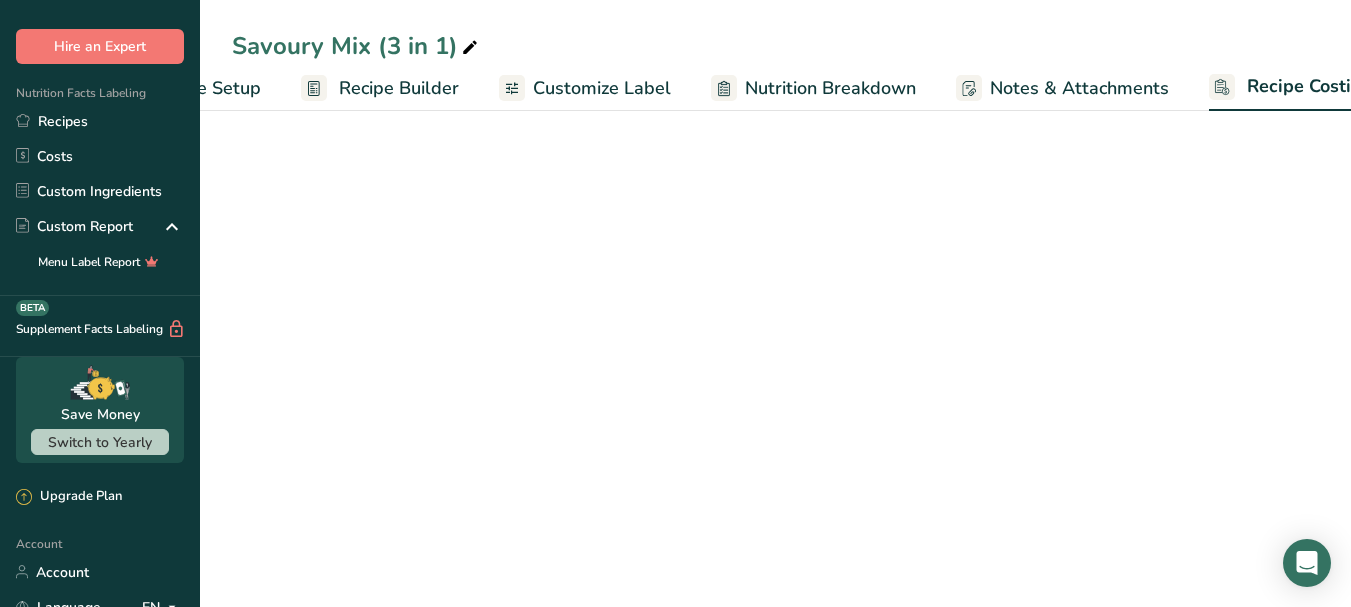 scroll, scrollTop: 0, scrollLeft: 170, axis: horizontal 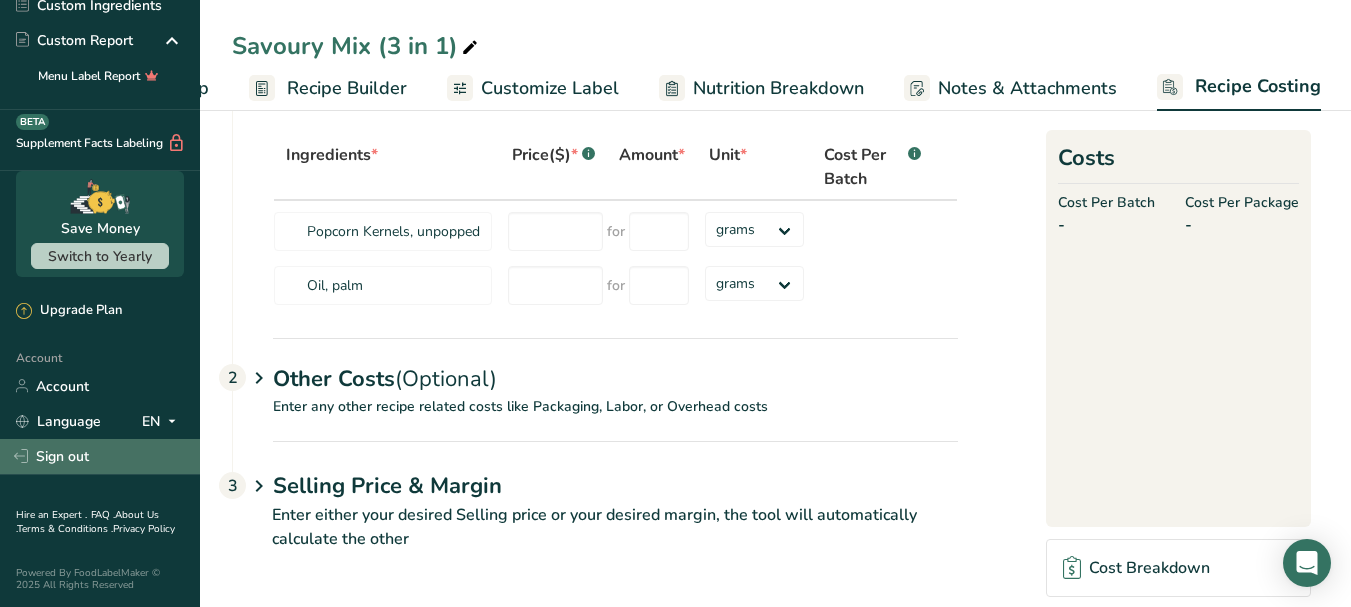 click on "Sign out" at bounding box center [100, 456] 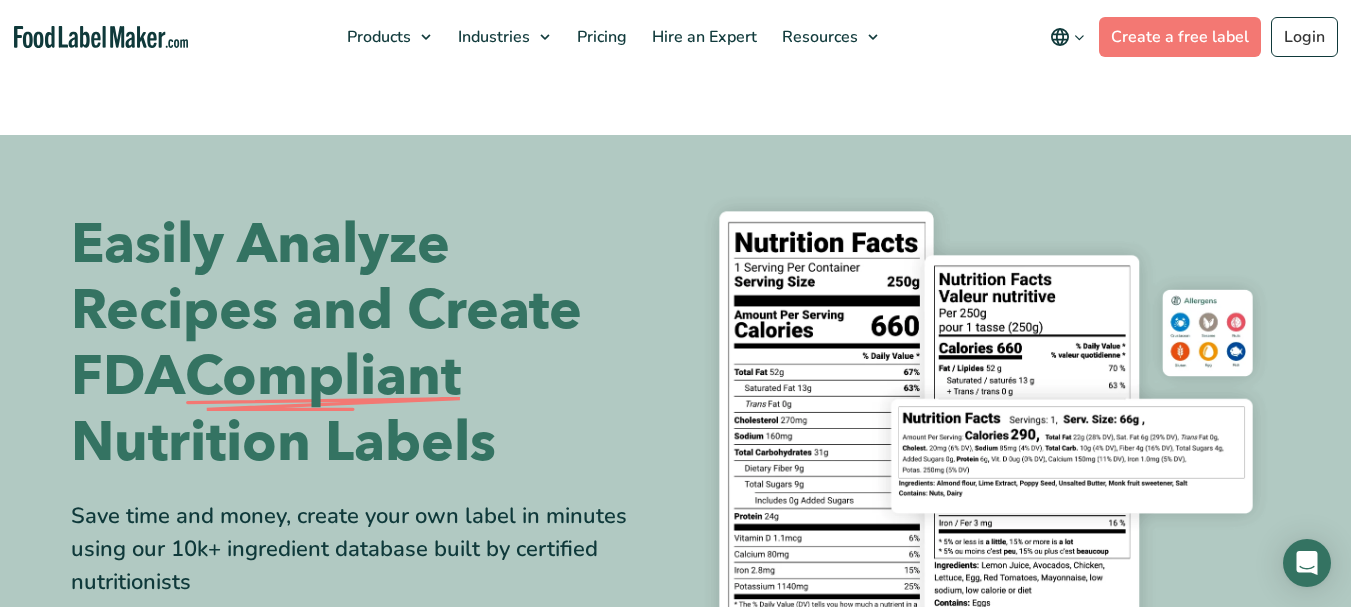 scroll, scrollTop: 0, scrollLeft: 0, axis: both 